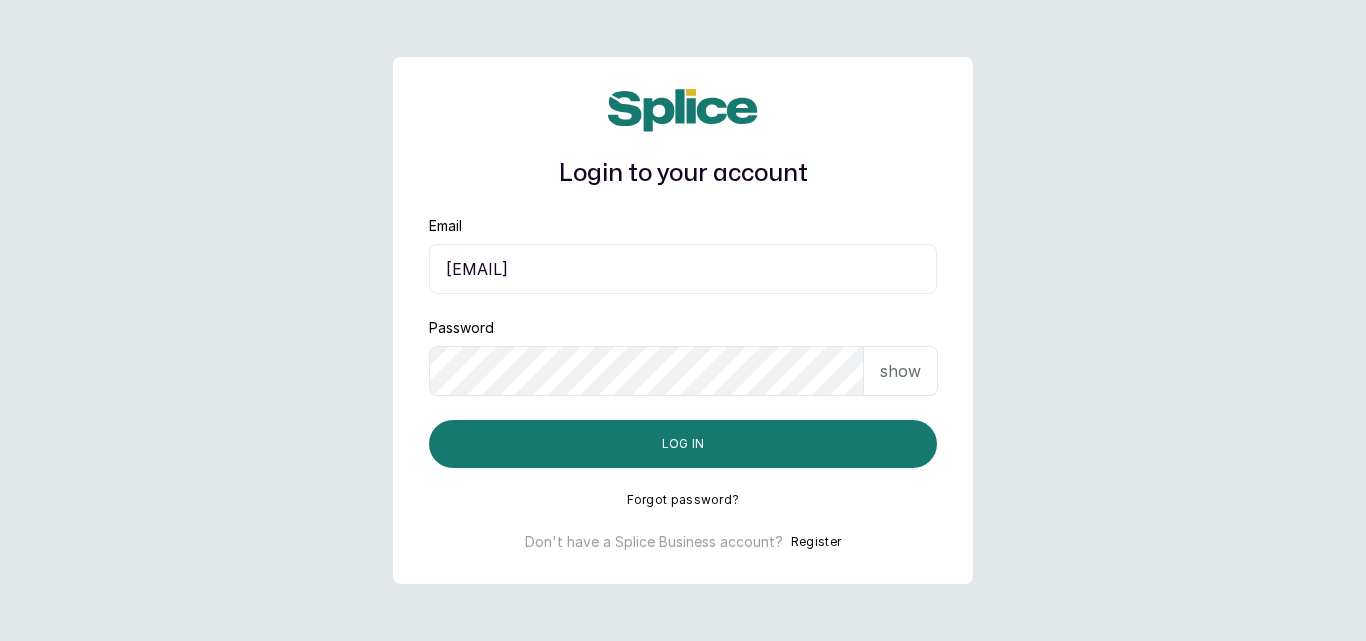 scroll, scrollTop: 0, scrollLeft: 0, axis: both 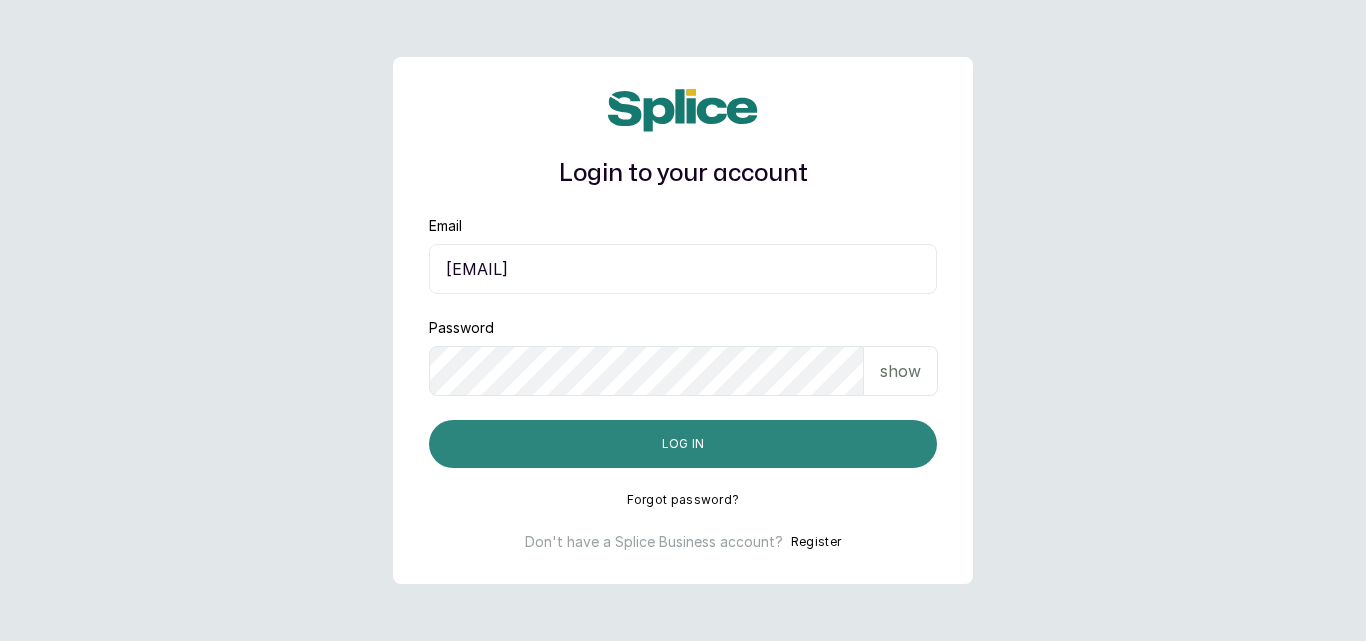 click on "Log in" at bounding box center [683, 444] 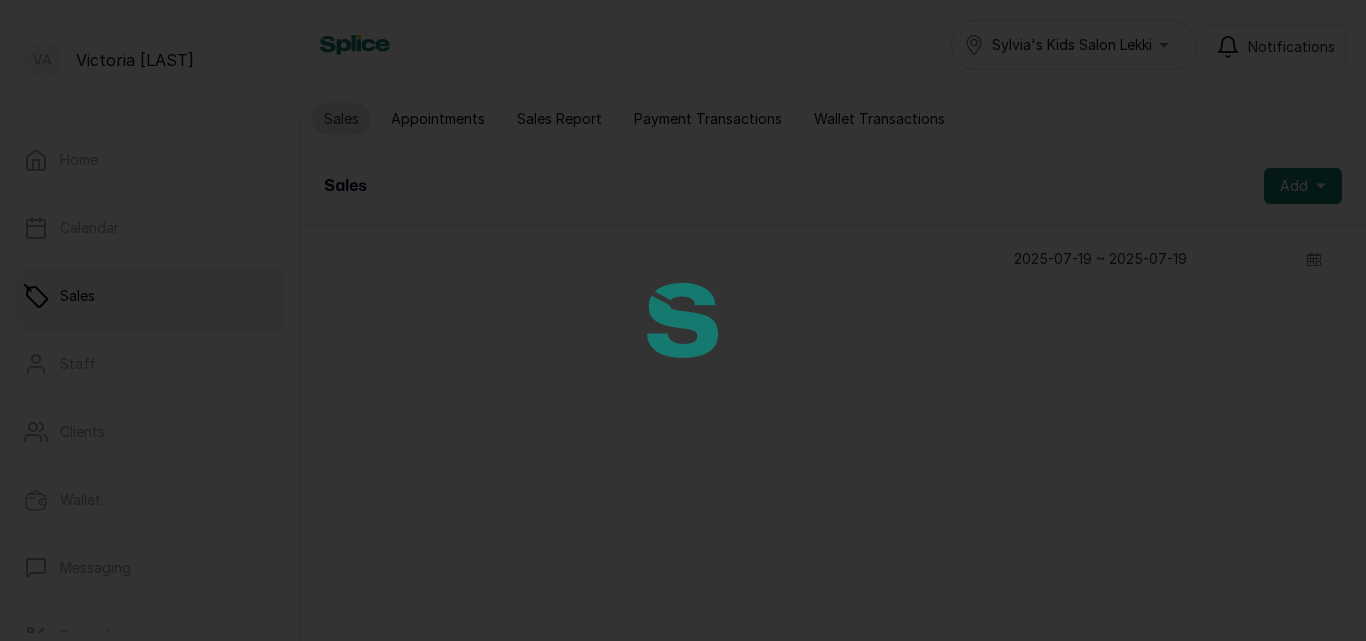 scroll, scrollTop: 0, scrollLeft: 0, axis: both 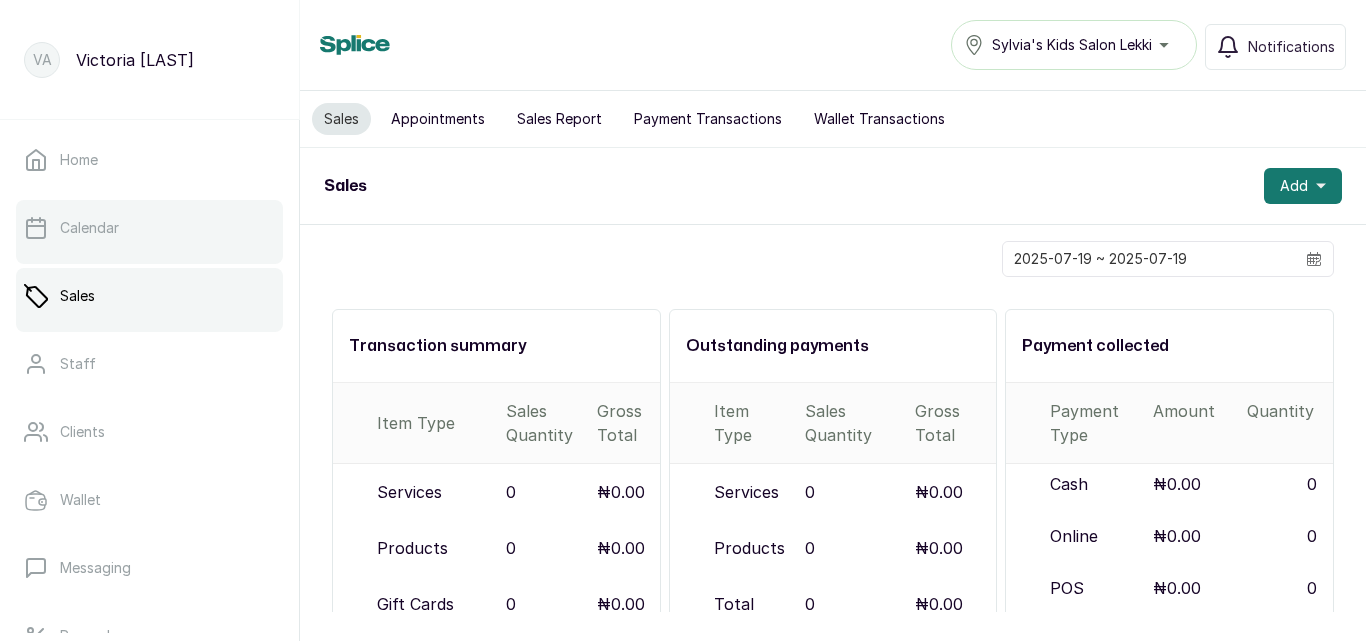 click on "Calendar" at bounding box center (149, 228) 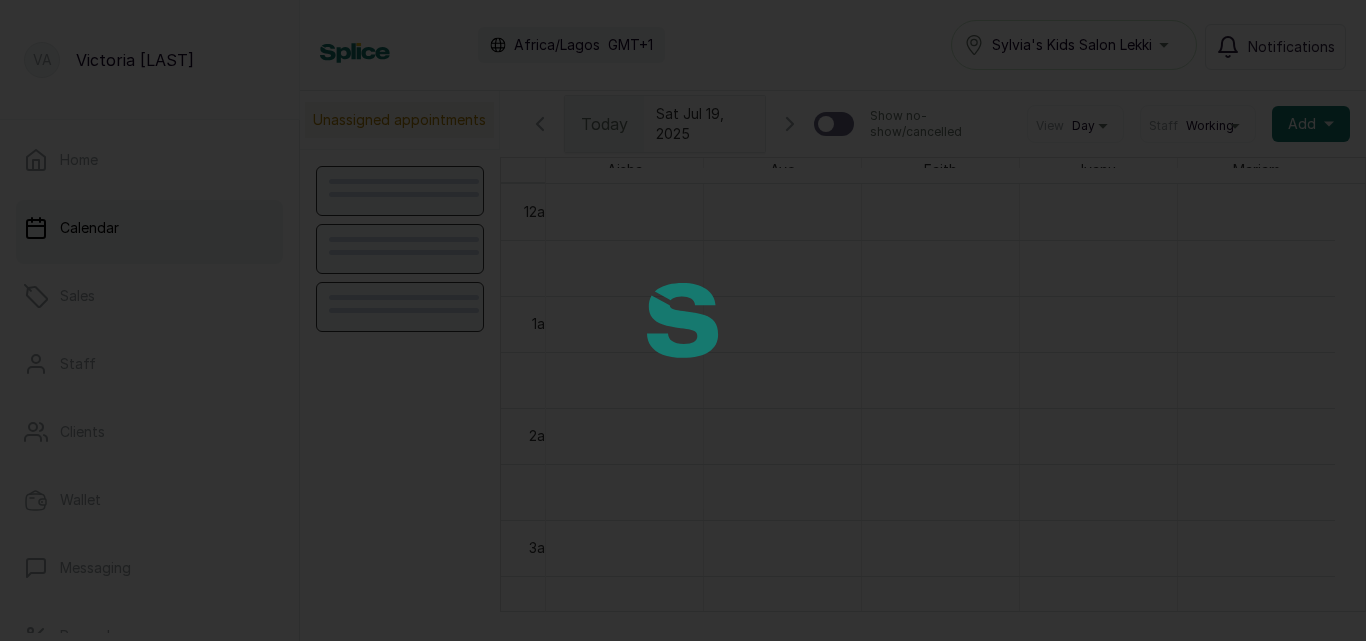 scroll, scrollTop: 673, scrollLeft: 0, axis: vertical 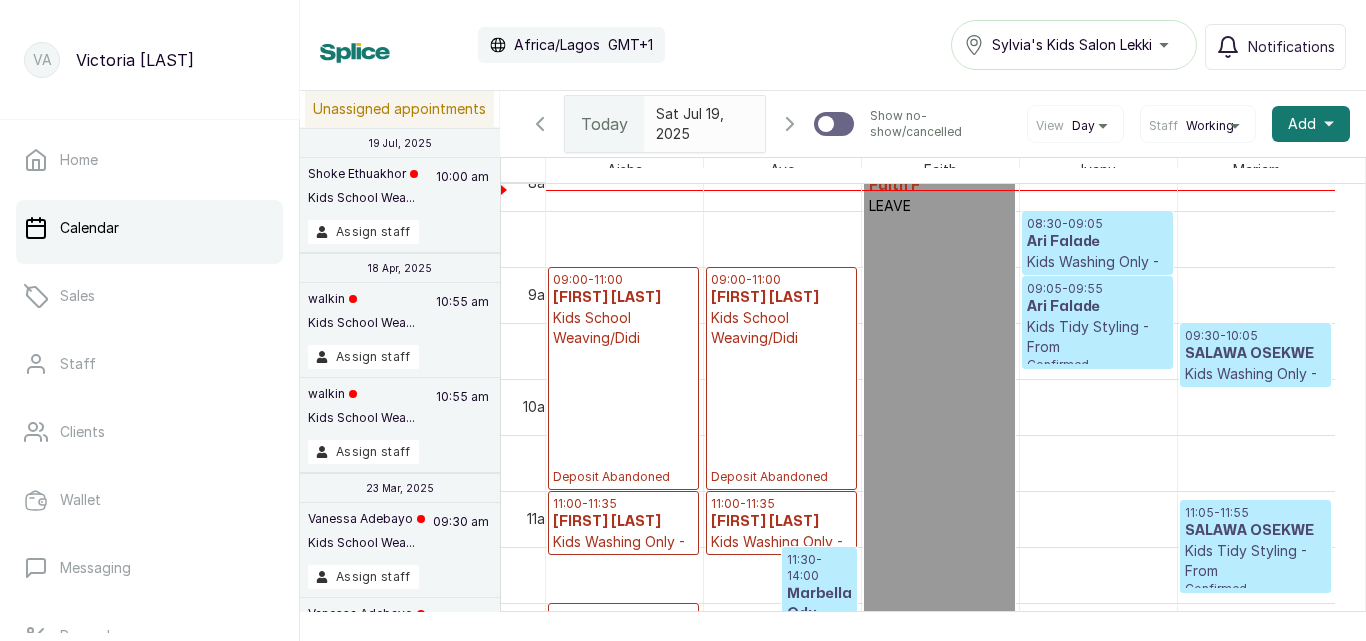 click 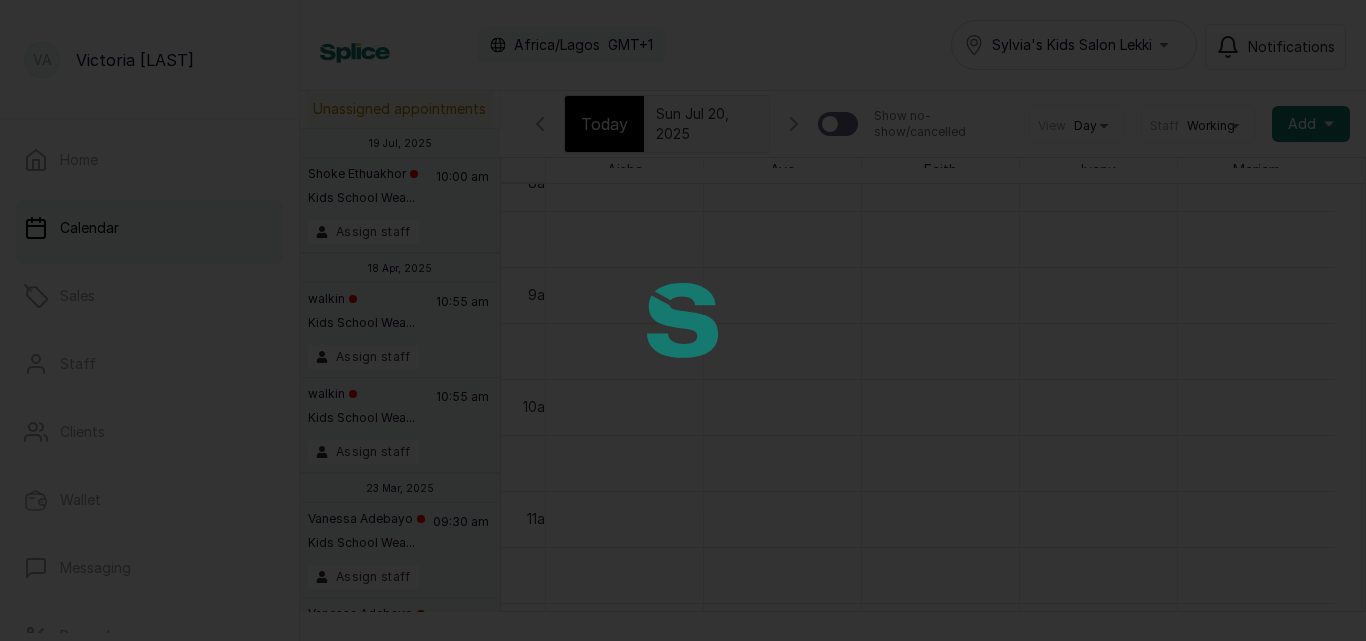 scroll, scrollTop: 673, scrollLeft: 0, axis: vertical 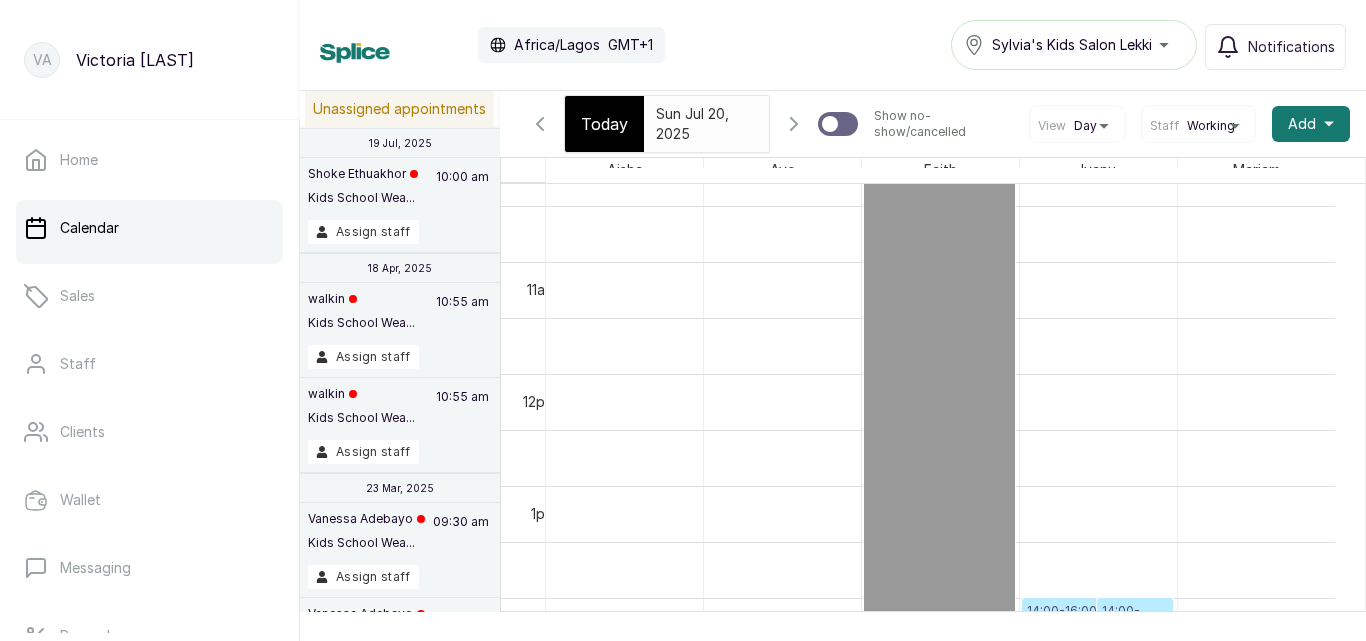 click on "Today" at bounding box center [604, 124] 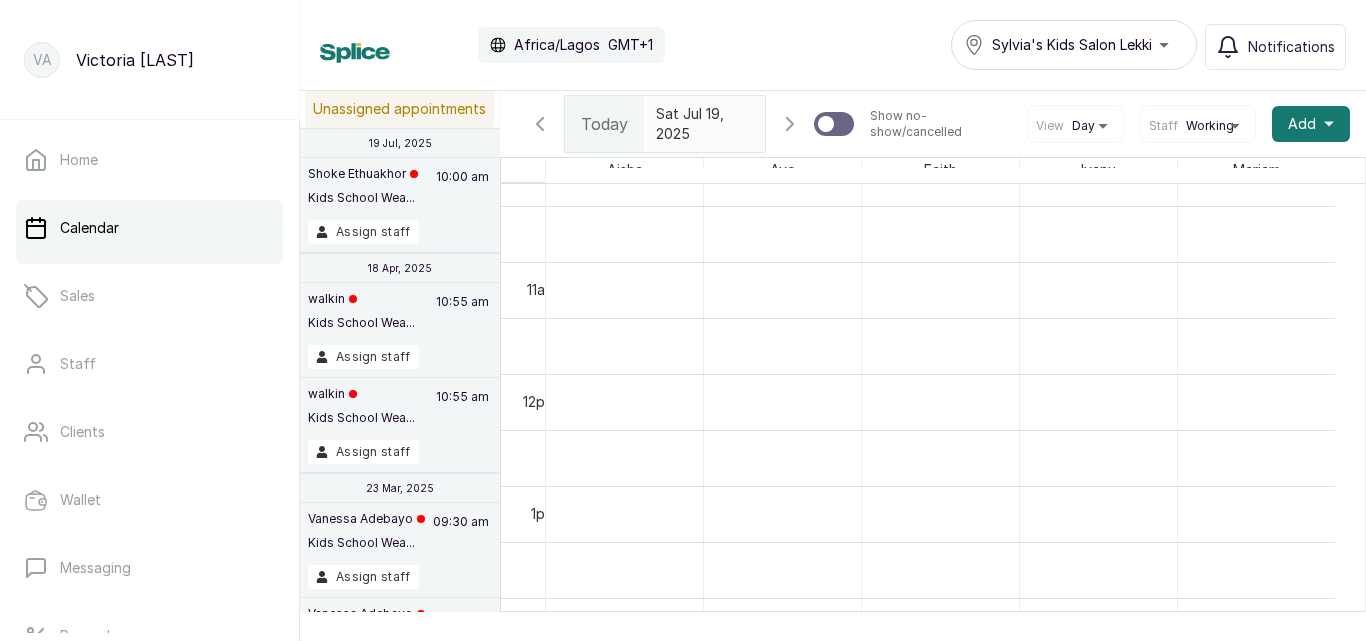 scroll, scrollTop: 673, scrollLeft: 0, axis: vertical 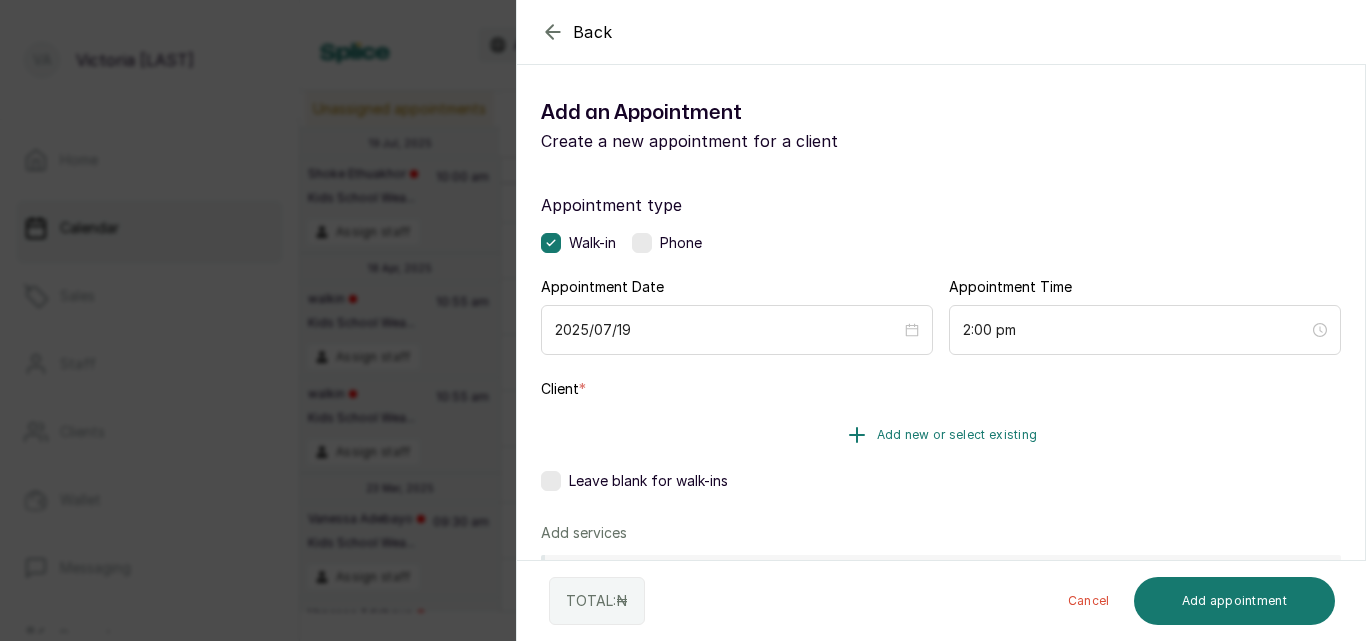 click on "Add new or select existing" at bounding box center [957, 435] 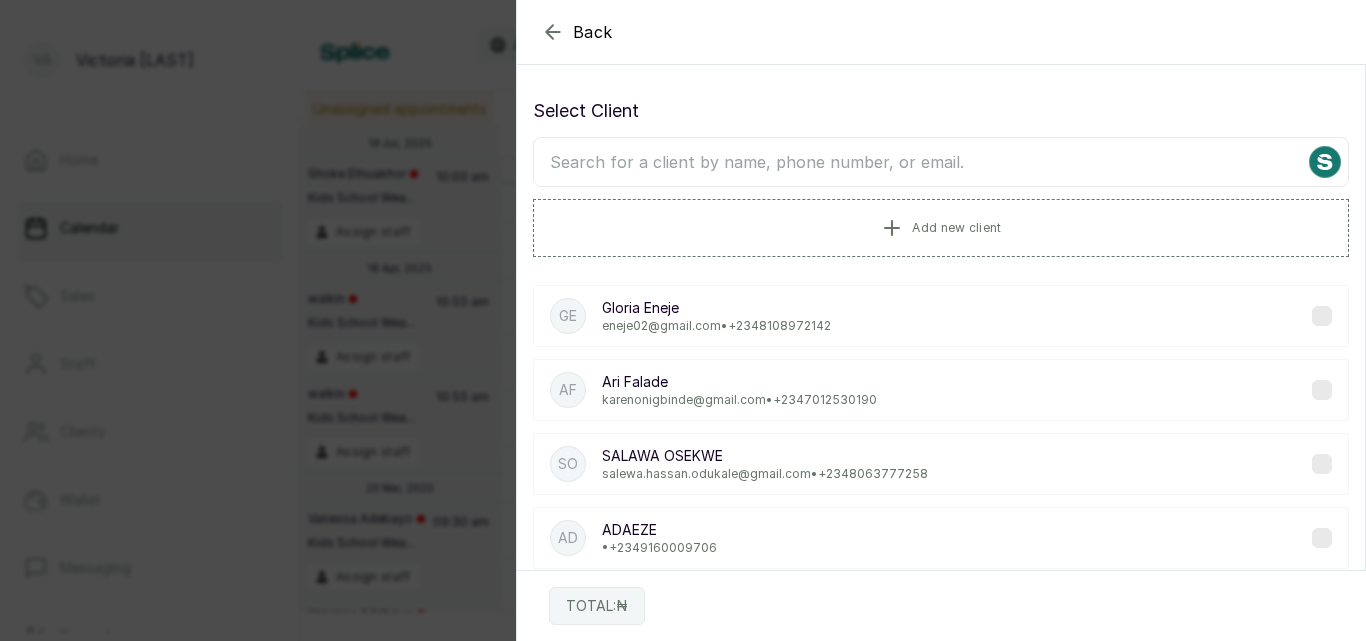 click at bounding box center [941, 162] 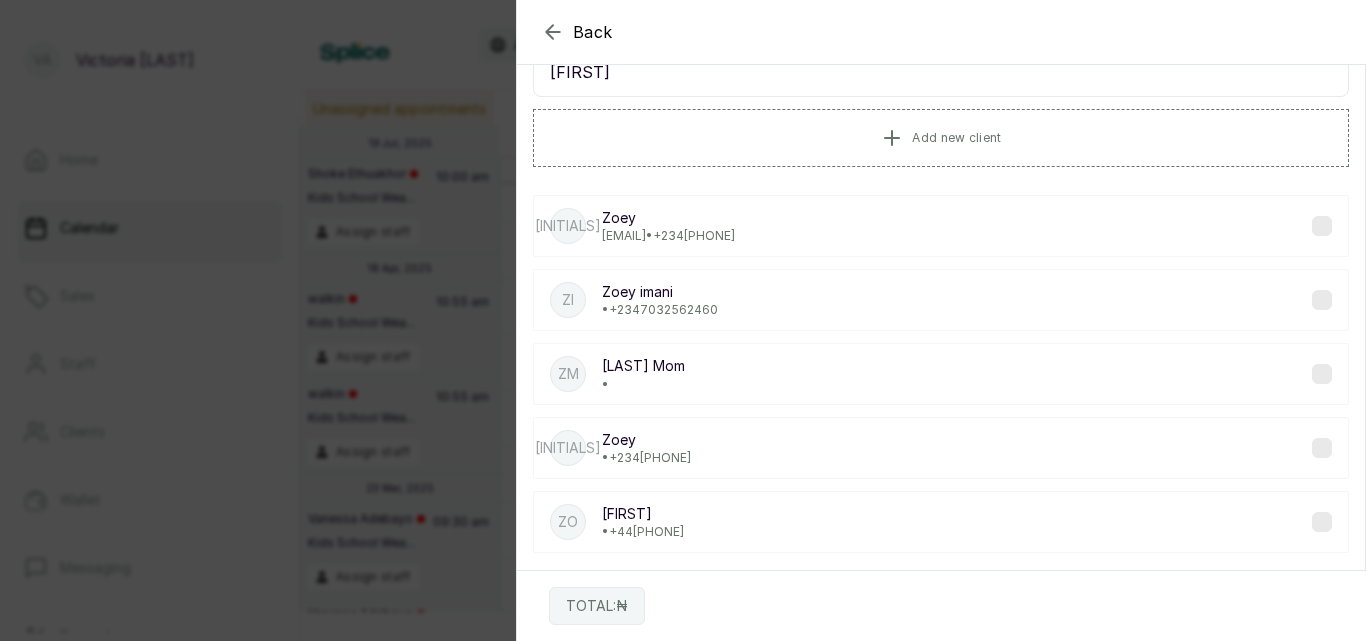 scroll, scrollTop: 115, scrollLeft: 0, axis: vertical 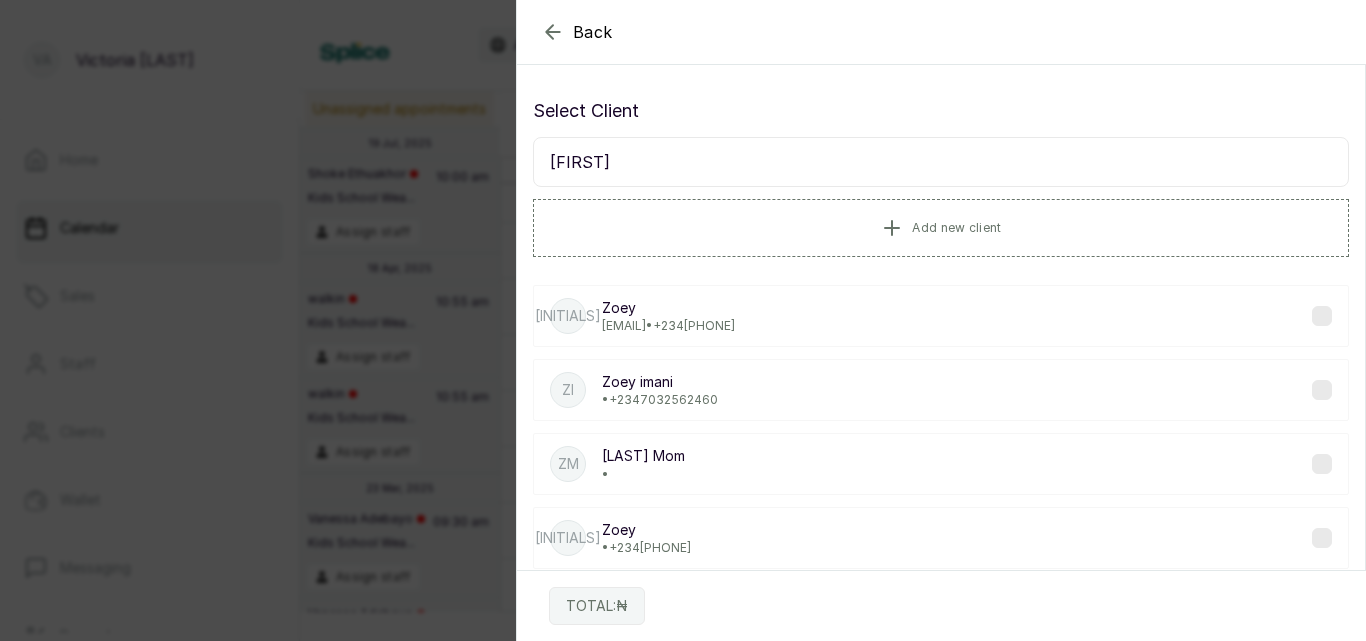 click on "[FIRST]" at bounding box center (941, 162) 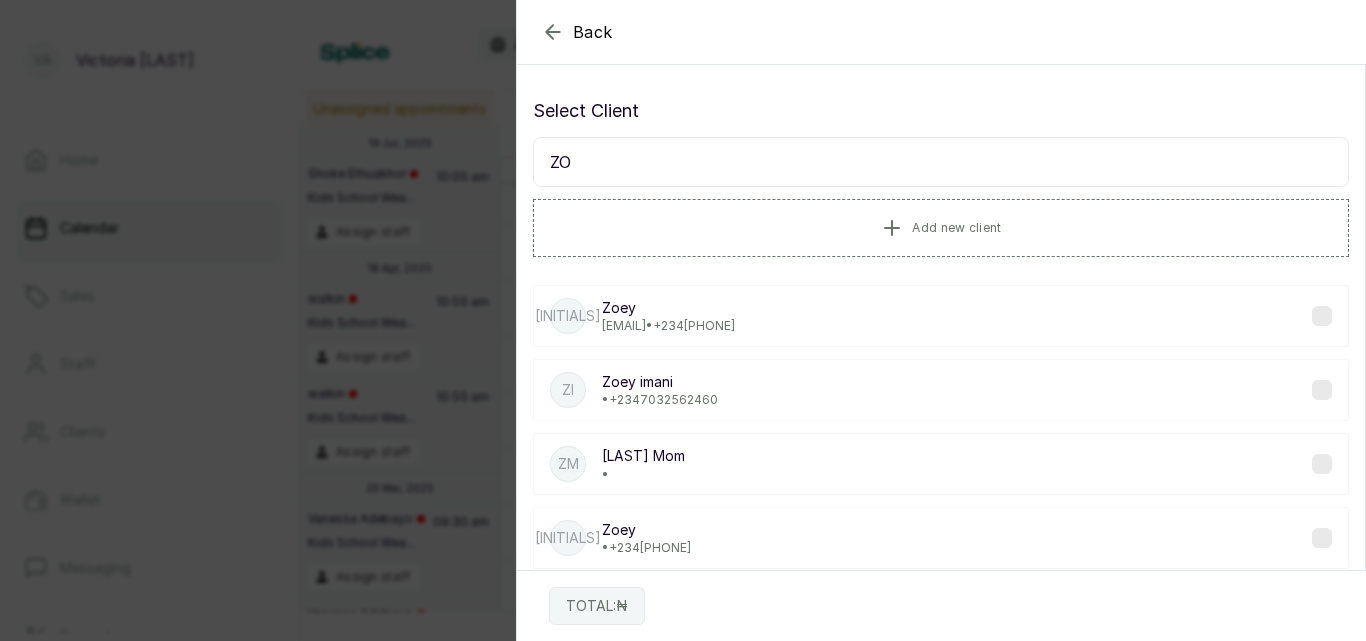 type on "Z" 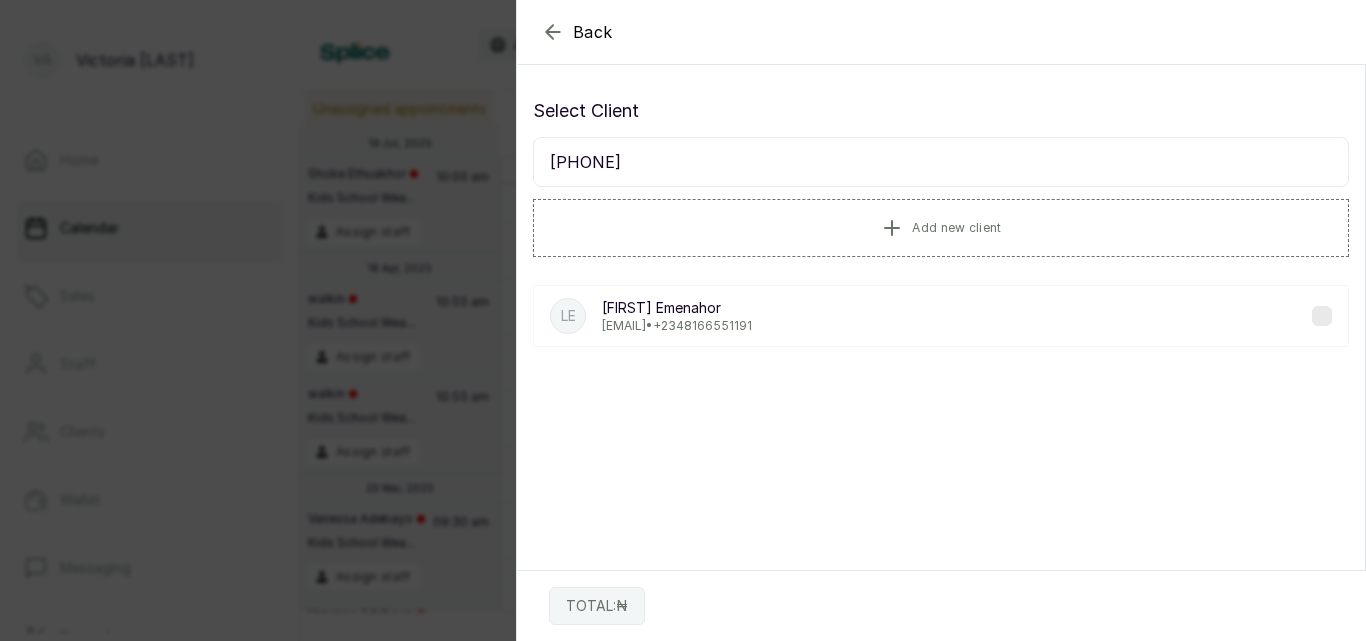 type on "[PHONE]" 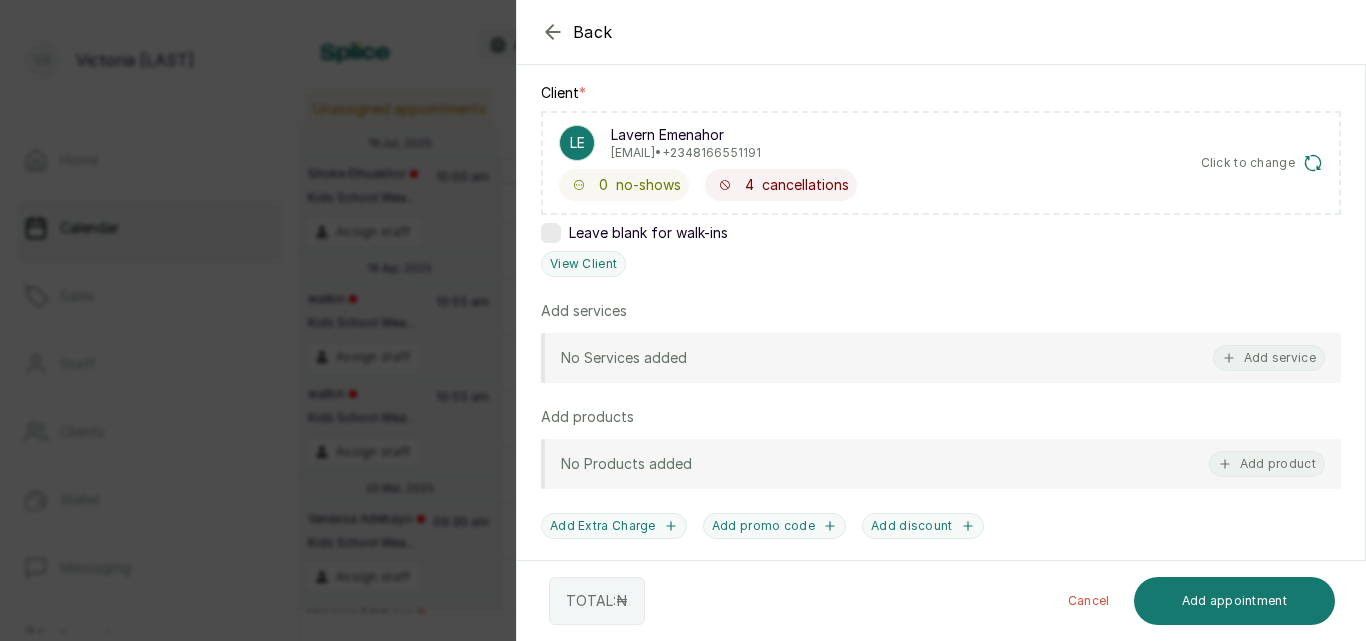 scroll, scrollTop: 300, scrollLeft: 0, axis: vertical 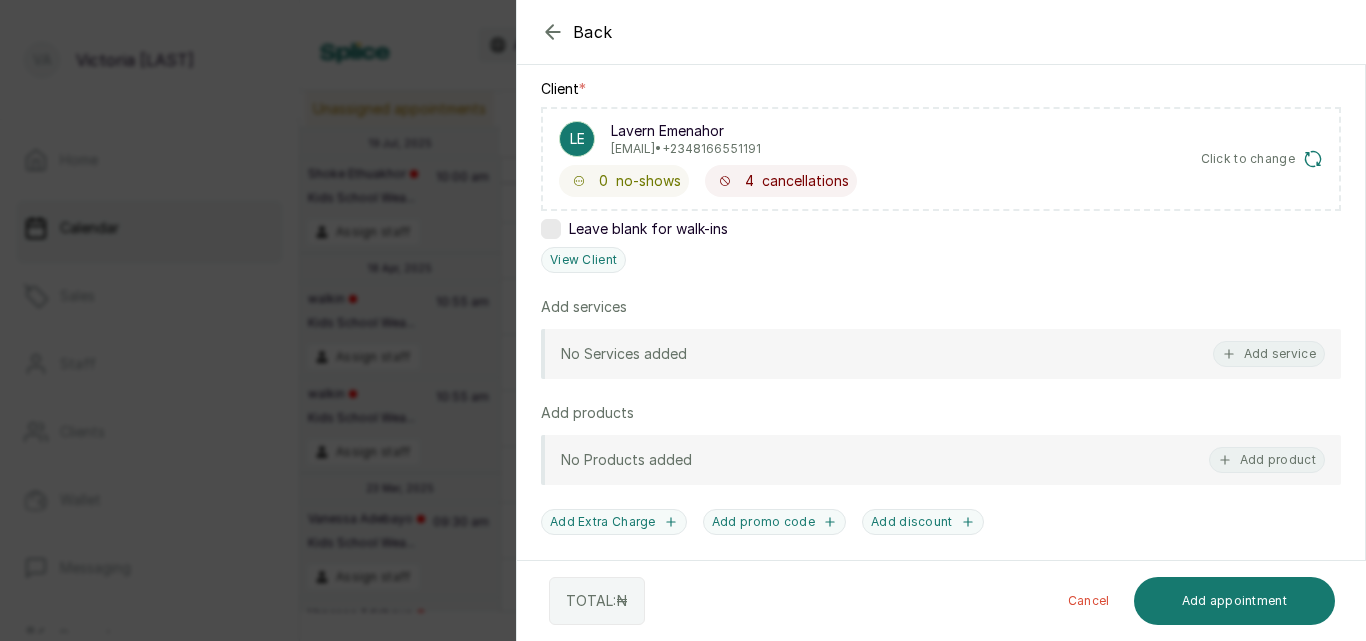click on "No Services added Add service" at bounding box center [941, 354] 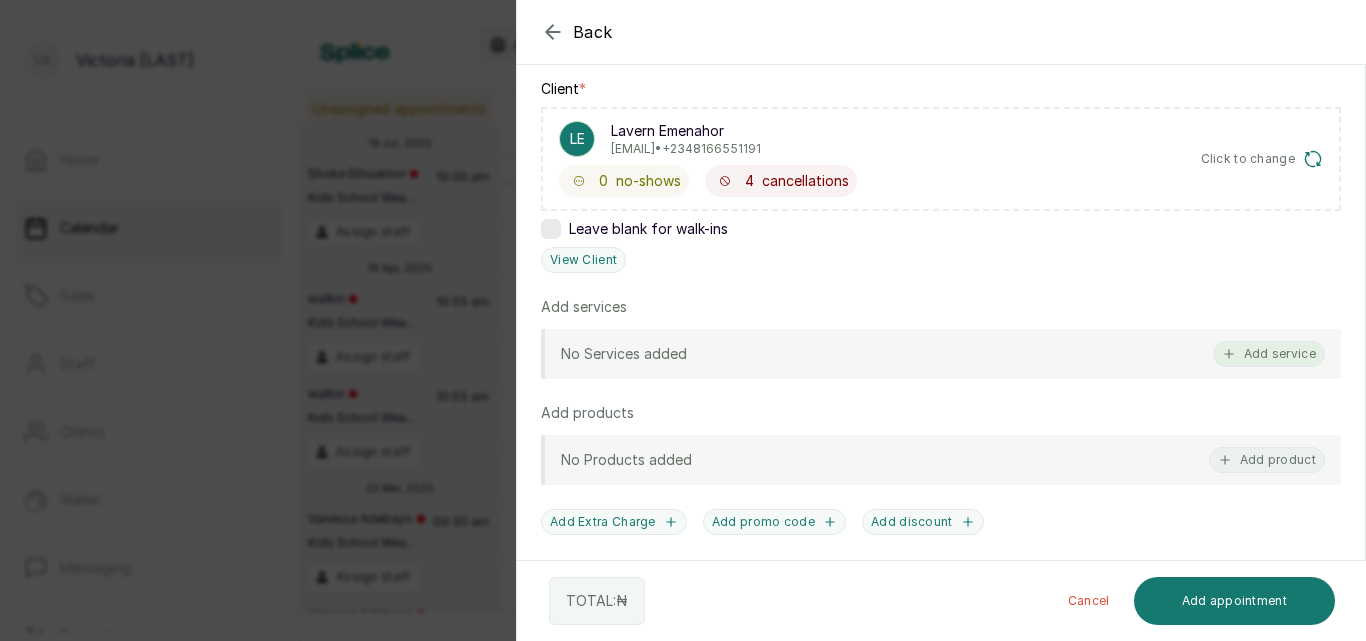 click on "Add service" at bounding box center (1269, 354) 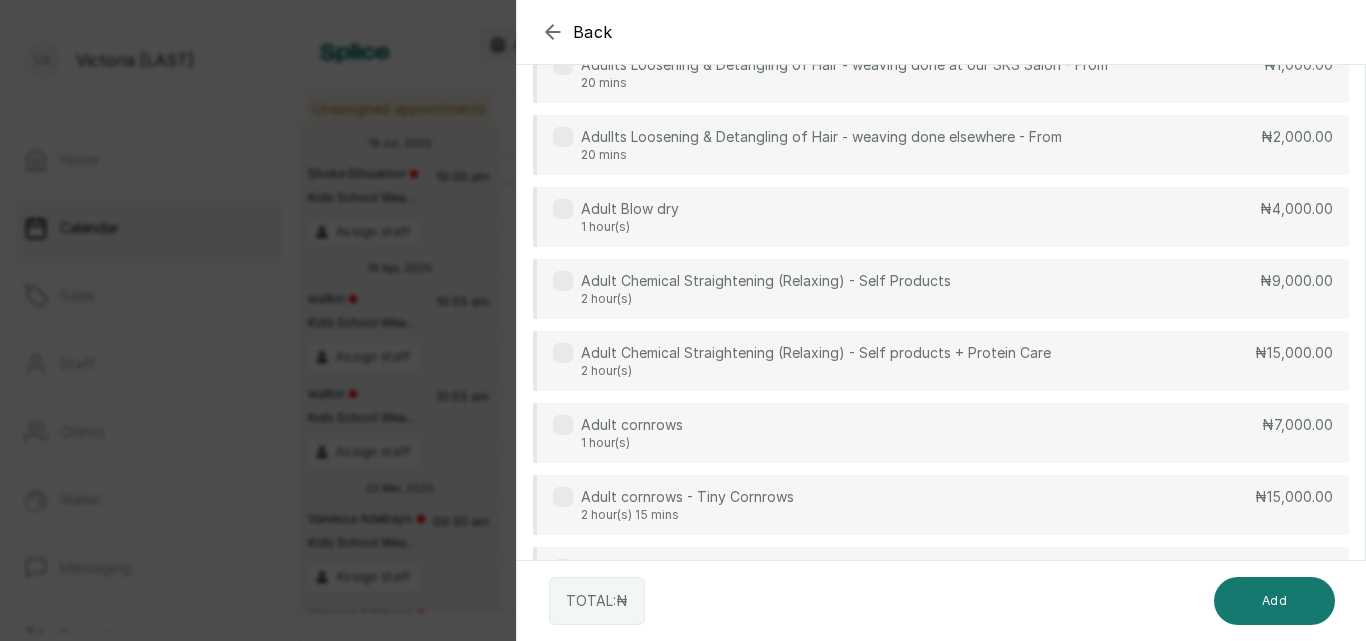 scroll, scrollTop: 80, scrollLeft: 0, axis: vertical 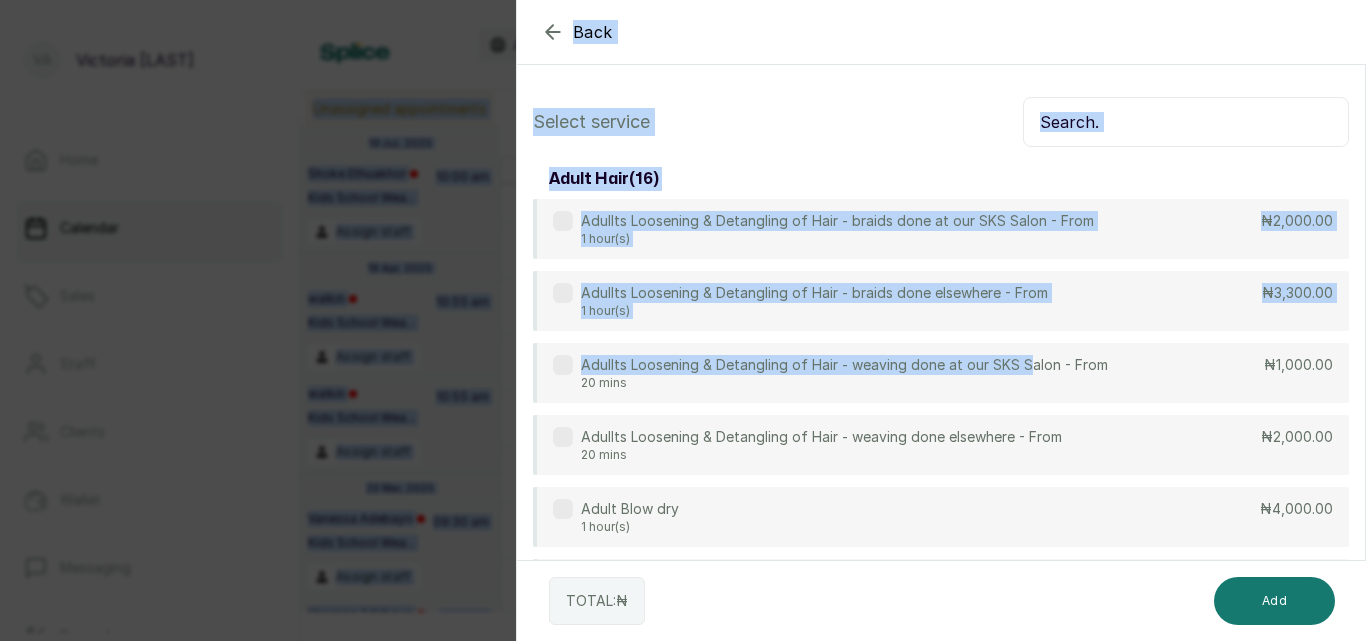 drag, startPoint x: 1026, startPoint y: 258, endPoint x: 1055, endPoint y: -87, distance: 346.2167 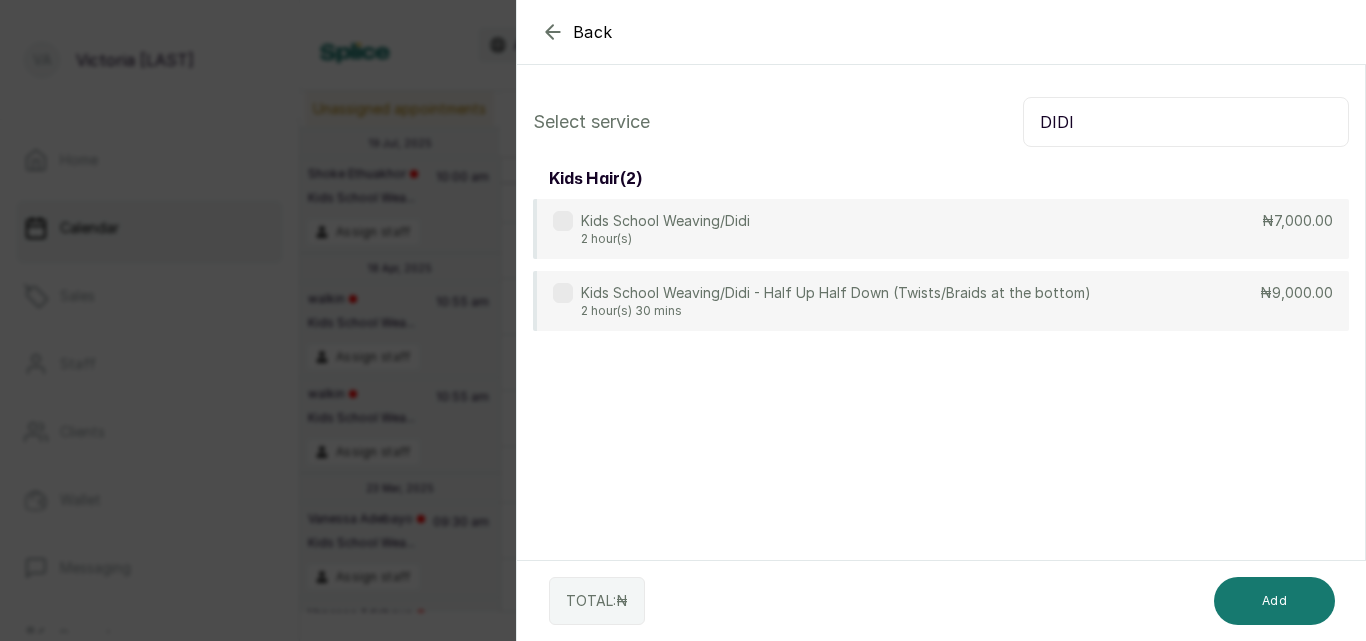 type on "DIDI" 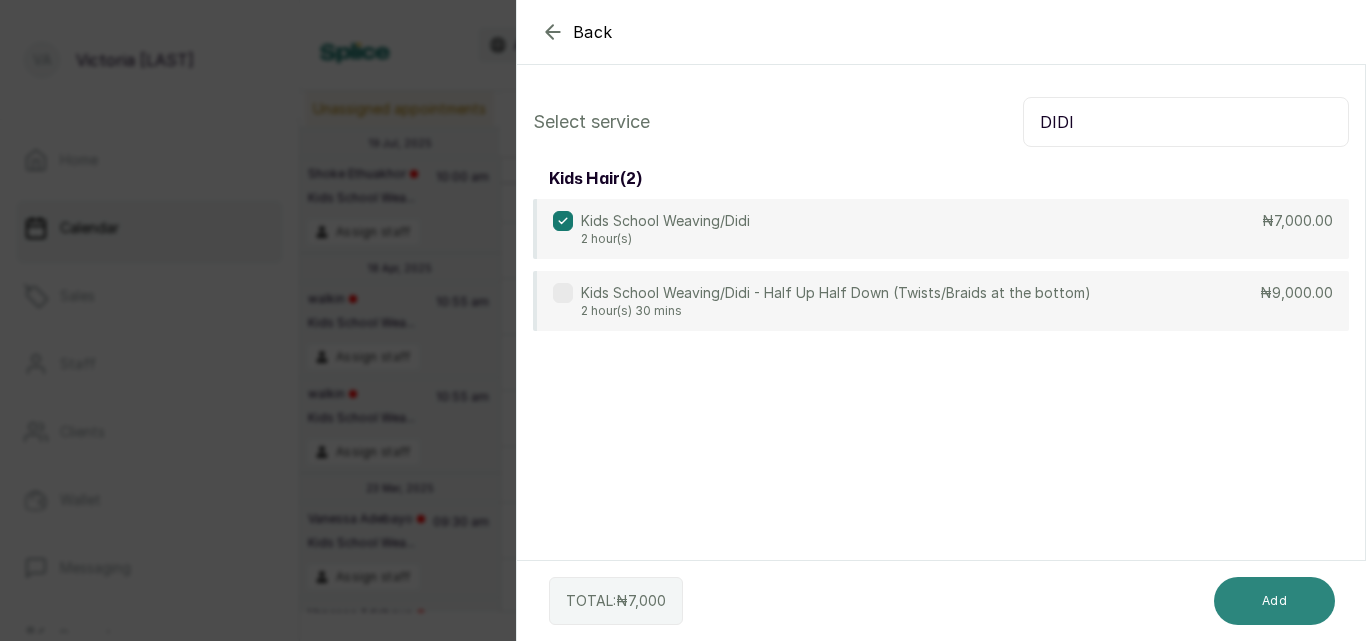 click on "Add" at bounding box center (1274, 601) 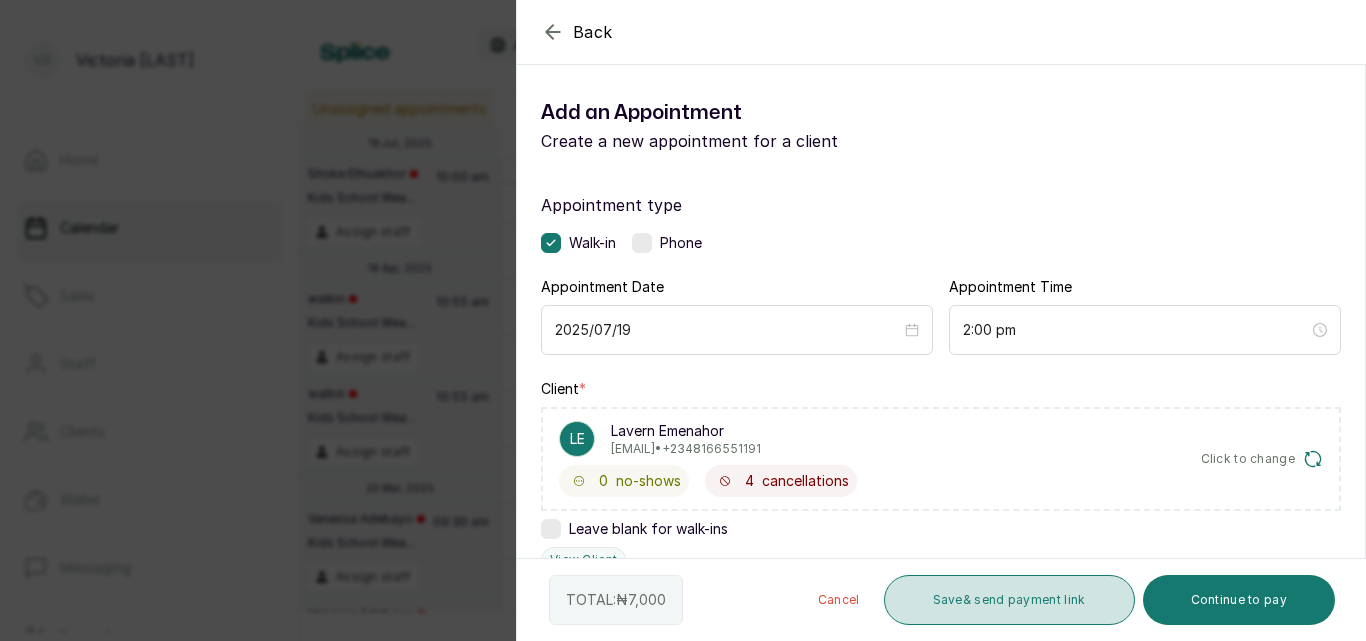 click on "Save  & send payment link" at bounding box center [1009, 600] 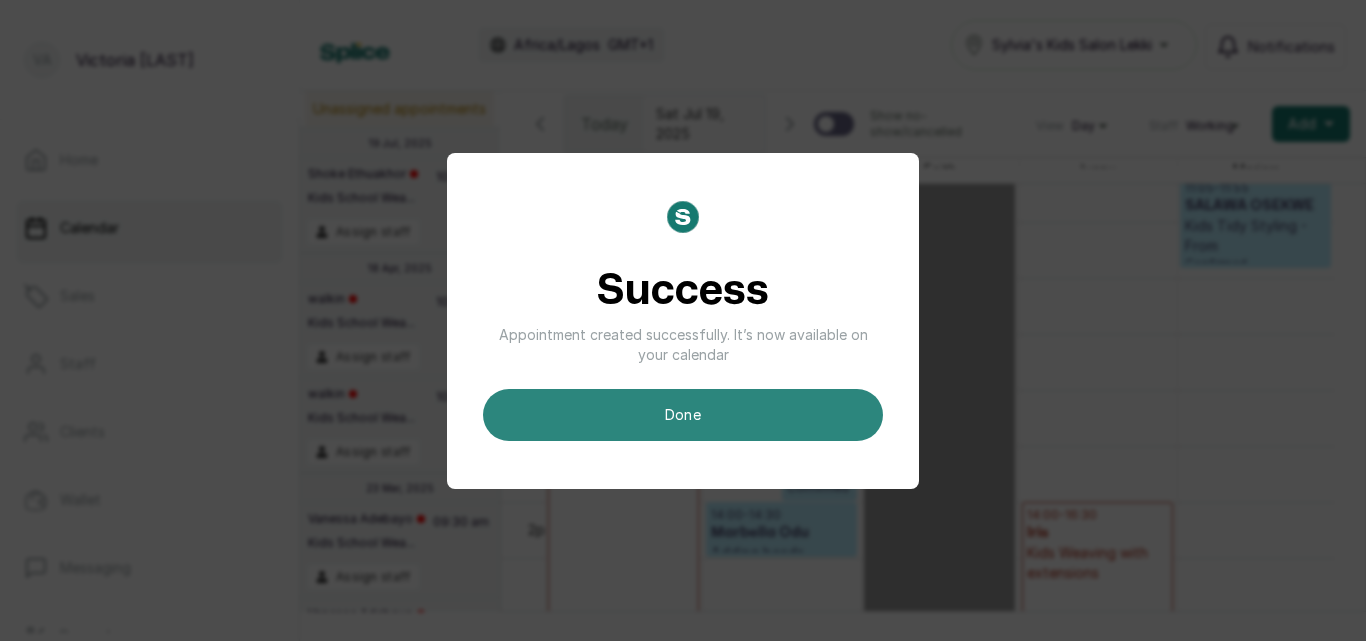 click on "done" at bounding box center (683, 415) 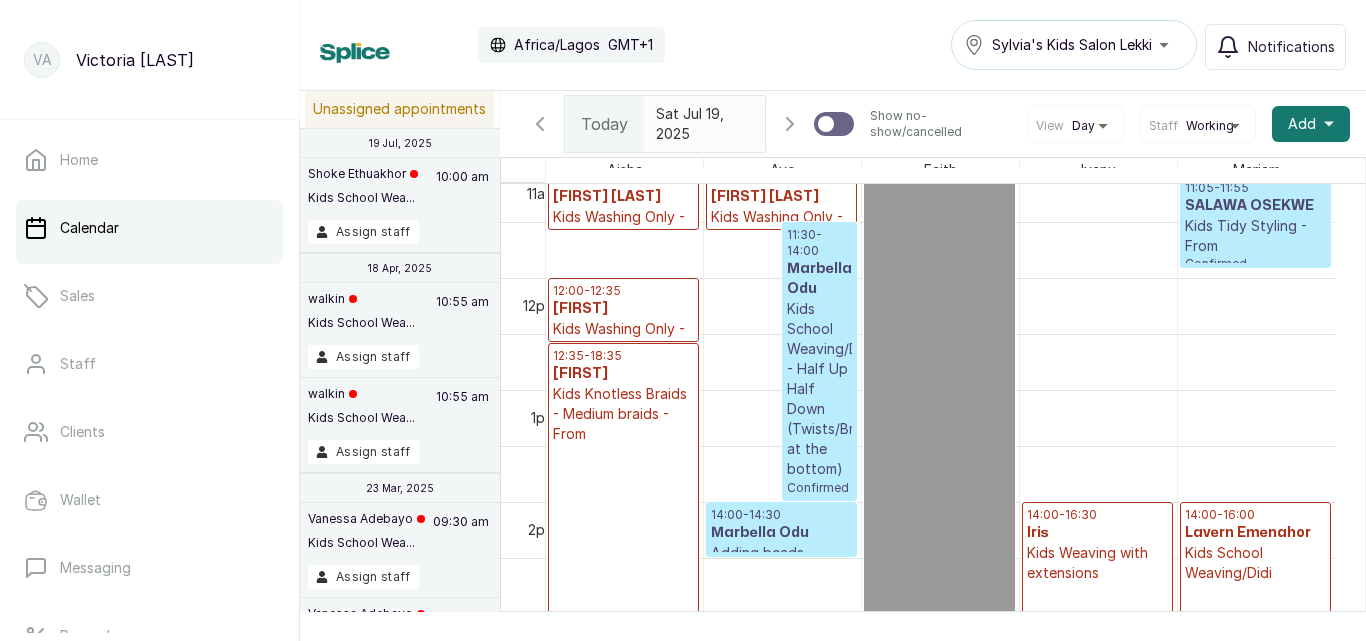scroll, scrollTop: 673, scrollLeft: 0, axis: vertical 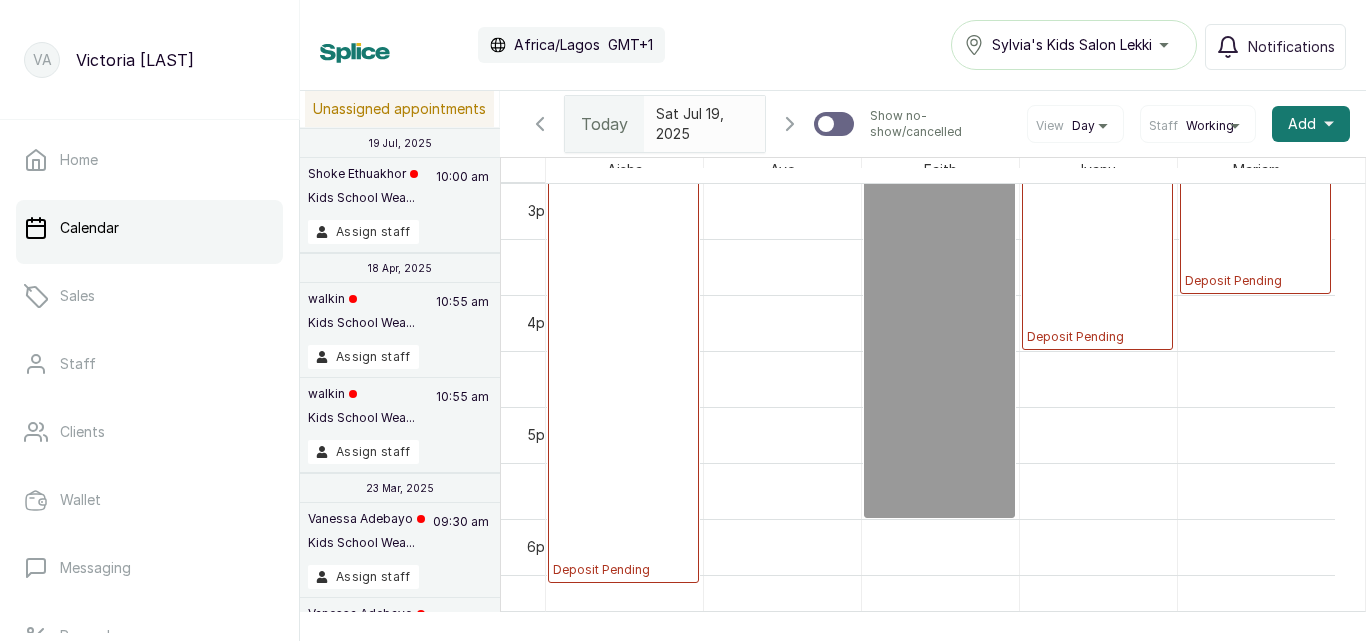 click 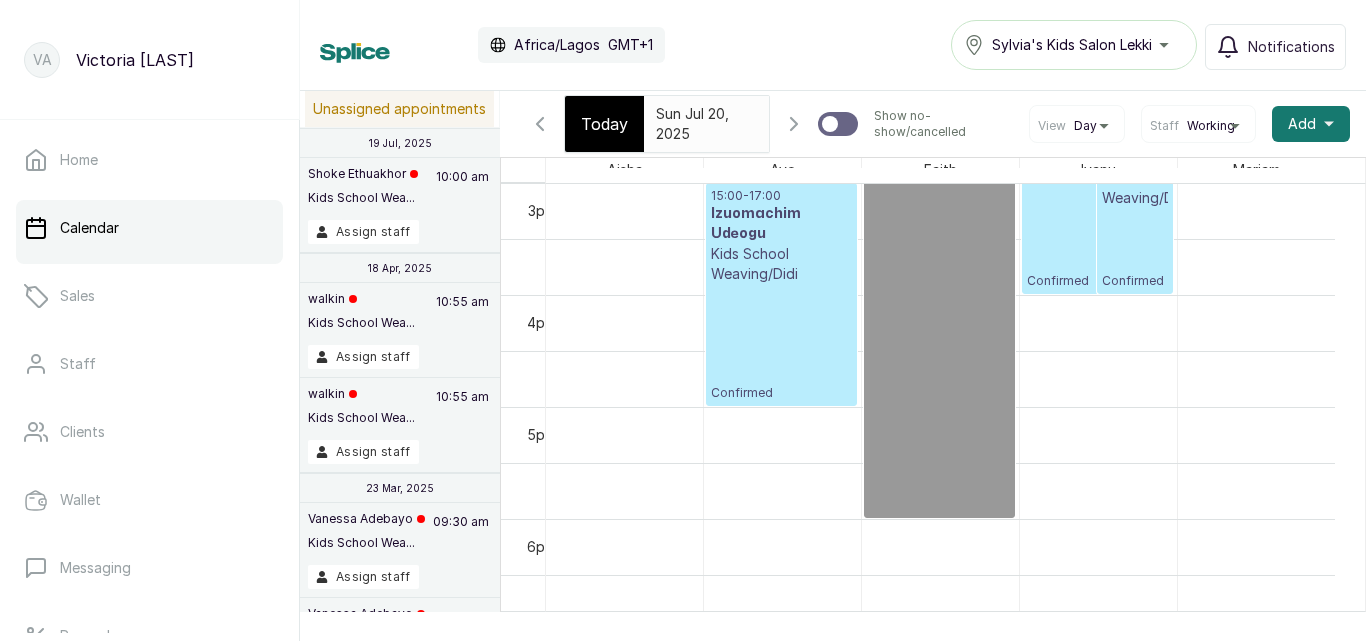 scroll, scrollTop: 673, scrollLeft: 0, axis: vertical 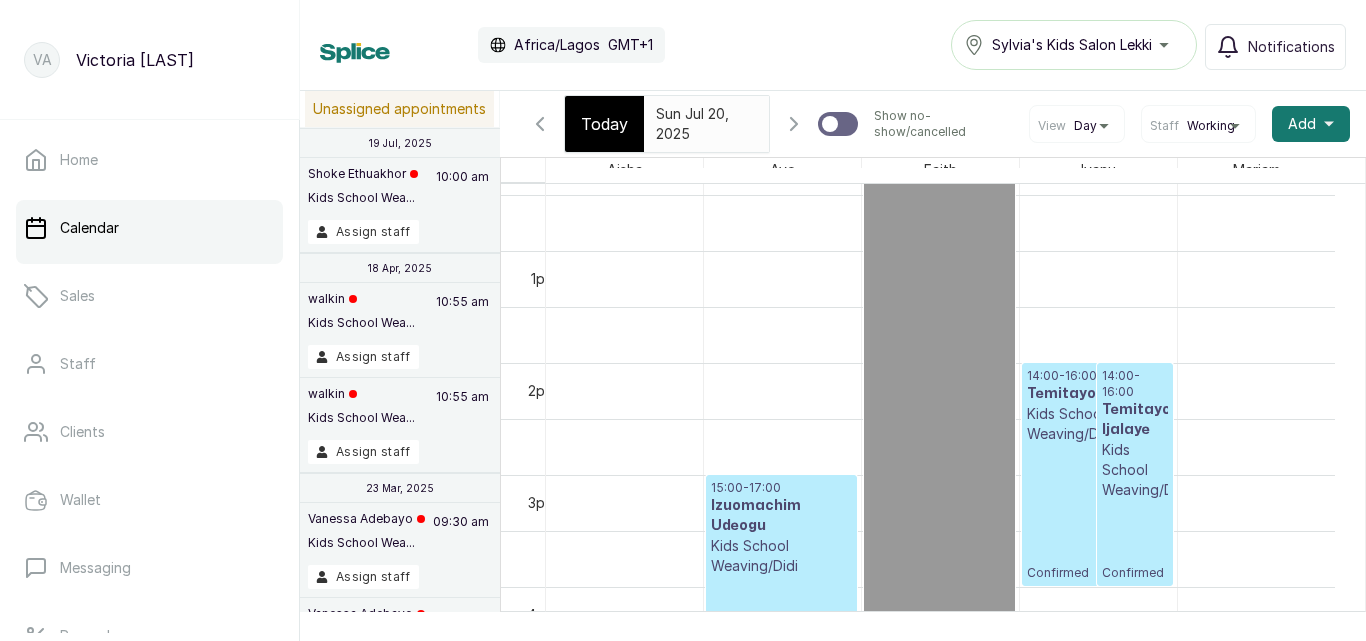 click 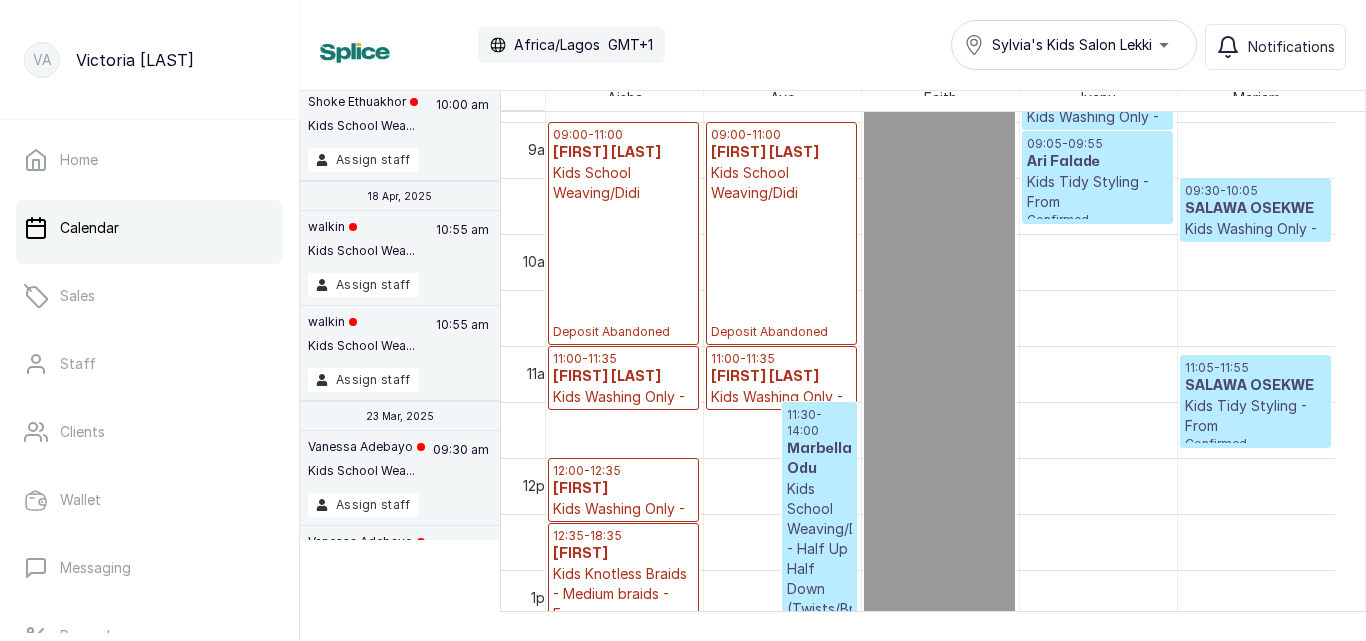 scroll, scrollTop: 90, scrollLeft: 0, axis: vertical 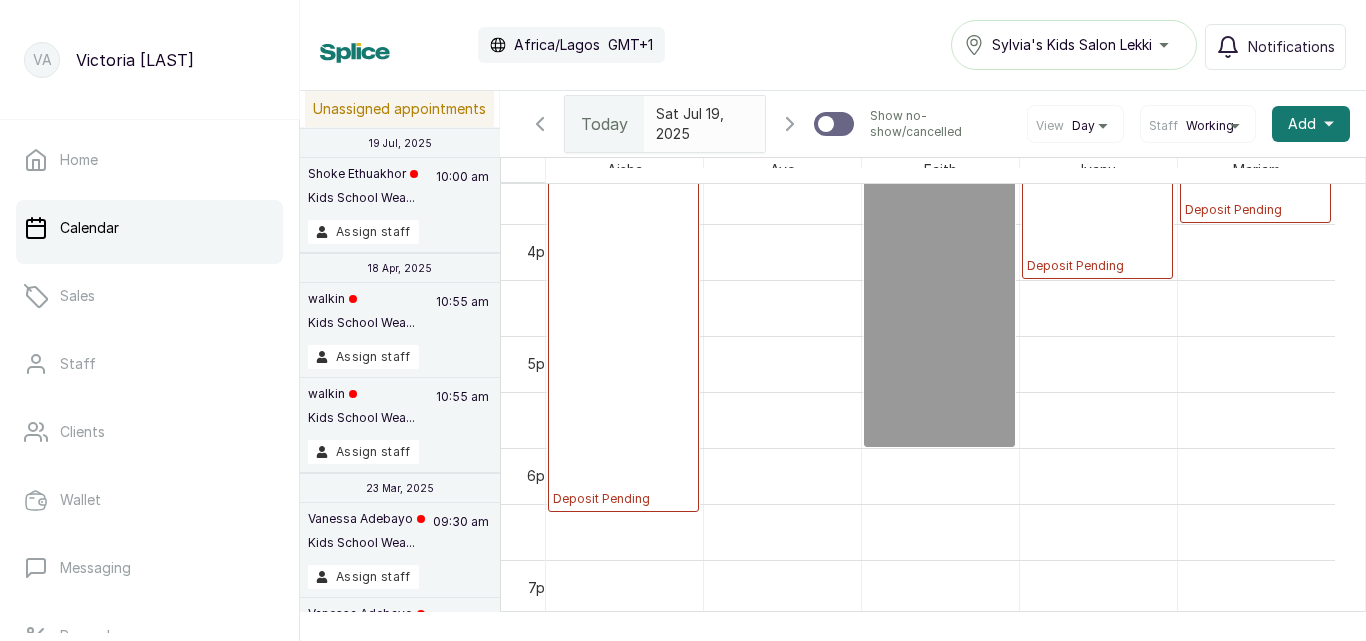 drag, startPoint x: 1334, startPoint y: 549, endPoint x: 1337, endPoint y: 505, distance: 44.102154 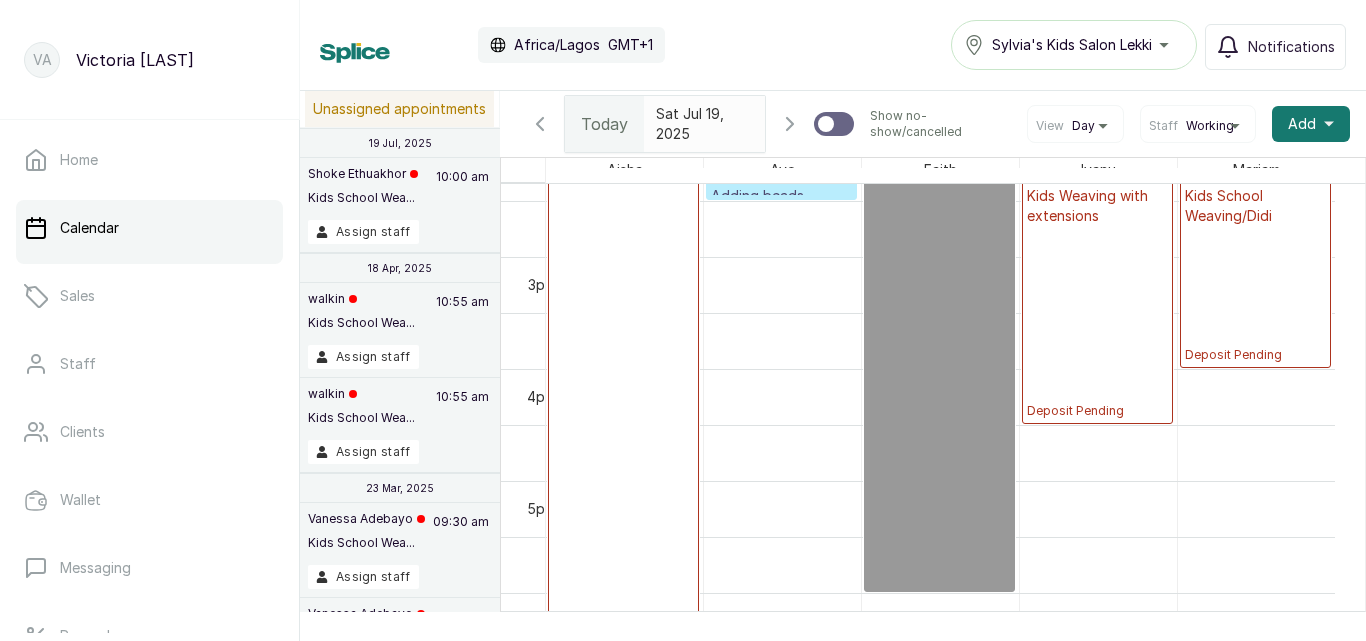 click 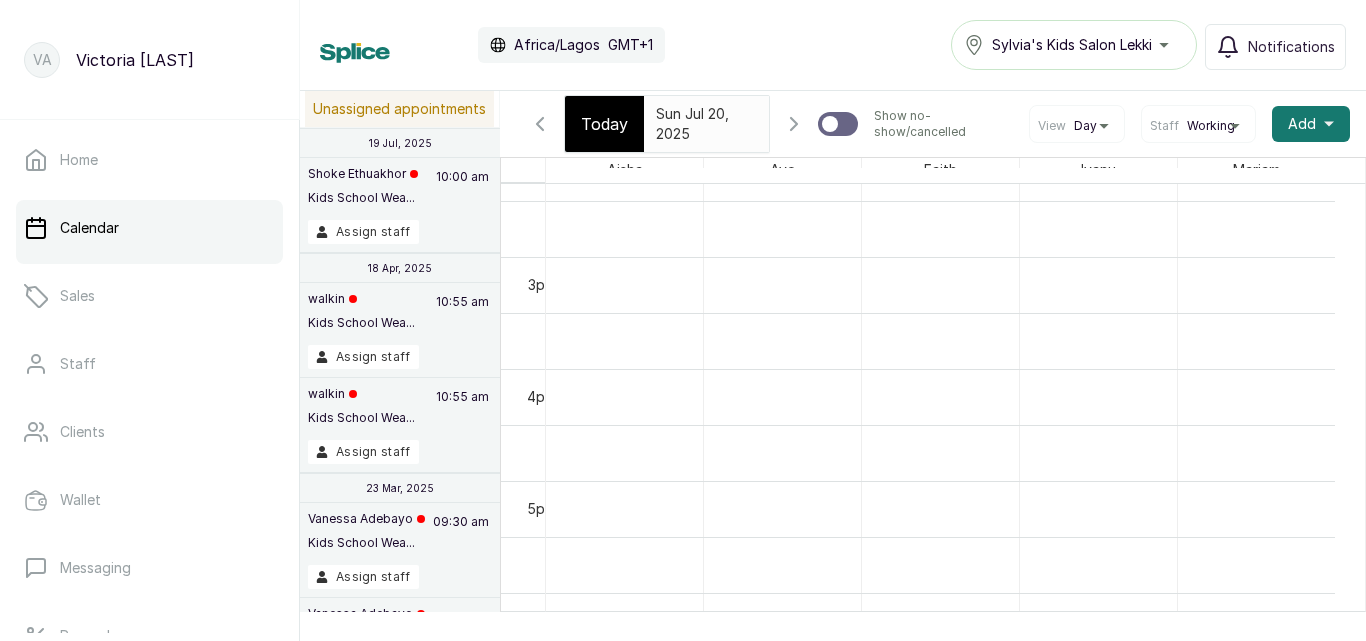scroll, scrollTop: 673, scrollLeft: 0, axis: vertical 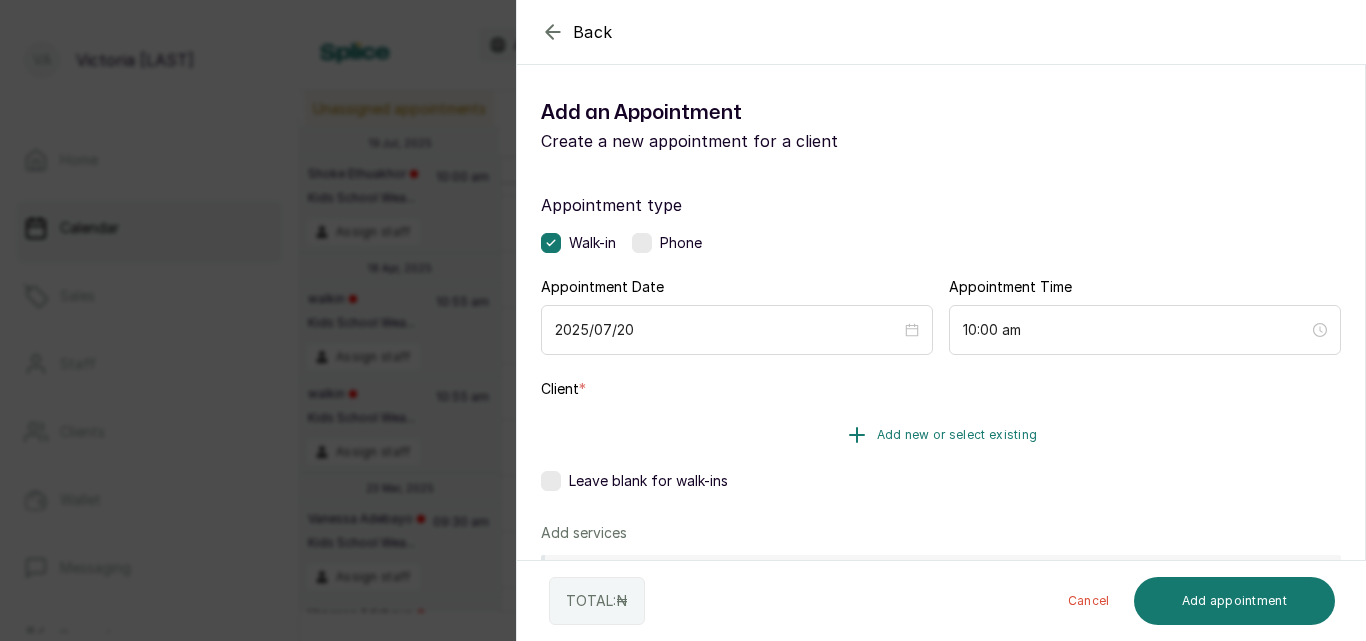 click on "Add new or select existing" at bounding box center [957, 435] 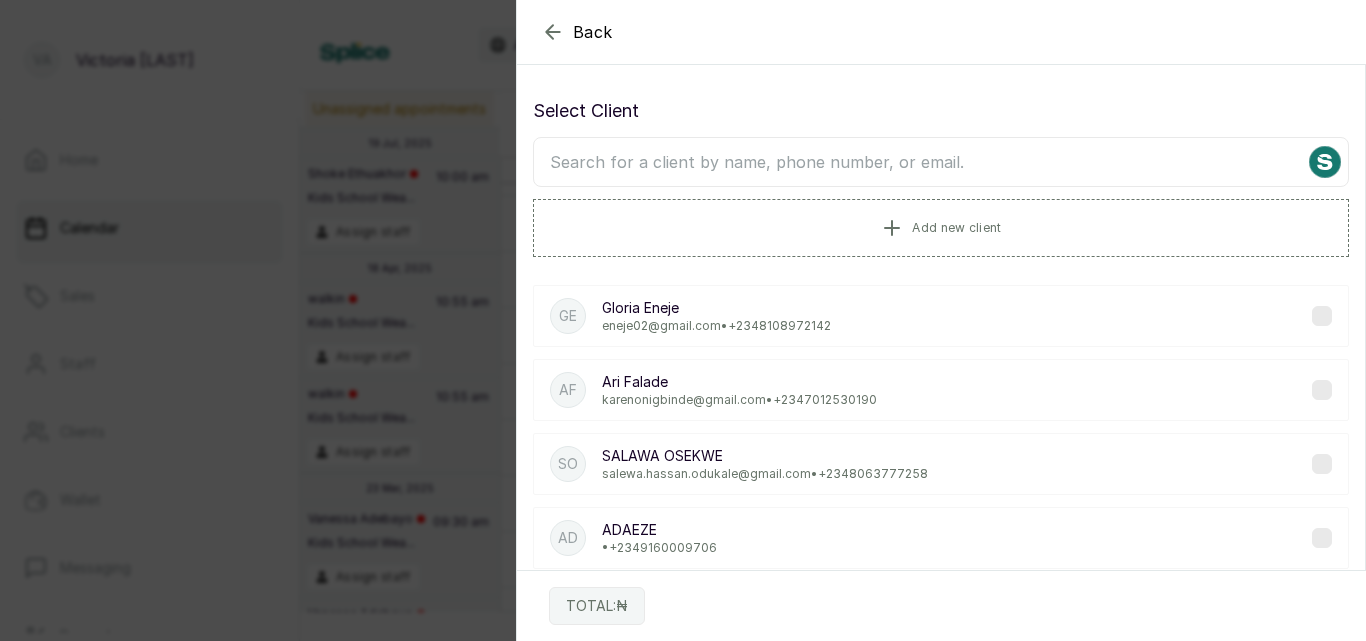 click at bounding box center (941, 162) 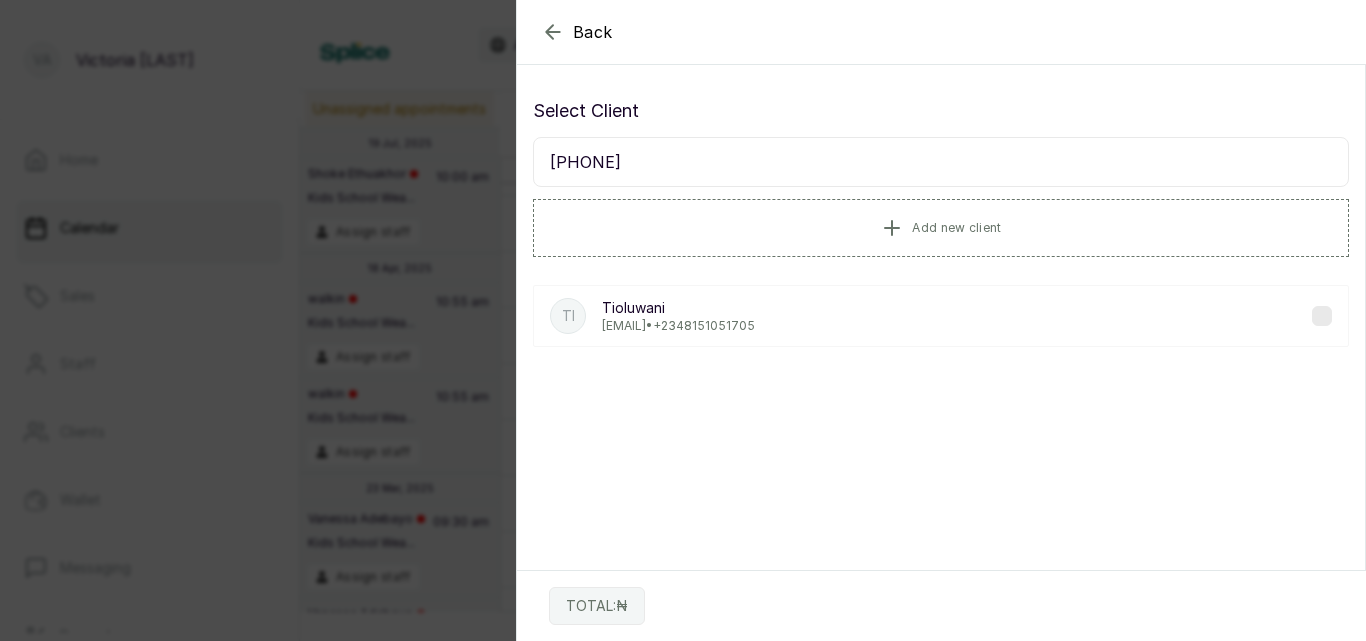 type on "[PHONE]" 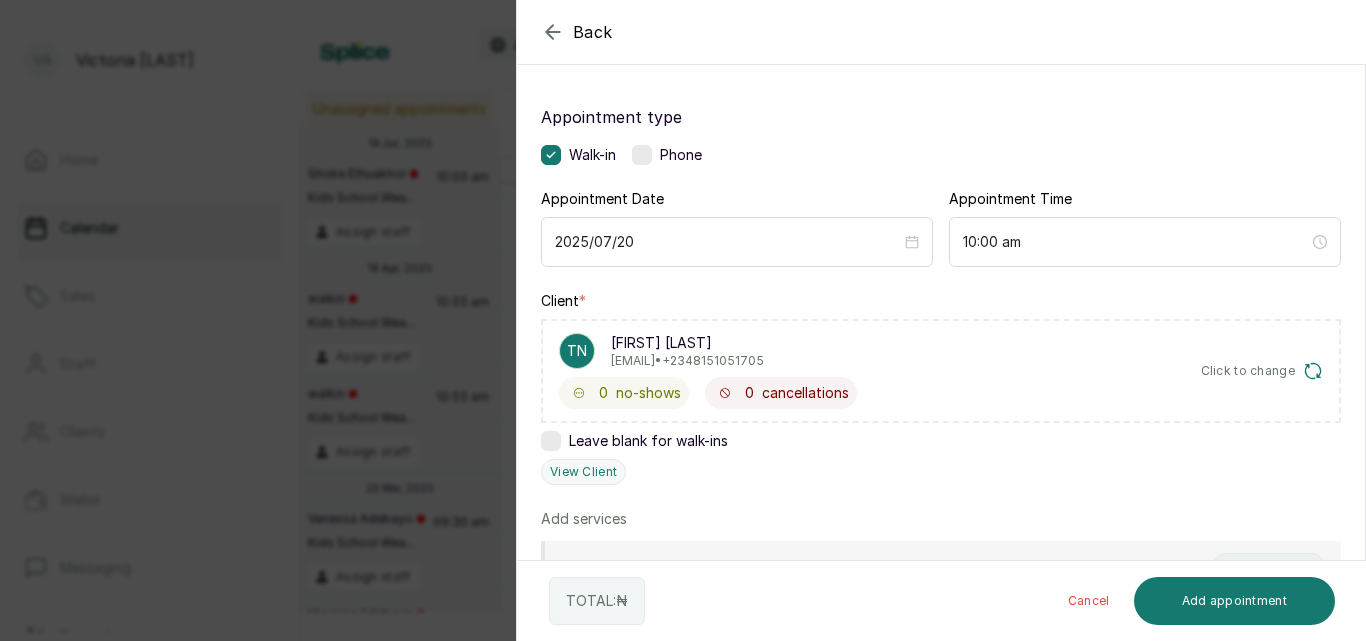 scroll, scrollTop: 90, scrollLeft: 0, axis: vertical 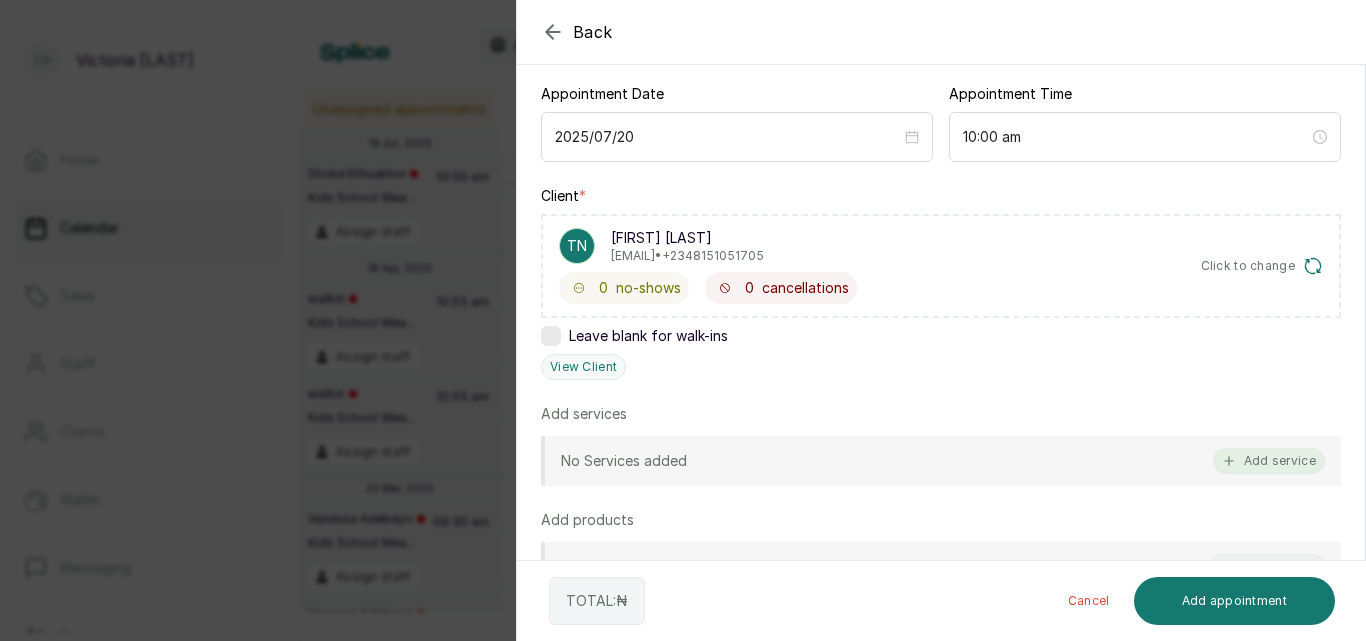 click on "Add service" at bounding box center [1269, 461] 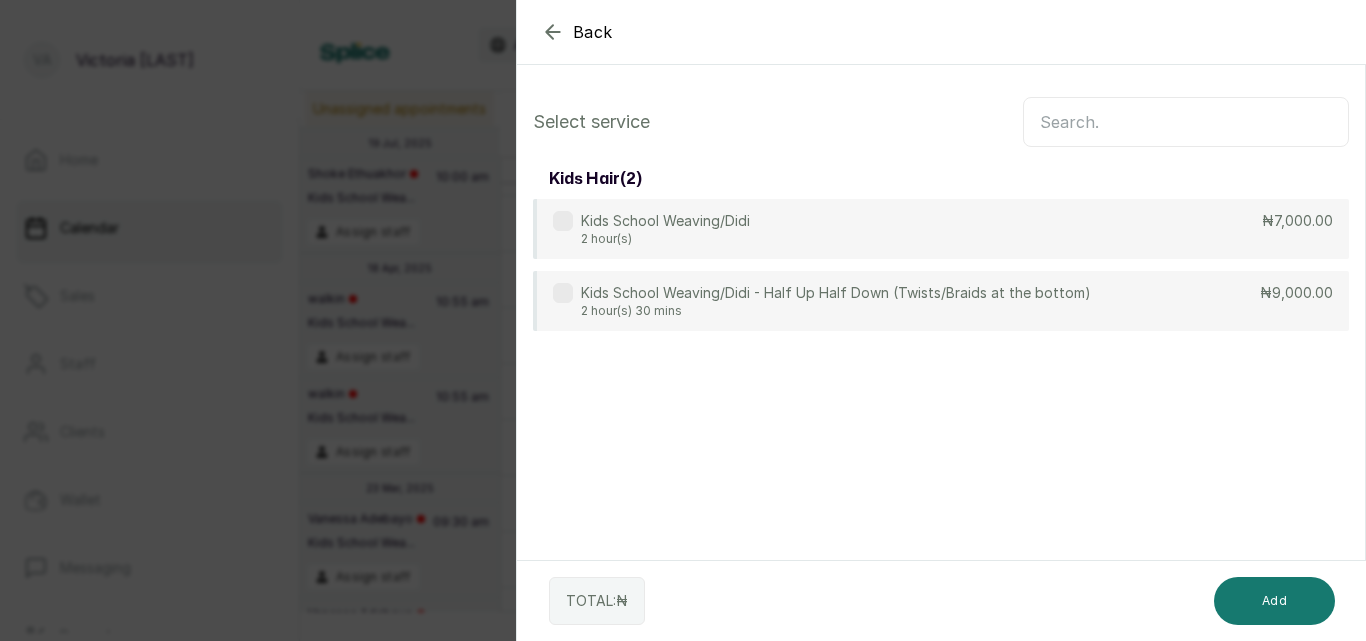 scroll, scrollTop: 0, scrollLeft: 0, axis: both 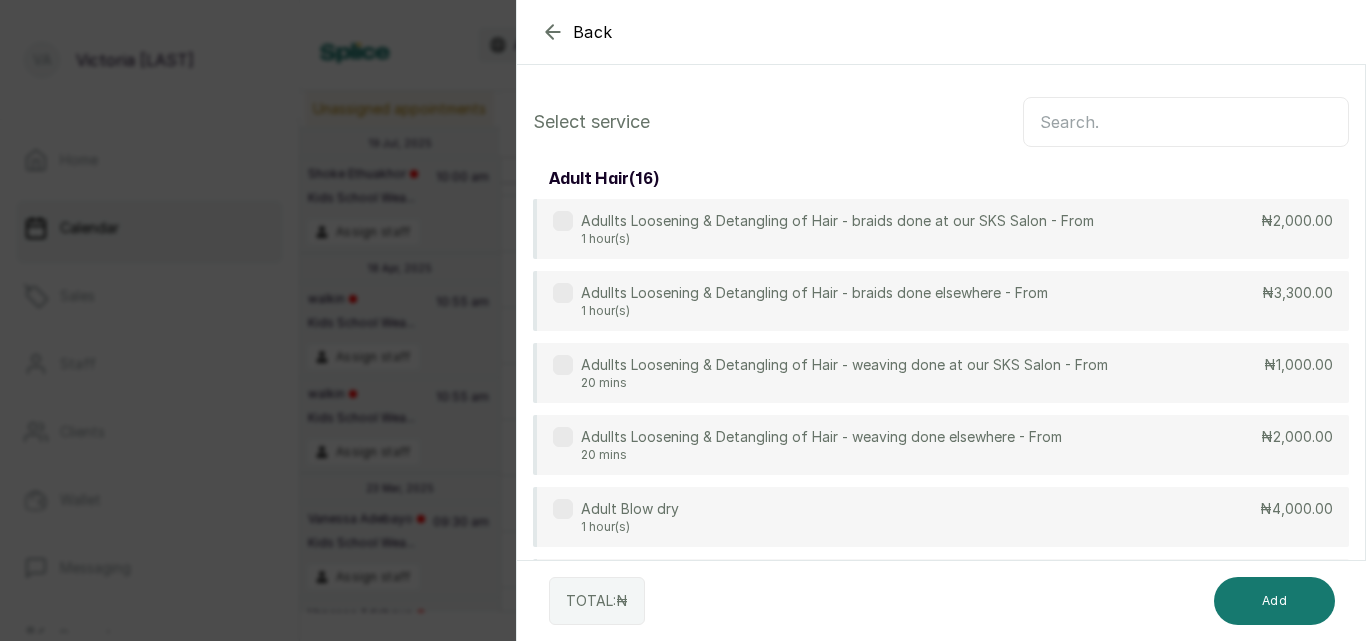 click at bounding box center [1186, 122] 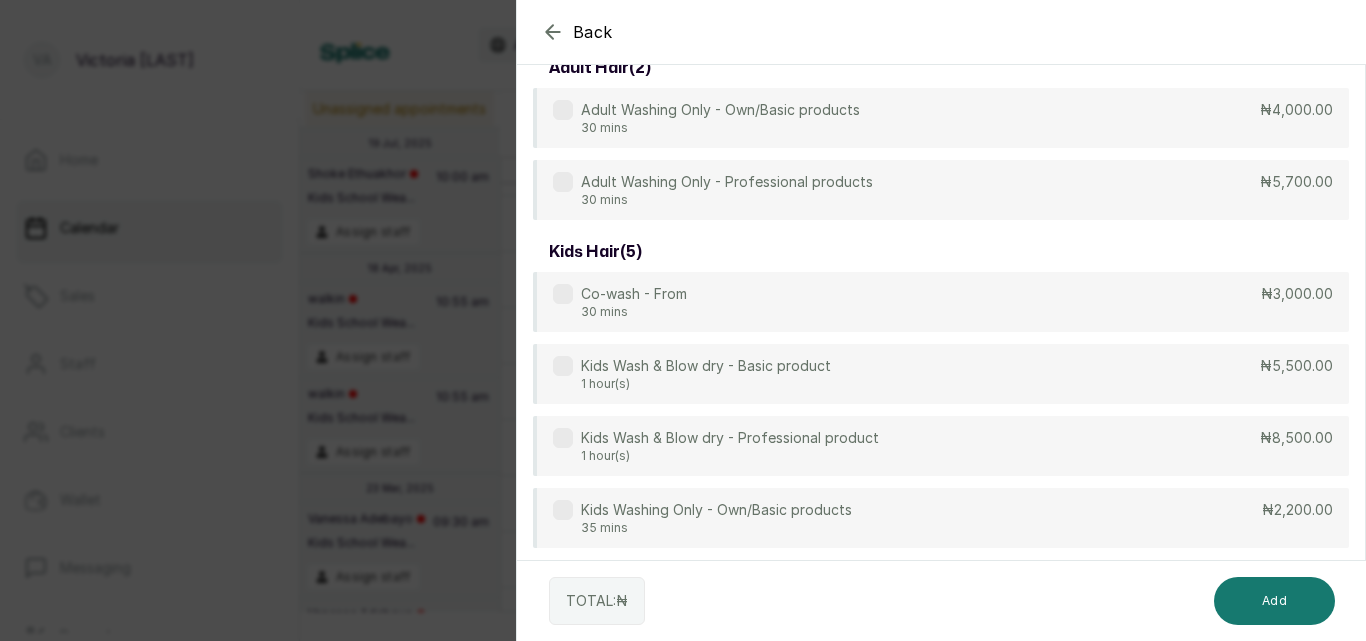 scroll, scrollTop: 187, scrollLeft: 0, axis: vertical 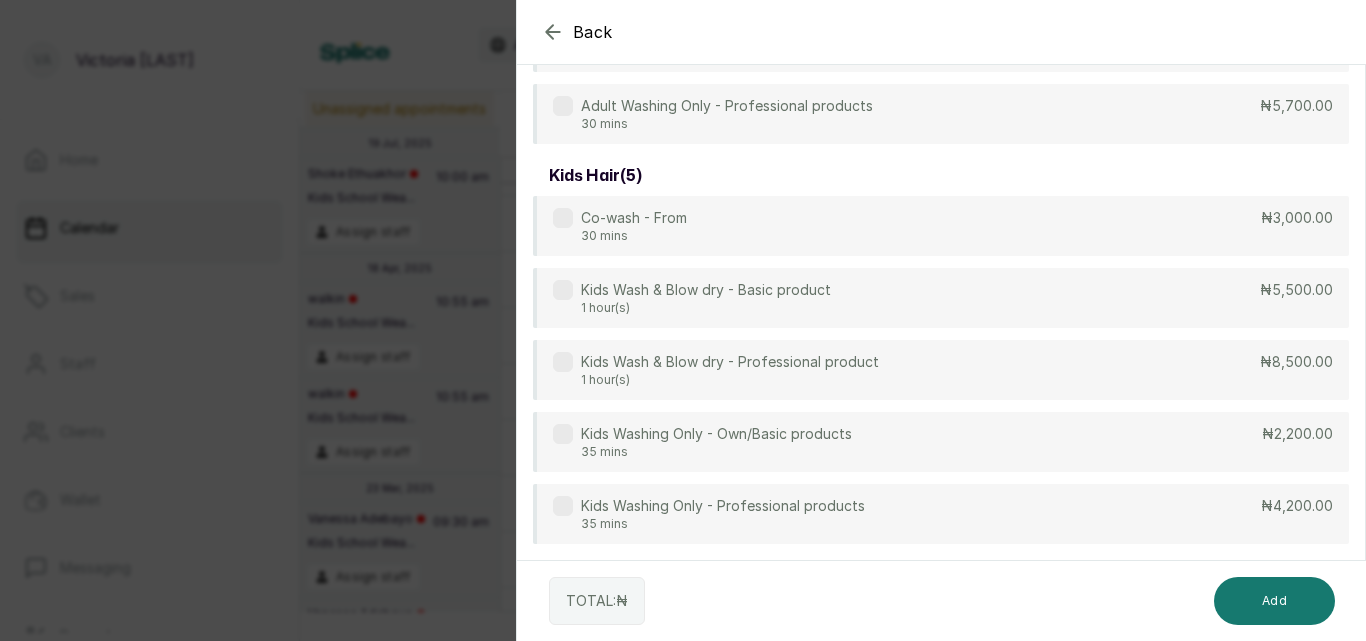 click at bounding box center (563, 506) 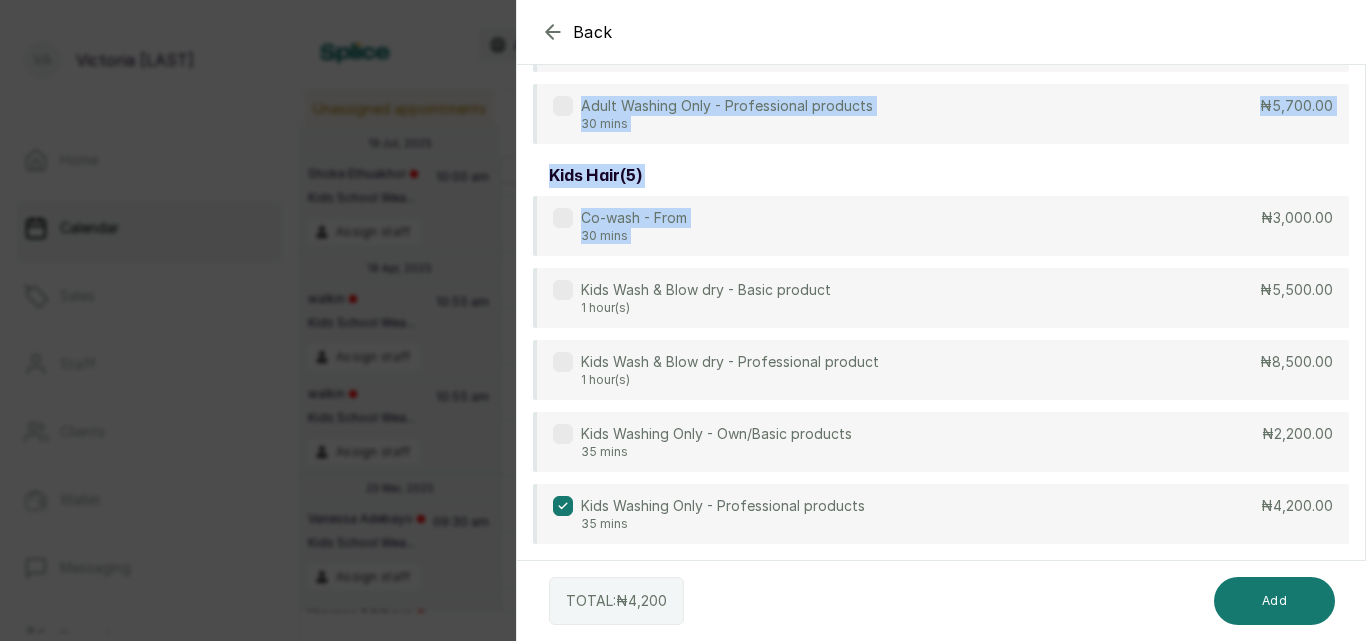 scroll, scrollTop: 0, scrollLeft: 0, axis: both 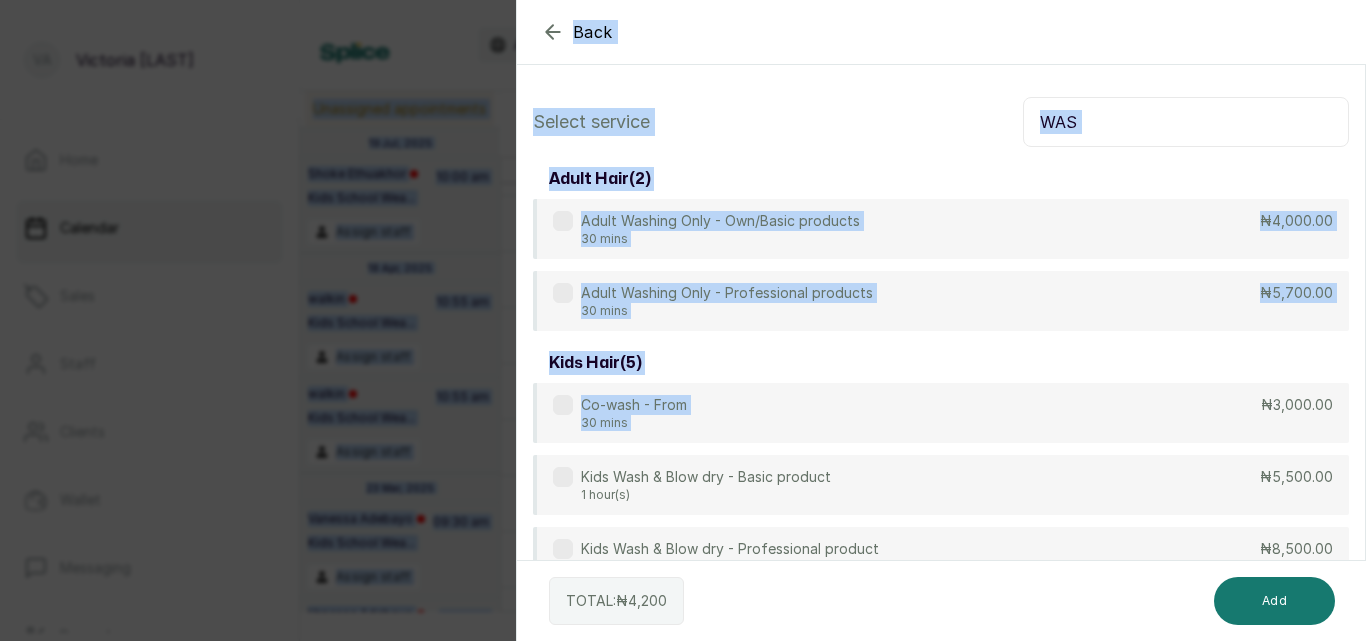 drag, startPoint x: 1071, startPoint y: 254, endPoint x: 1180, endPoint y: -87, distance: 357.9972 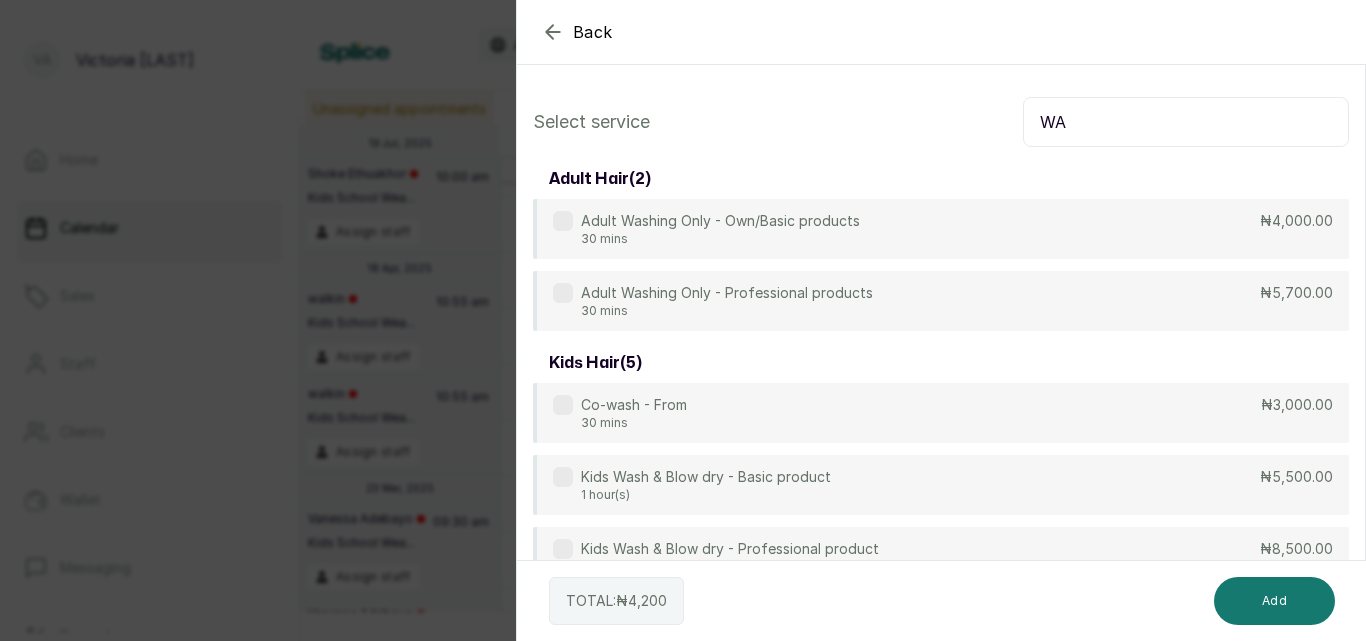 type on "W" 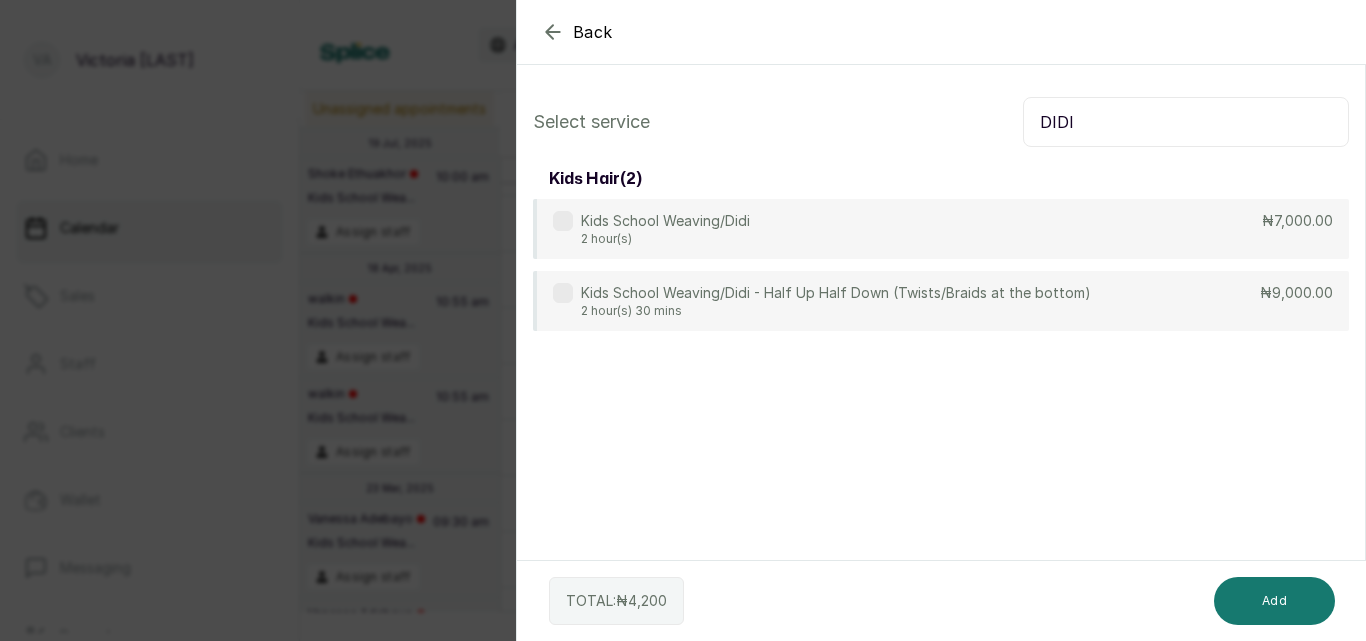 type on "DIDI" 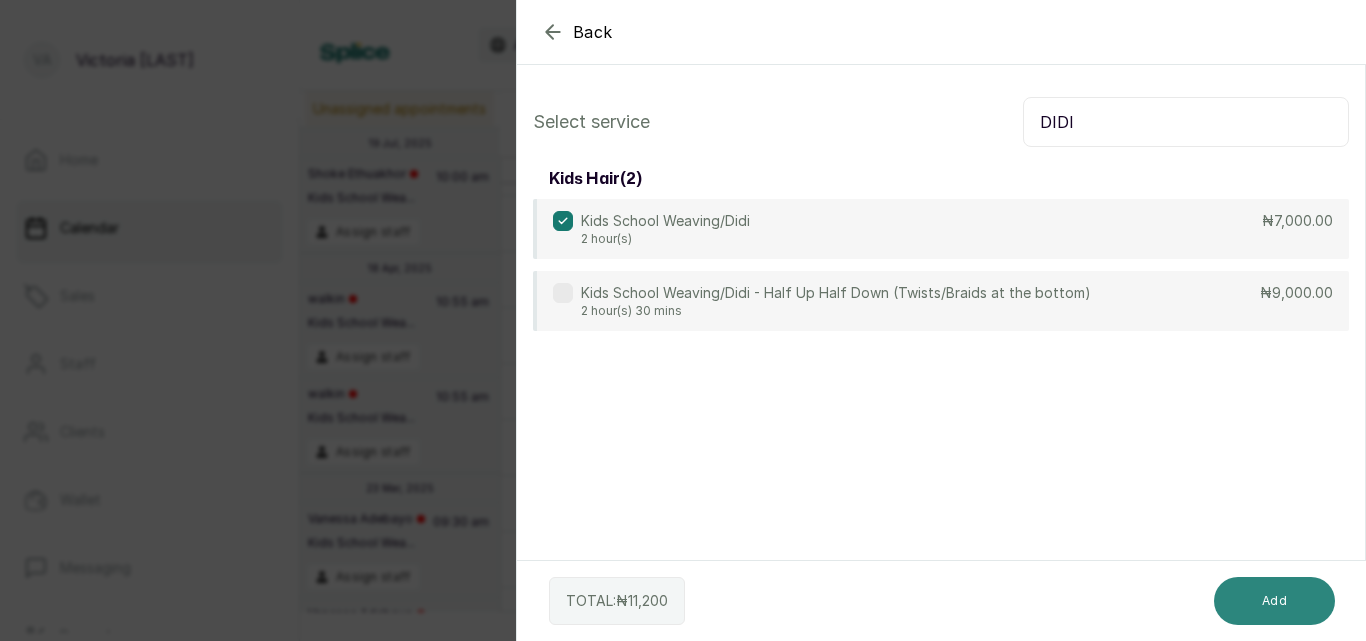 click on "Add" at bounding box center [1274, 601] 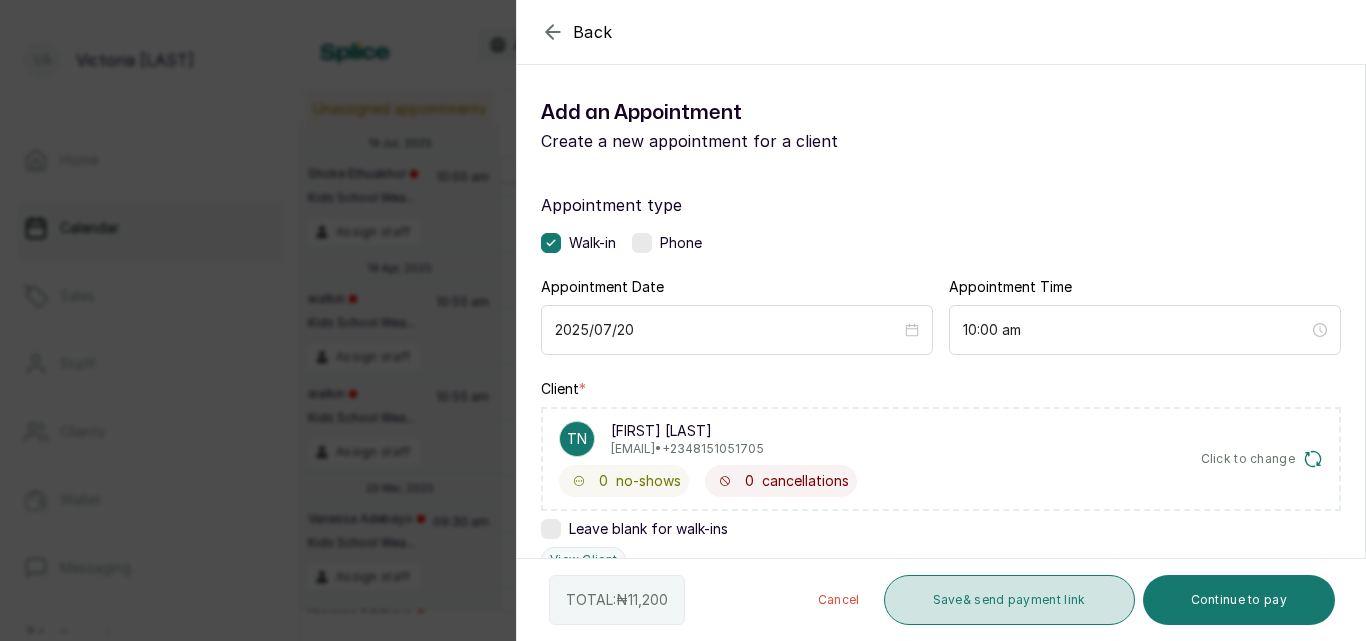 click on "Save  & send payment link" at bounding box center [1009, 600] 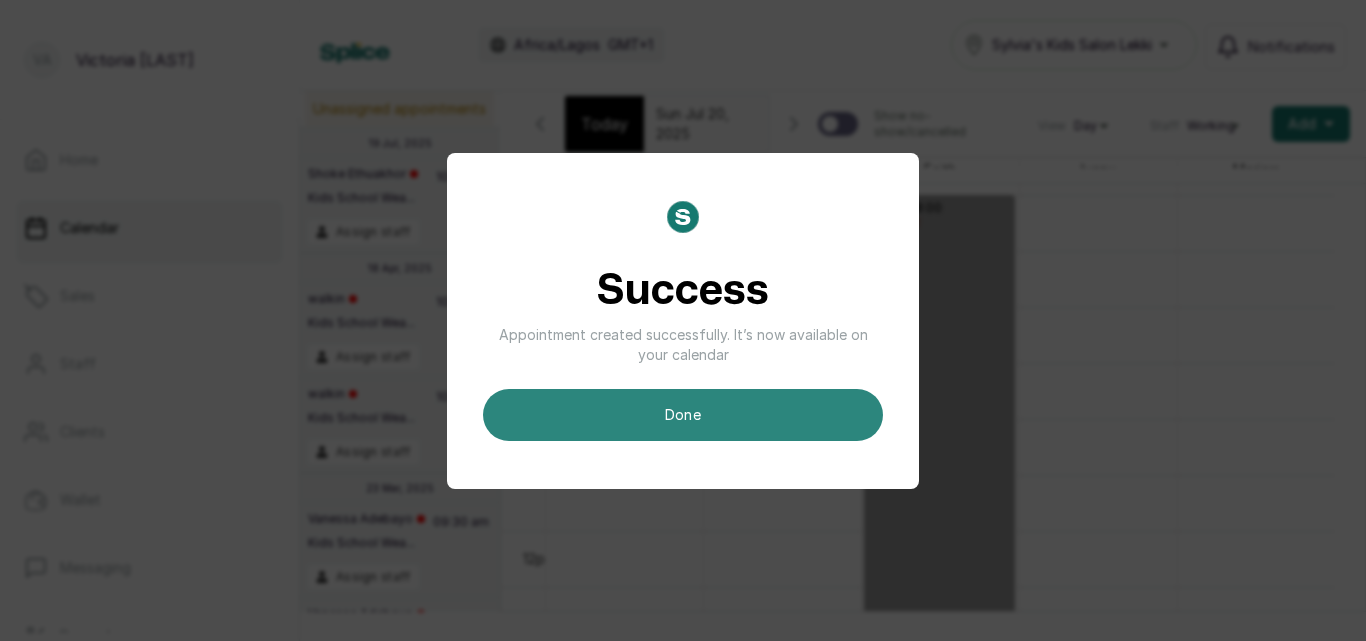 click on "done" at bounding box center (683, 415) 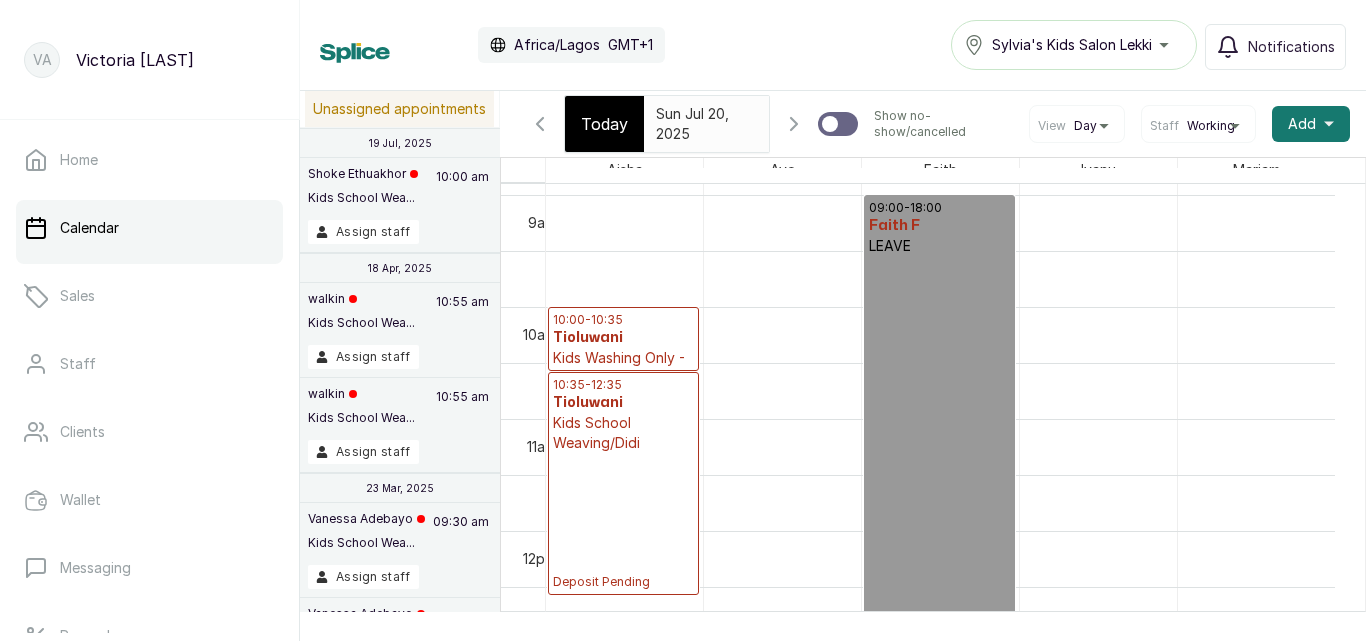 scroll, scrollTop: 673, scrollLeft: 0, axis: vertical 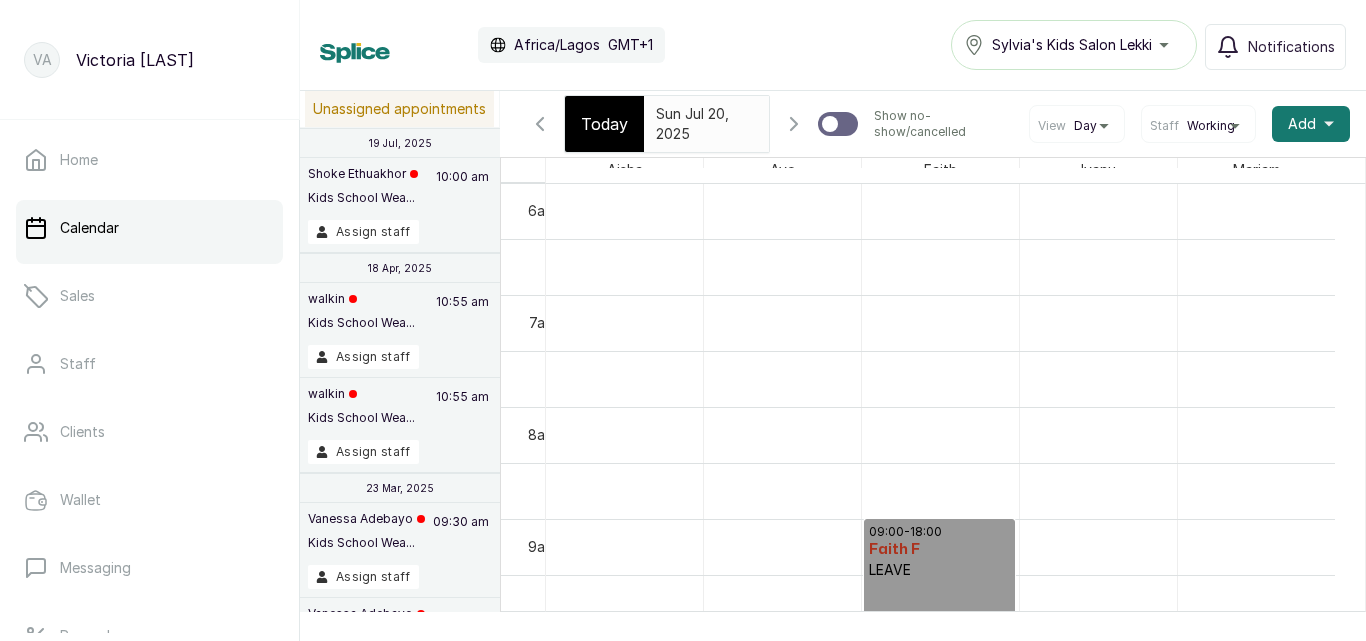 click on "Today" at bounding box center (604, 124) 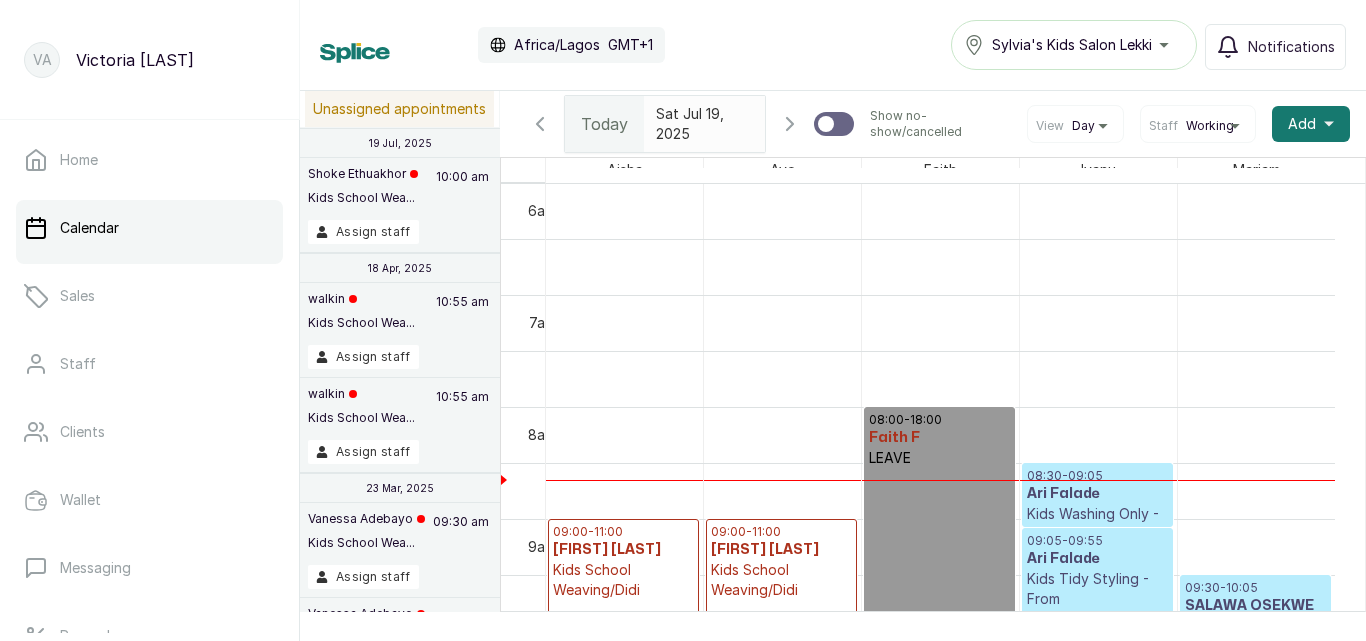 scroll, scrollTop: 690, scrollLeft: 0, axis: vertical 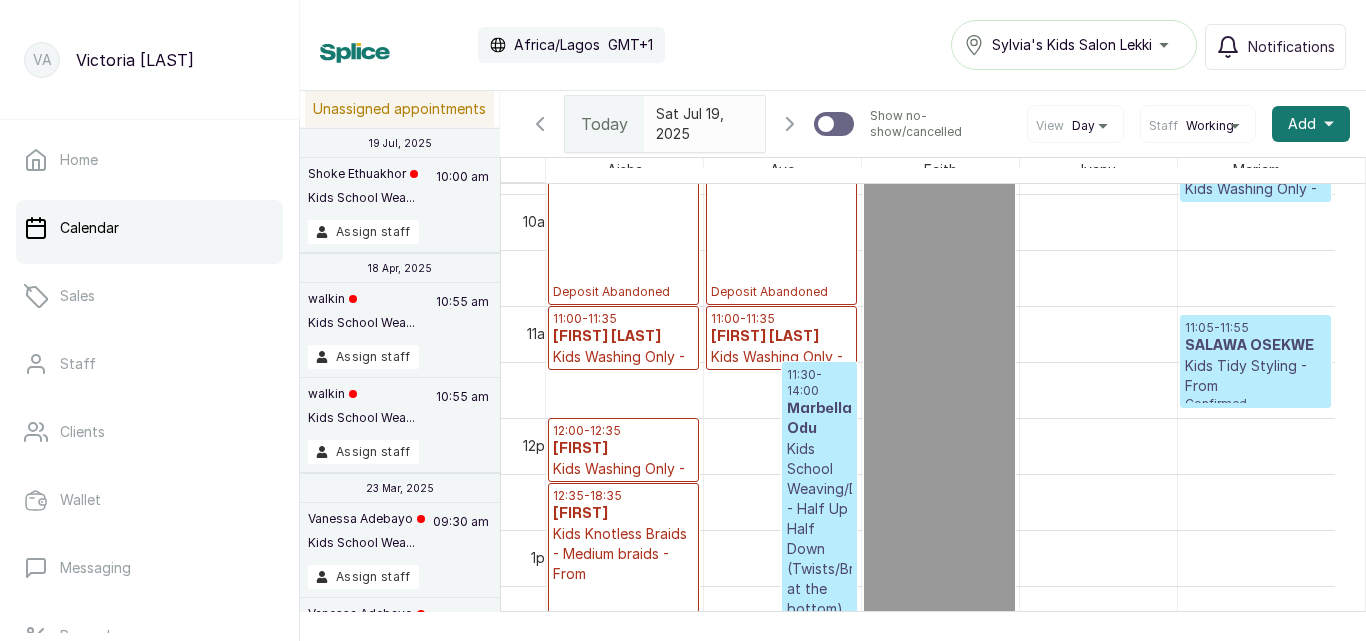 click 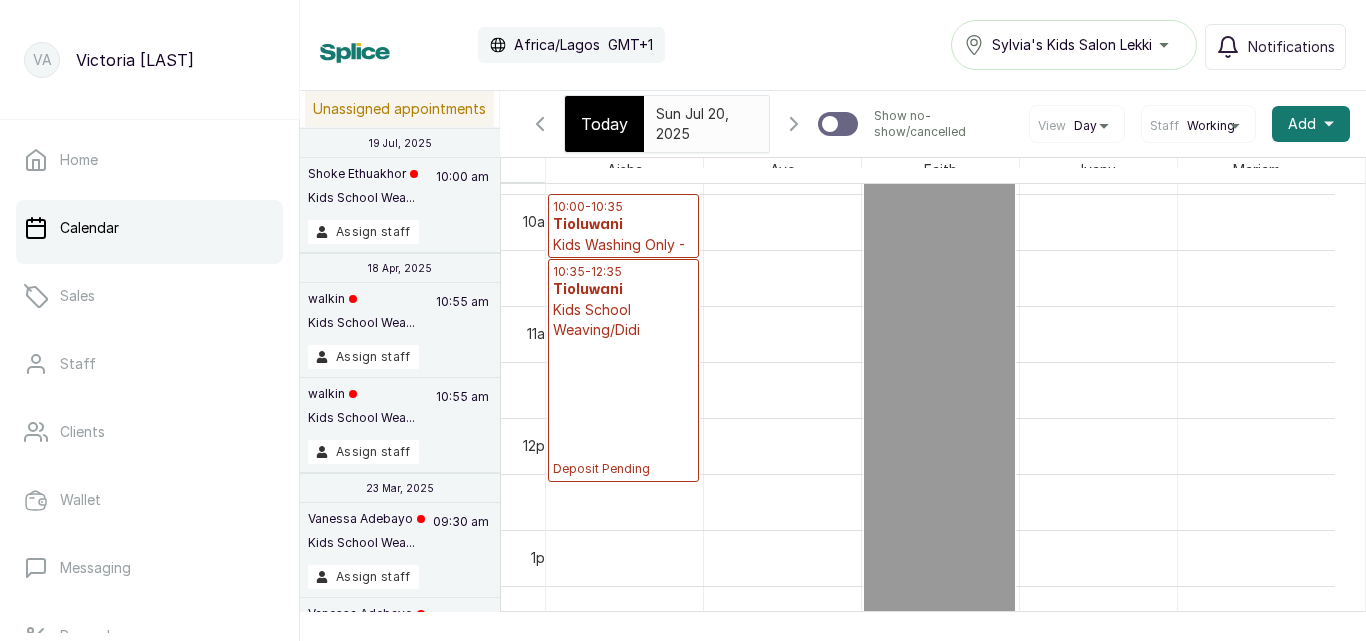 scroll, scrollTop: 673, scrollLeft: 0, axis: vertical 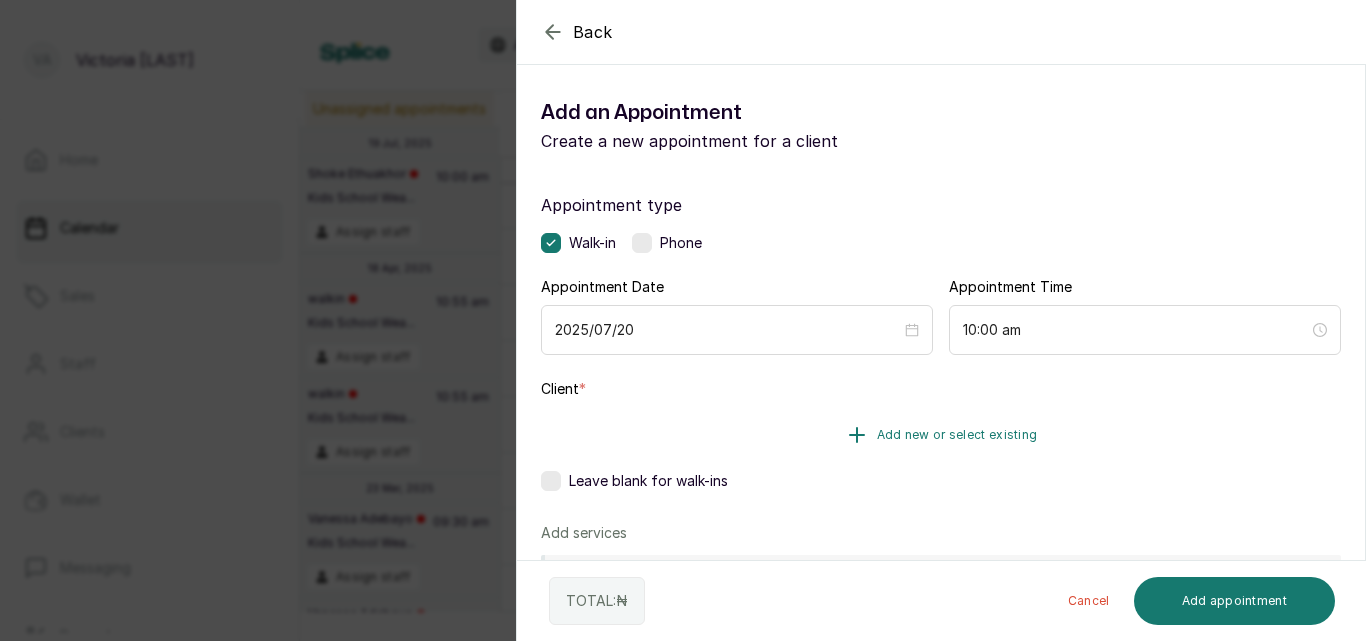 click on "Add new or select existing" at bounding box center [957, 435] 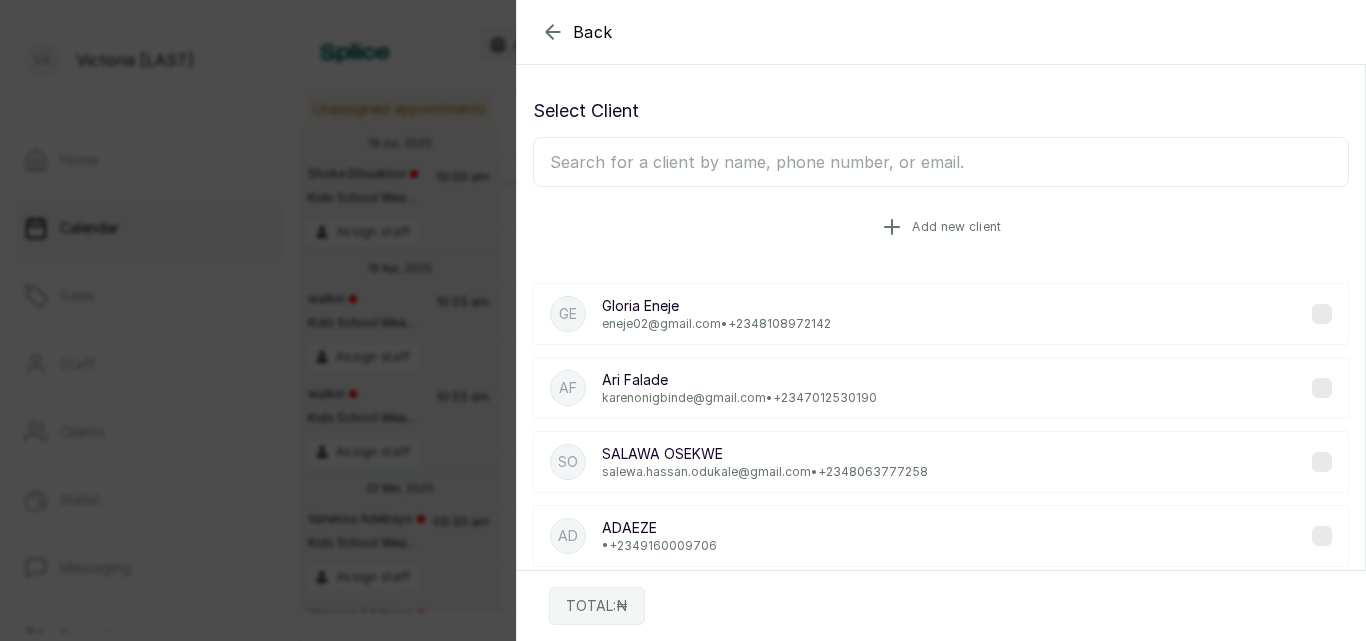click on "Add new client" at bounding box center (956, 227) 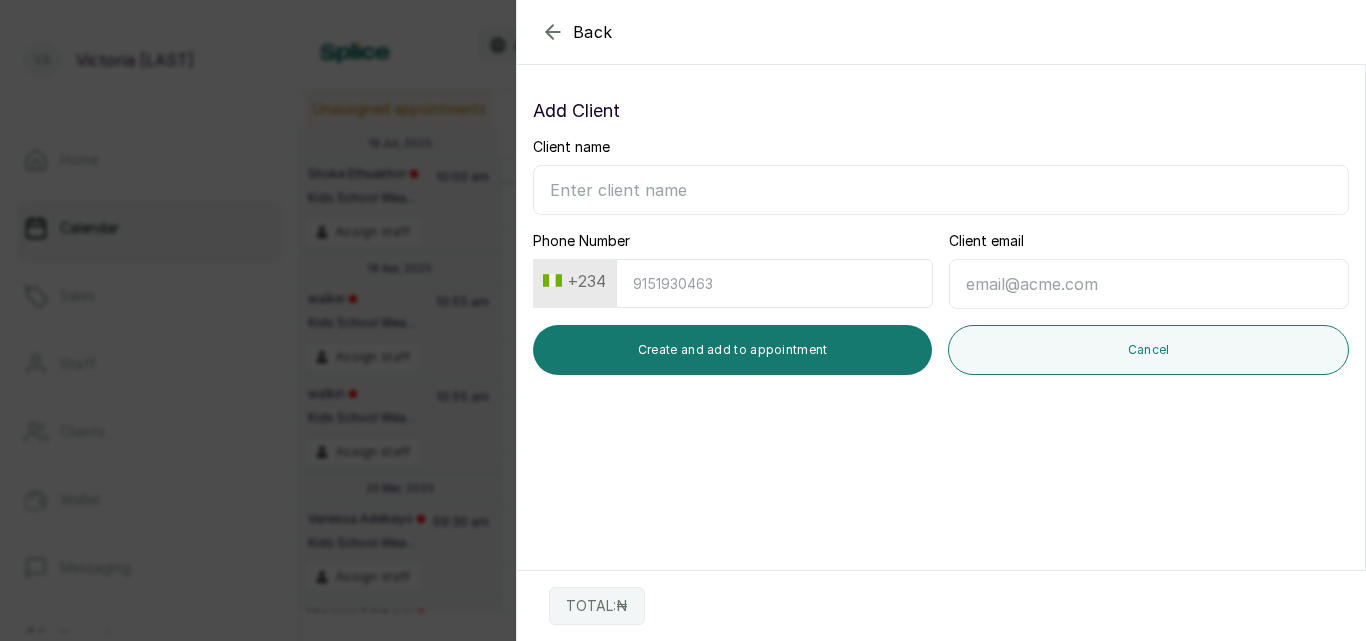 click on "Client name" at bounding box center [941, 190] 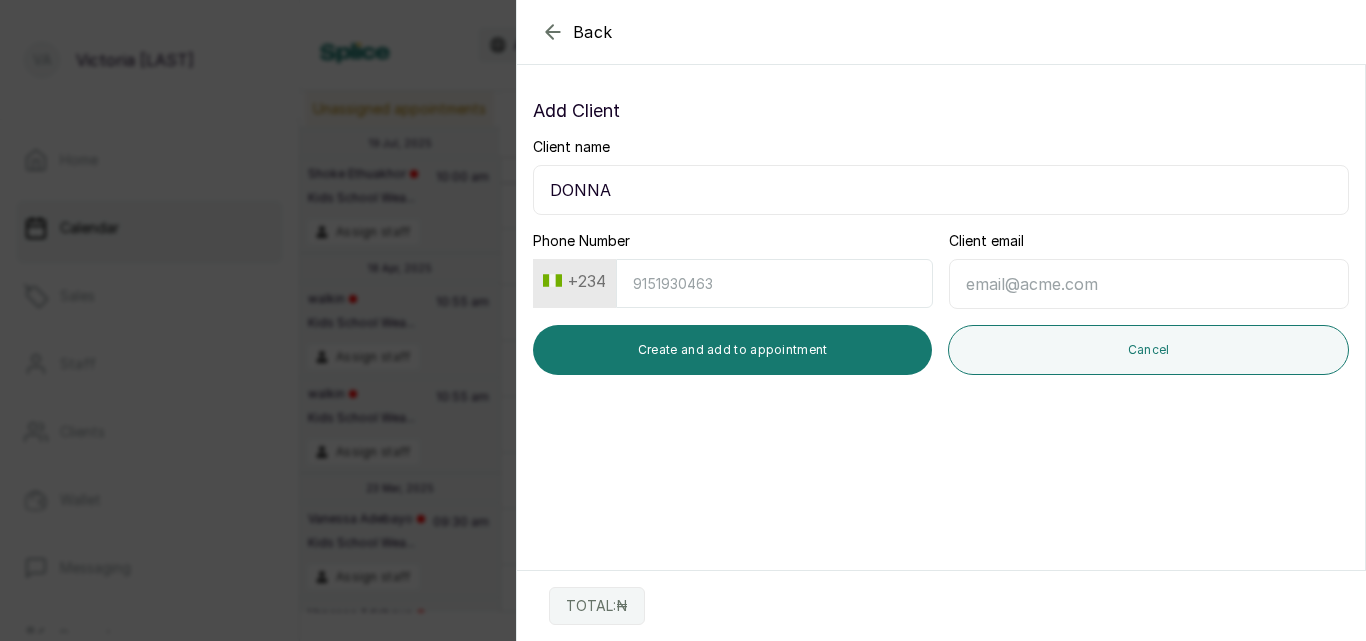 type on "DONNA" 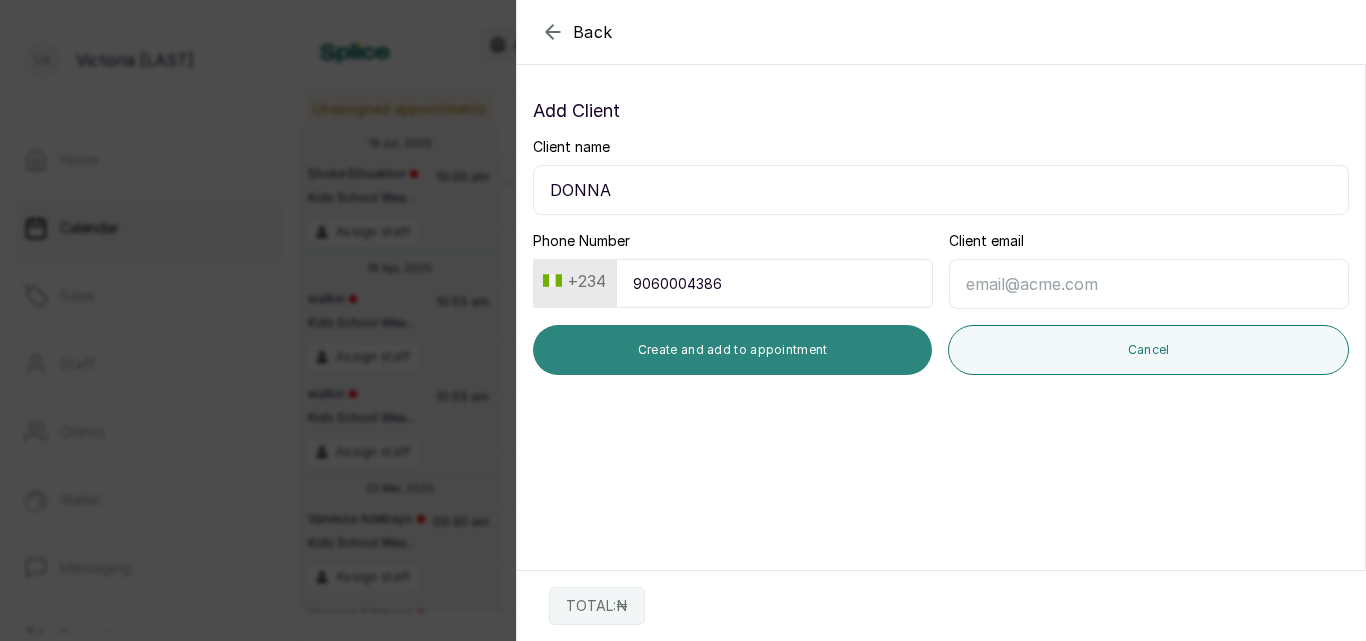 type on "9060004386" 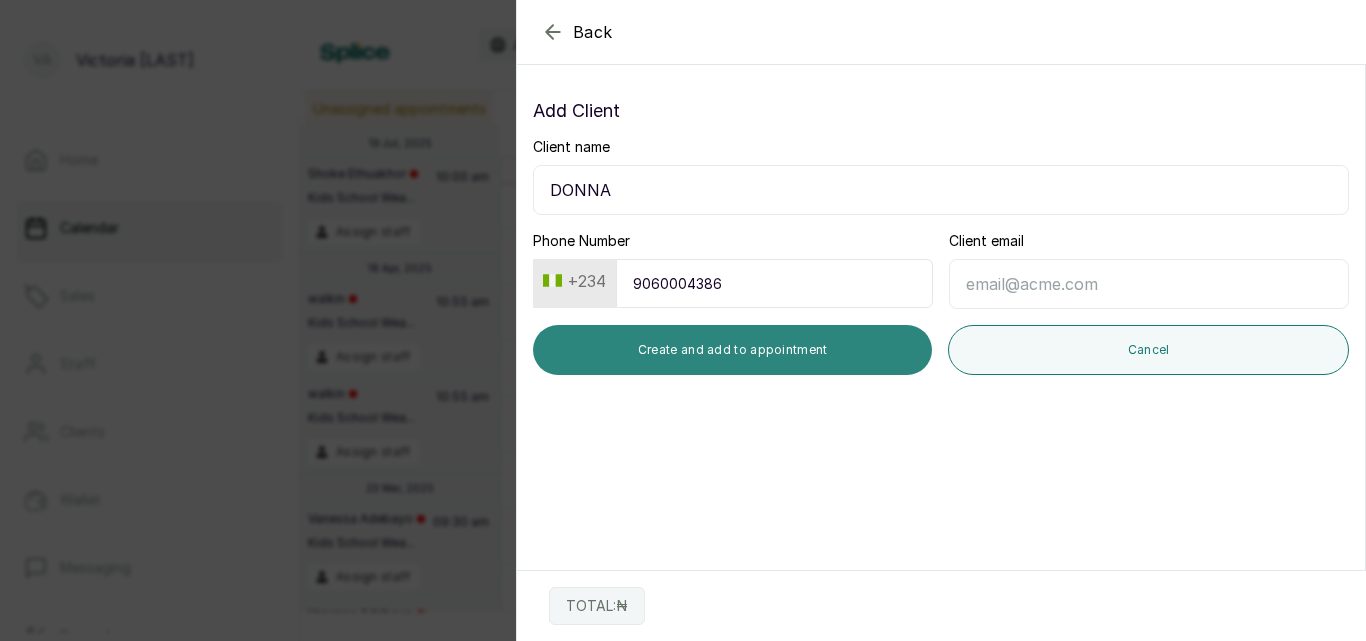click on "Create and add to appointment" at bounding box center [732, 350] 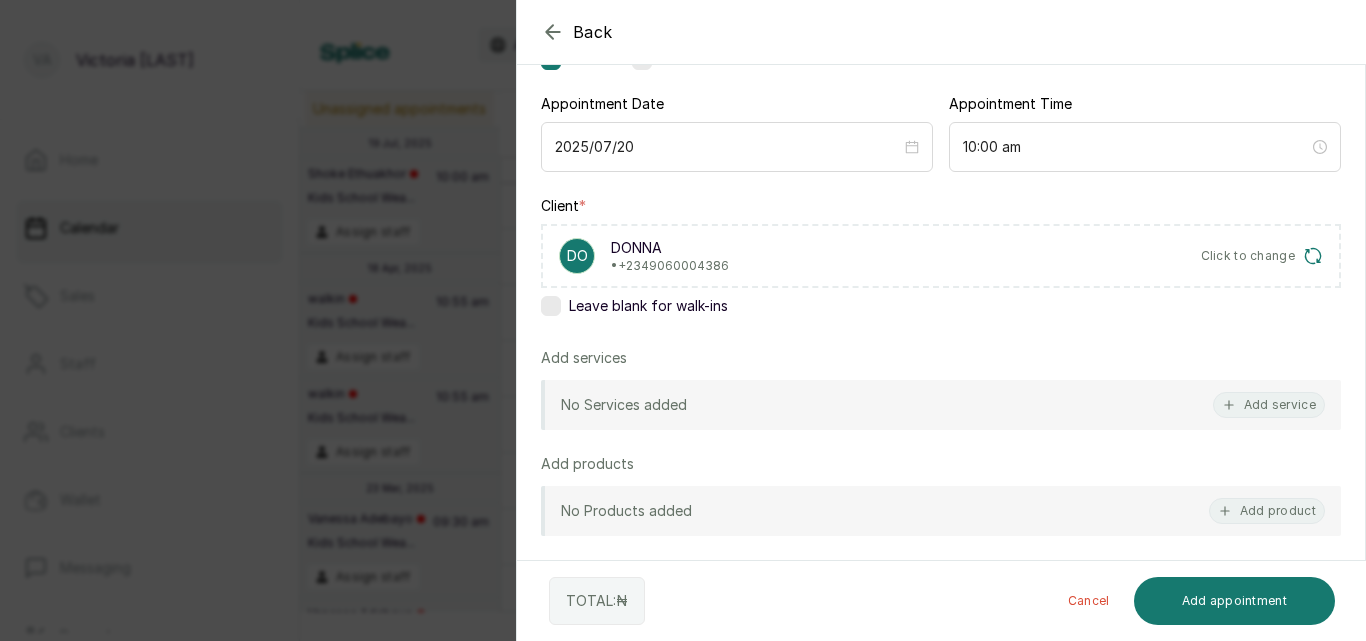 scroll, scrollTop: 213, scrollLeft: 0, axis: vertical 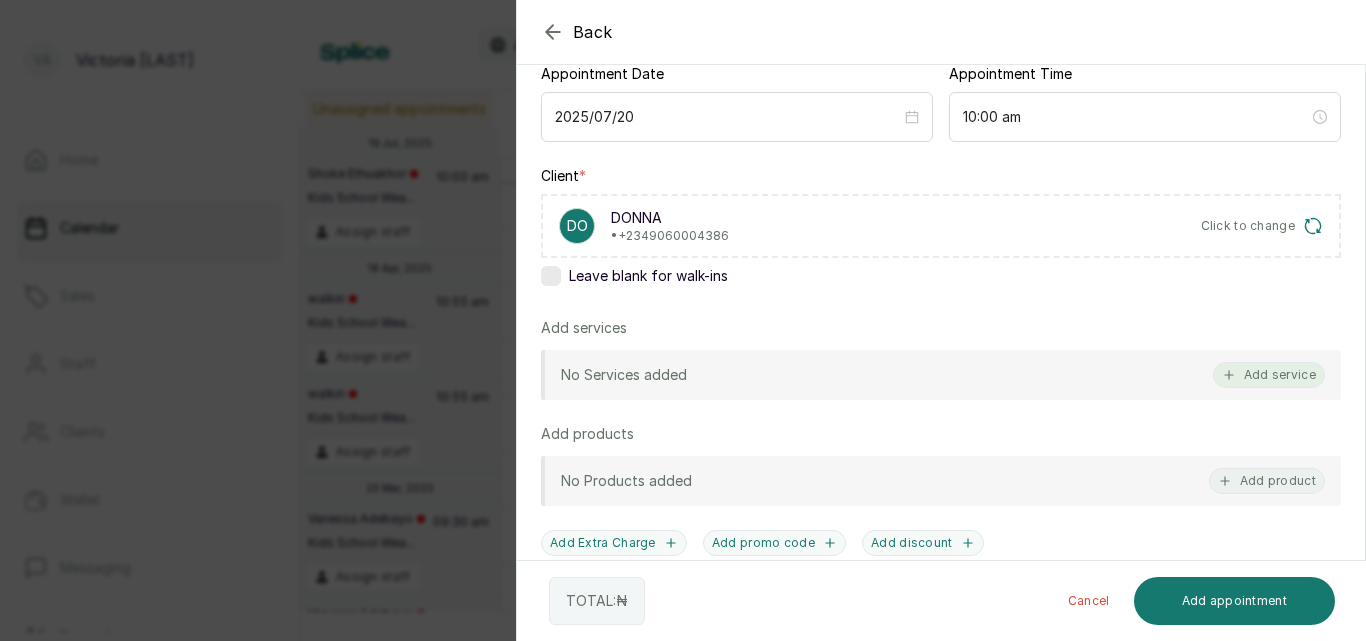 click on "Add service" at bounding box center [1269, 375] 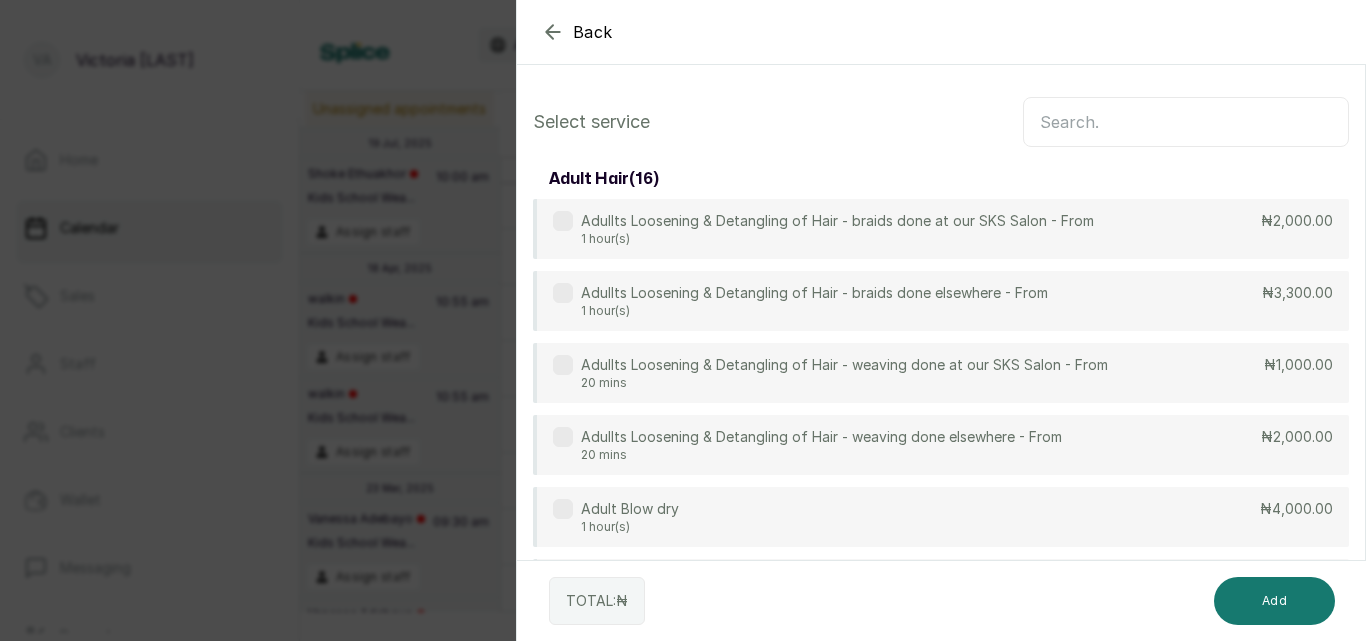 click at bounding box center [1186, 122] 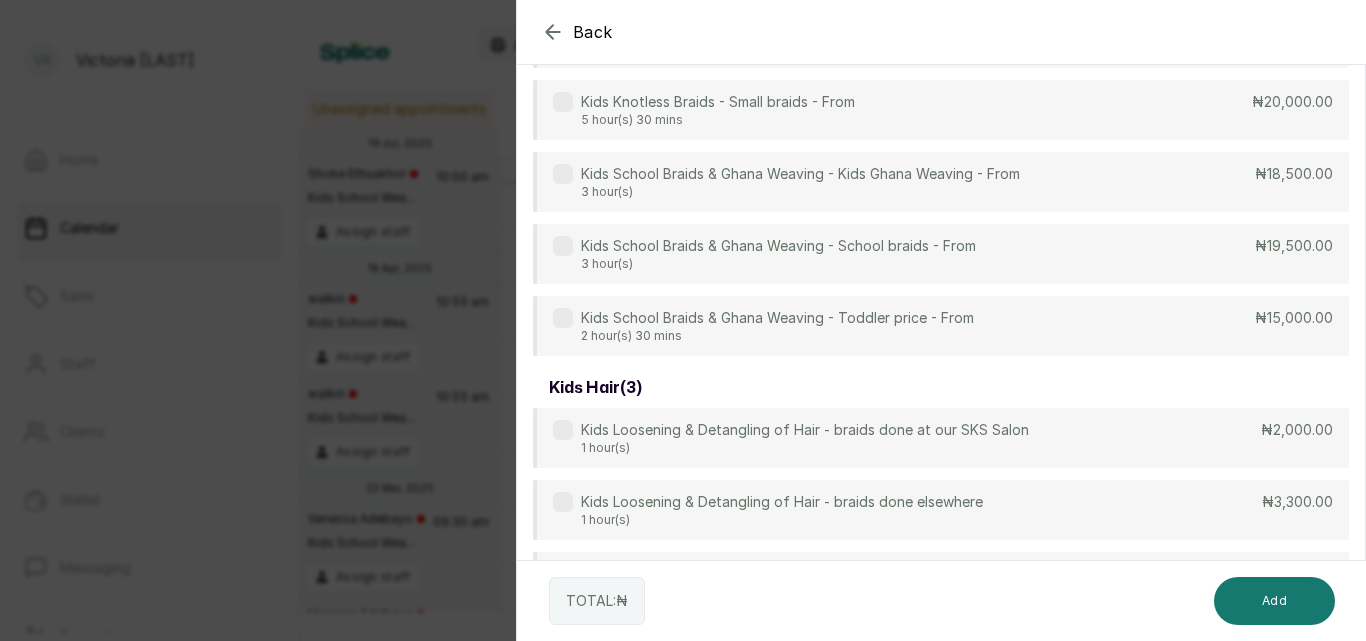 scroll, scrollTop: 947, scrollLeft: 0, axis: vertical 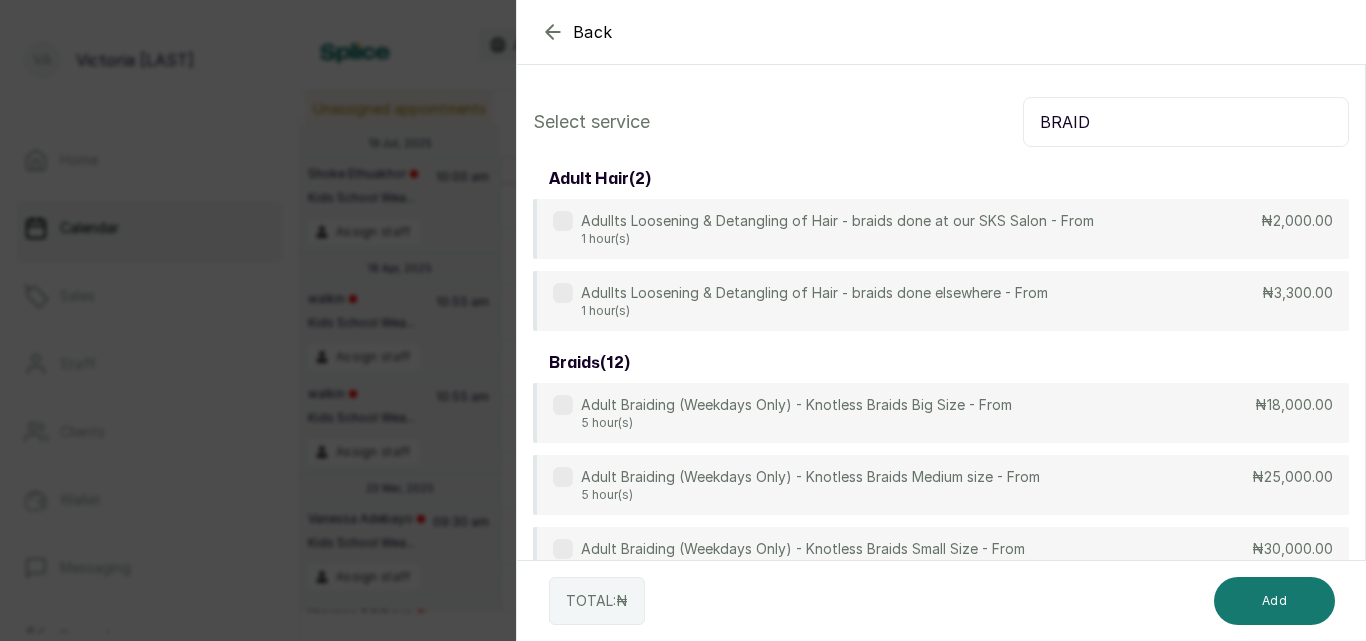 click on "BRAID" at bounding box center (1186, 122) 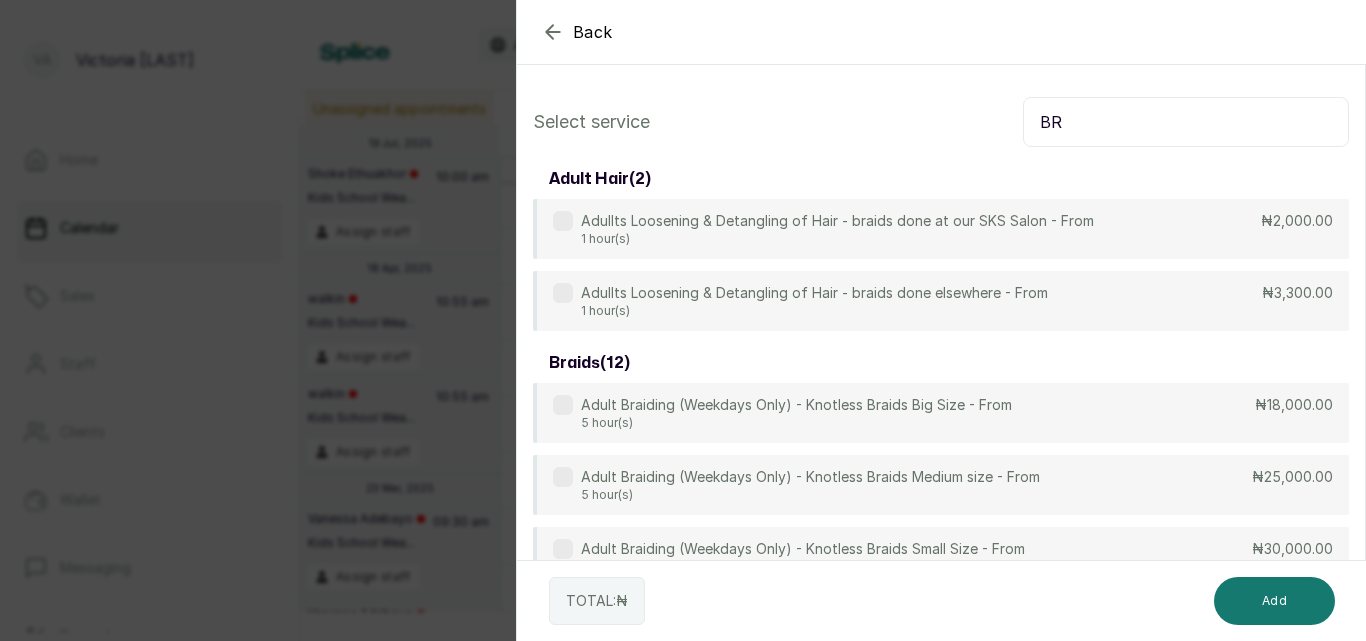 type on "B" 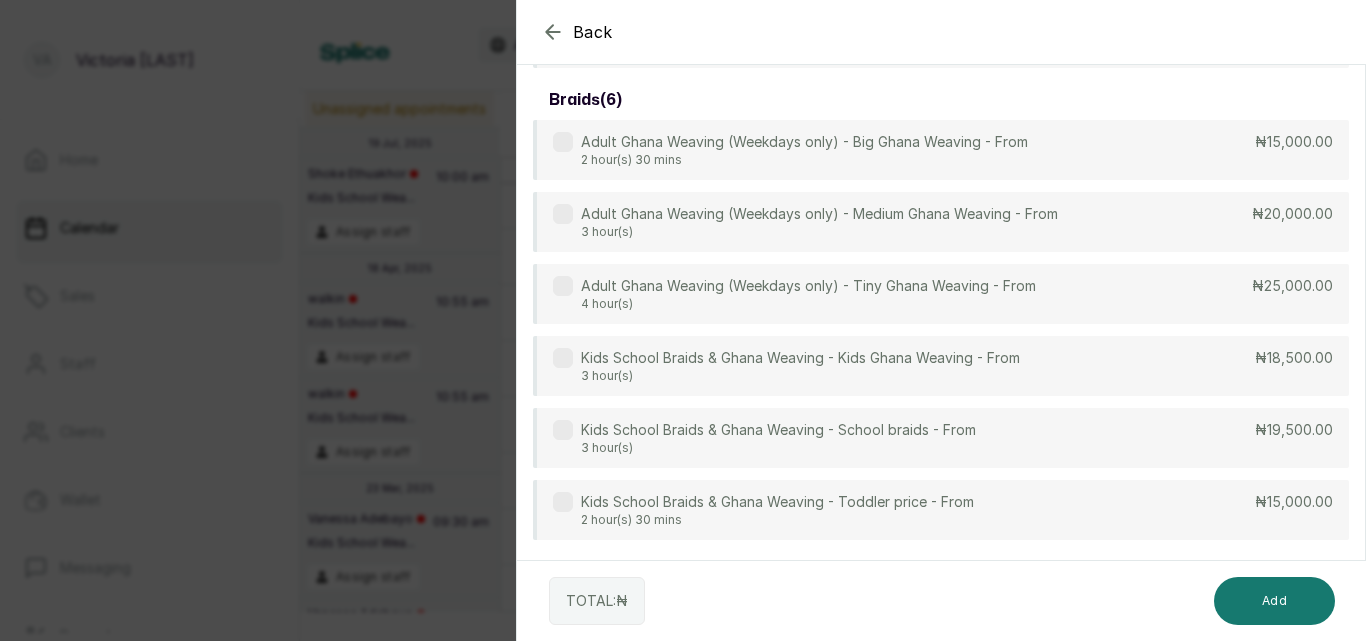 scroll, scrollTop: 602, scrollLeft: 0, axis: vertical 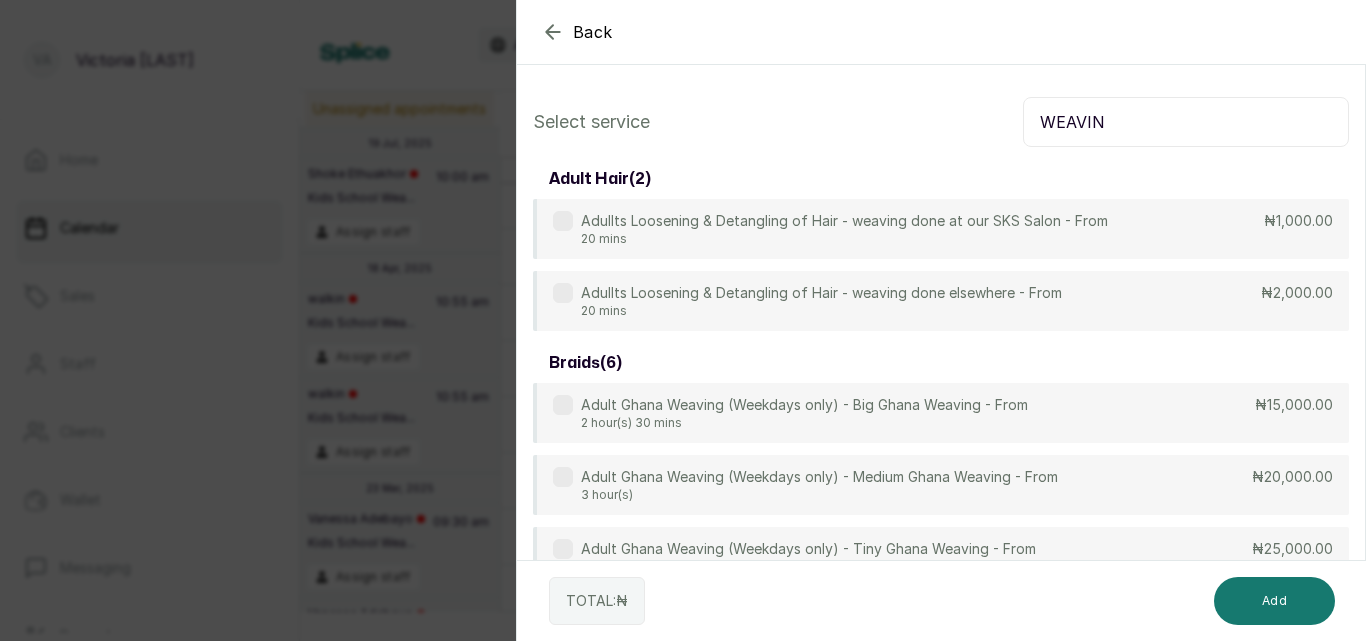 click on "WEAVIN" at bounding box center (1186, 122) 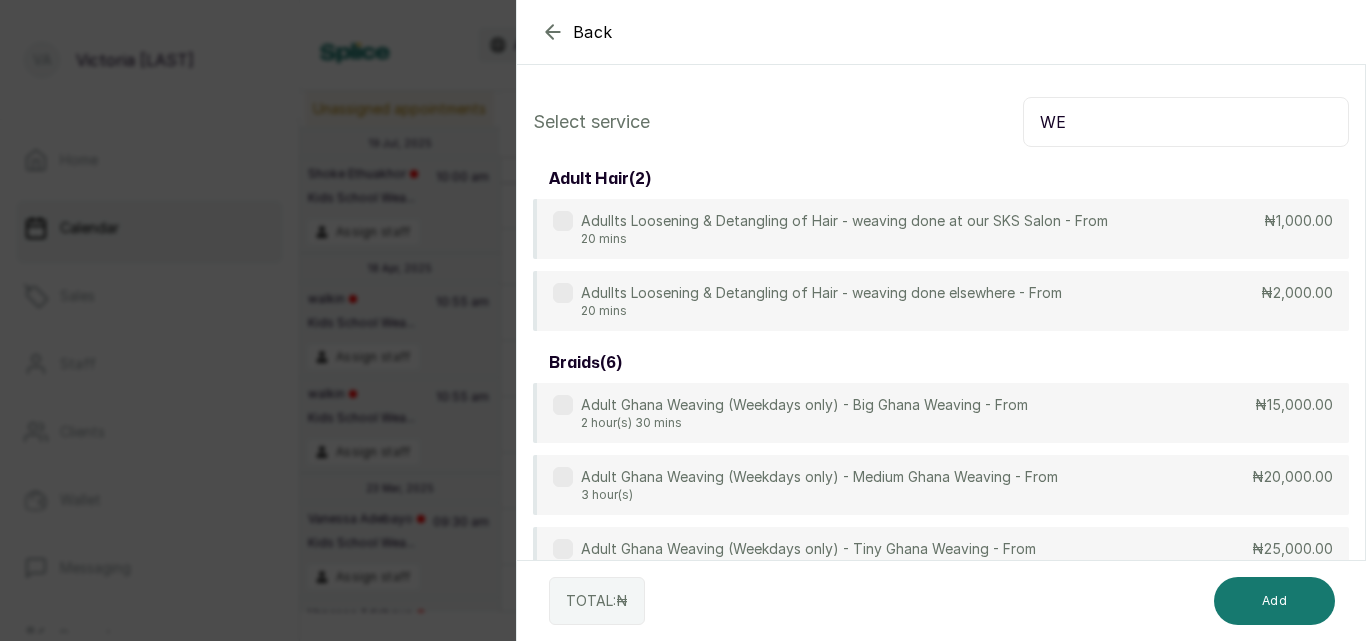 type on "W" 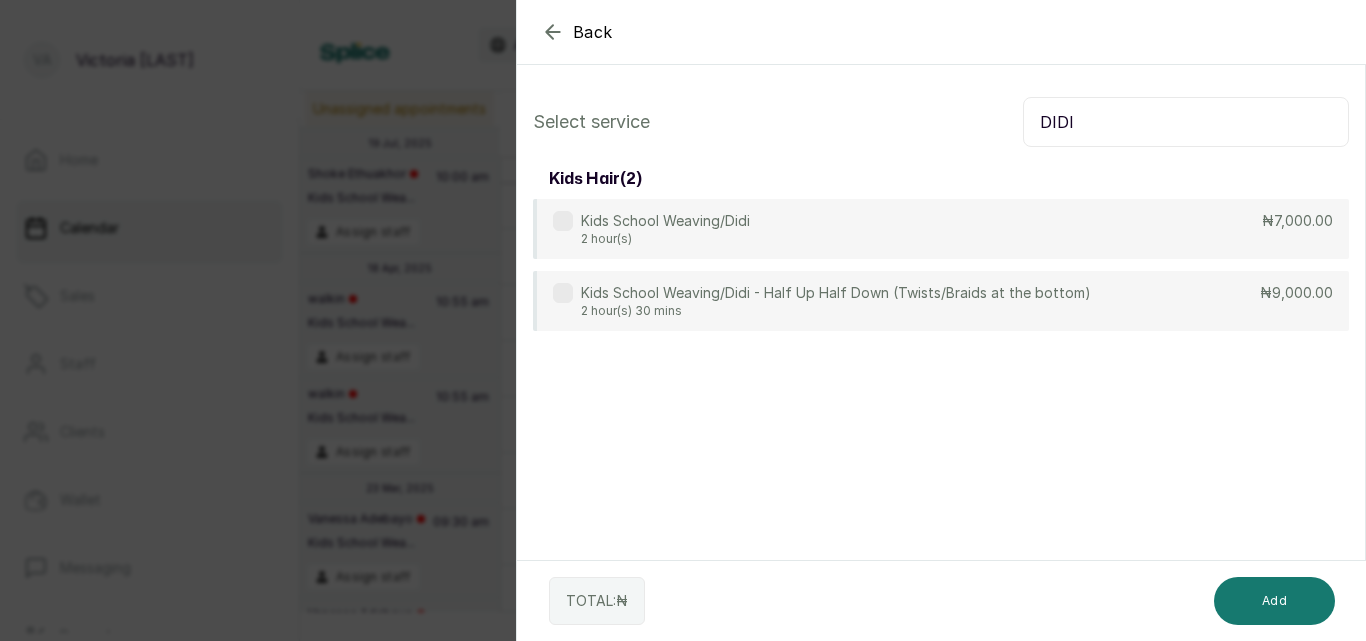 type on "DIDI" 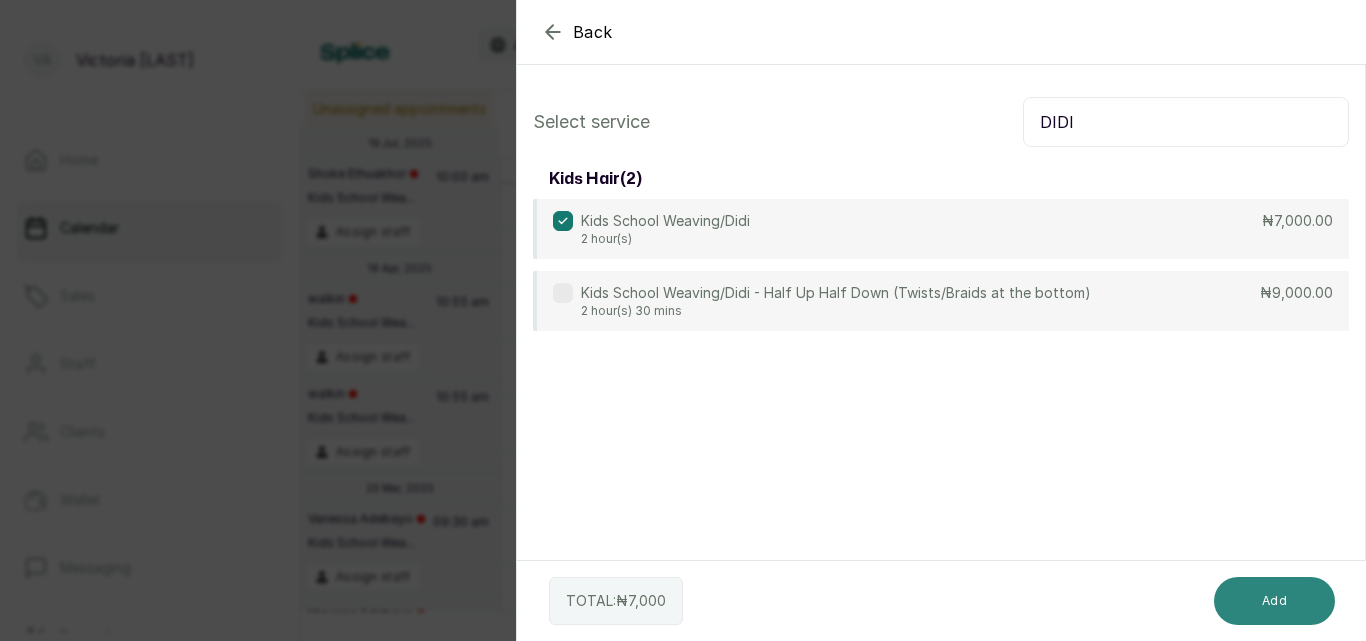 click on "Add" at bounding box center (1274, 601) 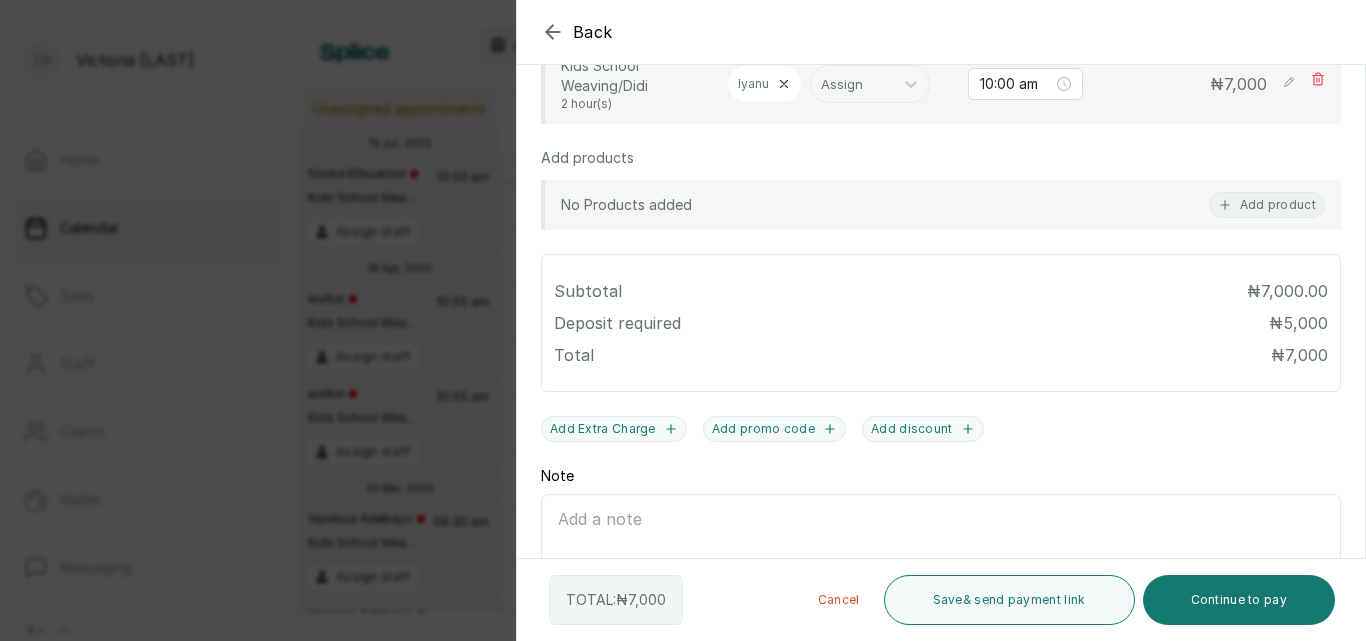 scroll, scrollTop: 623, scrollLeft: 0, axis: vertical 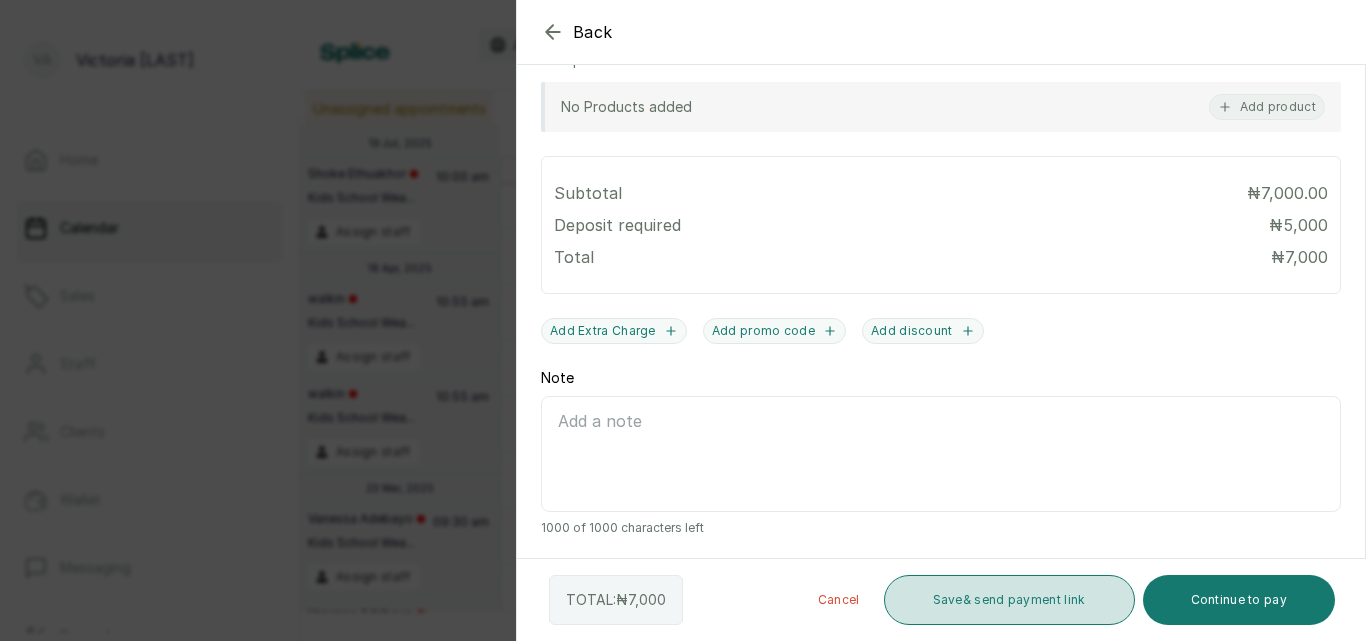 click on "Save  & send payment link" at bounding box center (1009, 600) 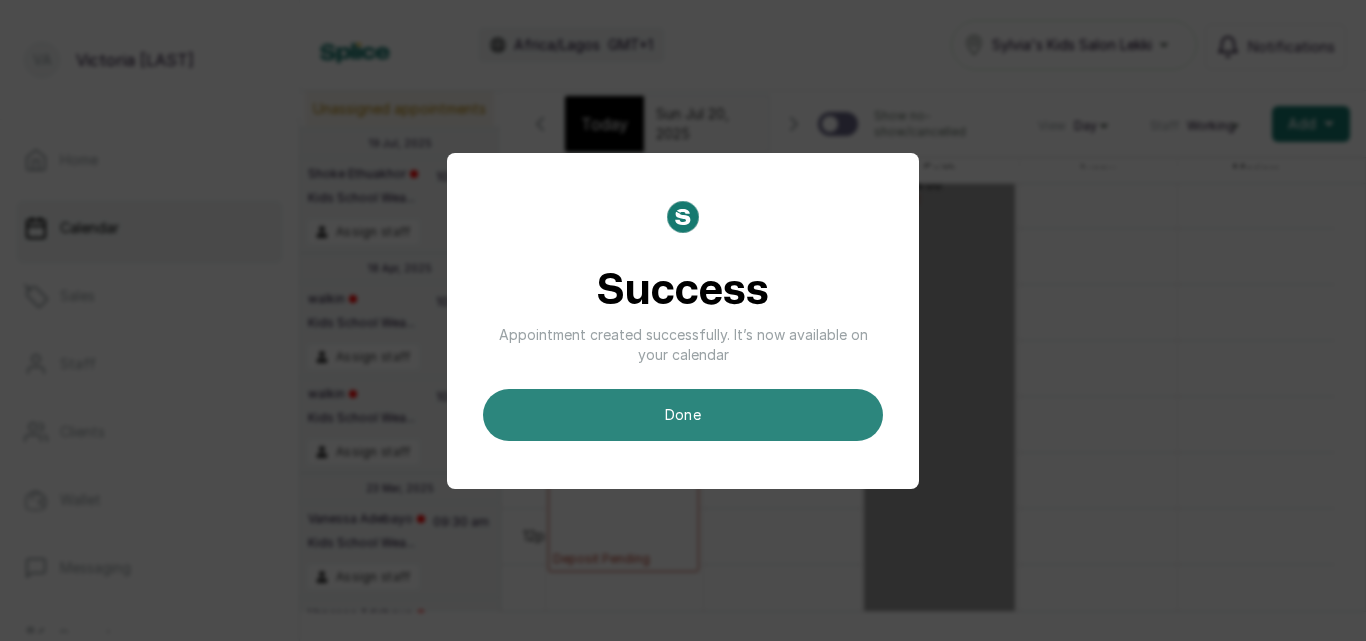 click on "done" at bounding box center [683, 415] 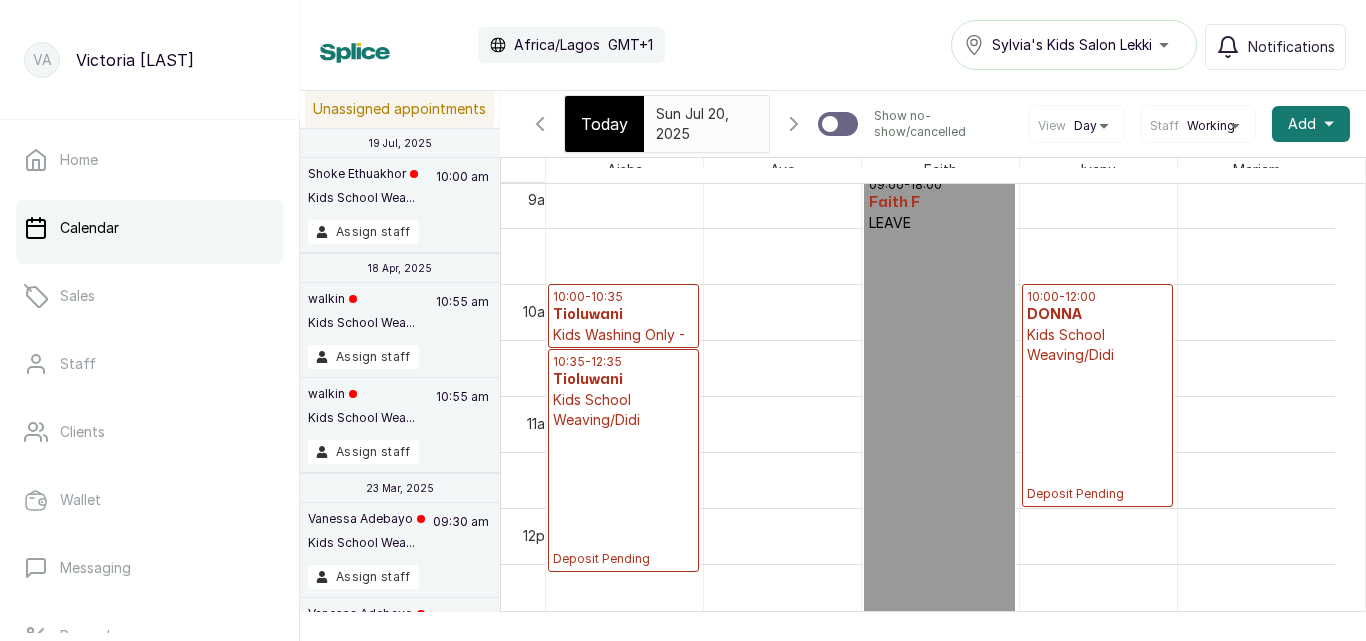 scroll, scrollTop: 673, scrollLeft: 0, axis: vertical 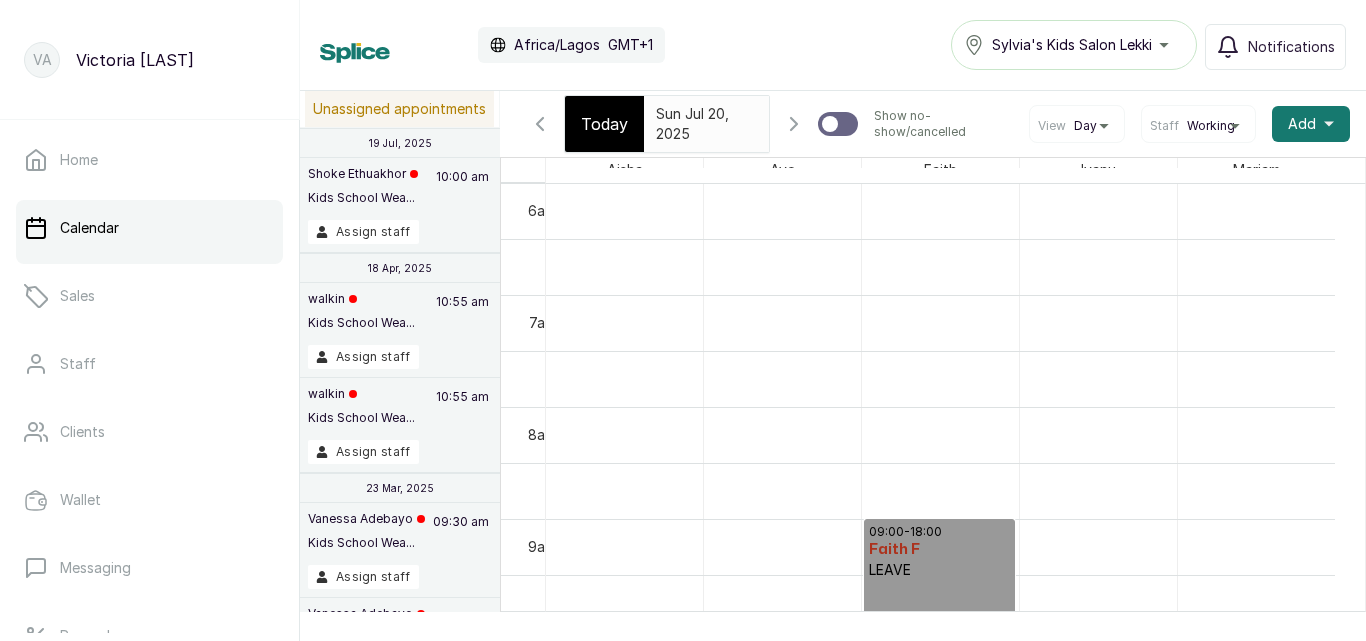 click on "Today" at bounding box center (604, 124) 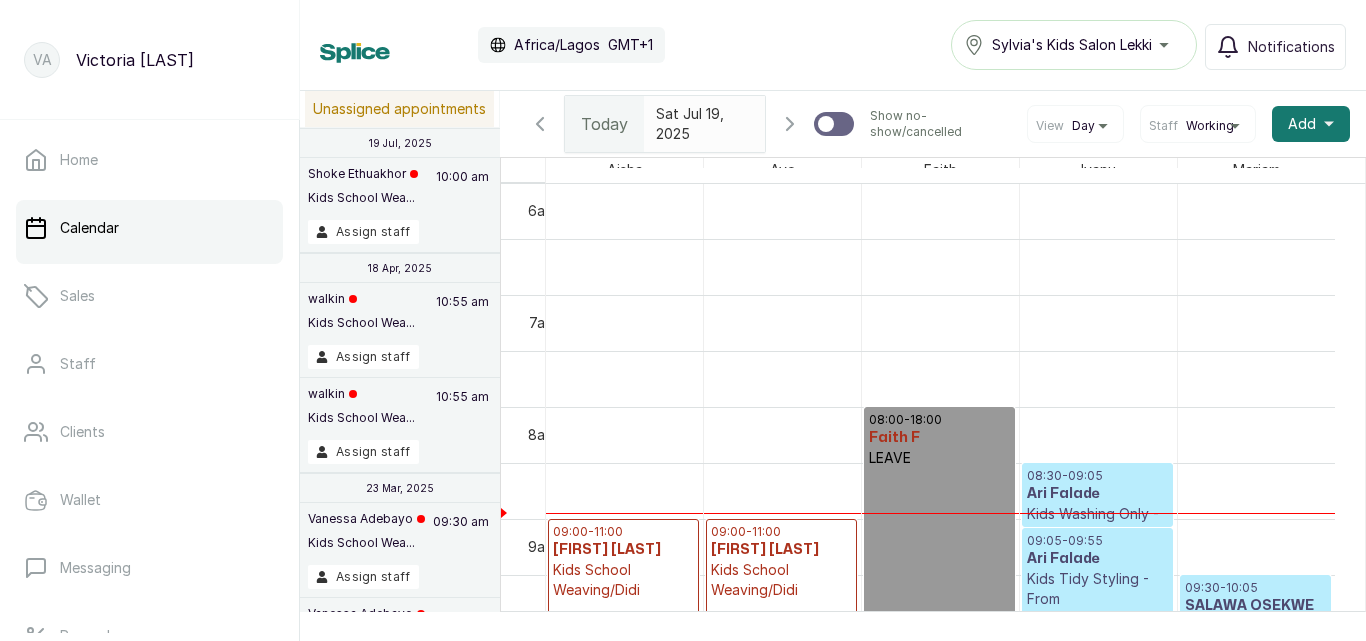 scroll, scrollTop: 1194, scrollLeft: 0, axis: vertical 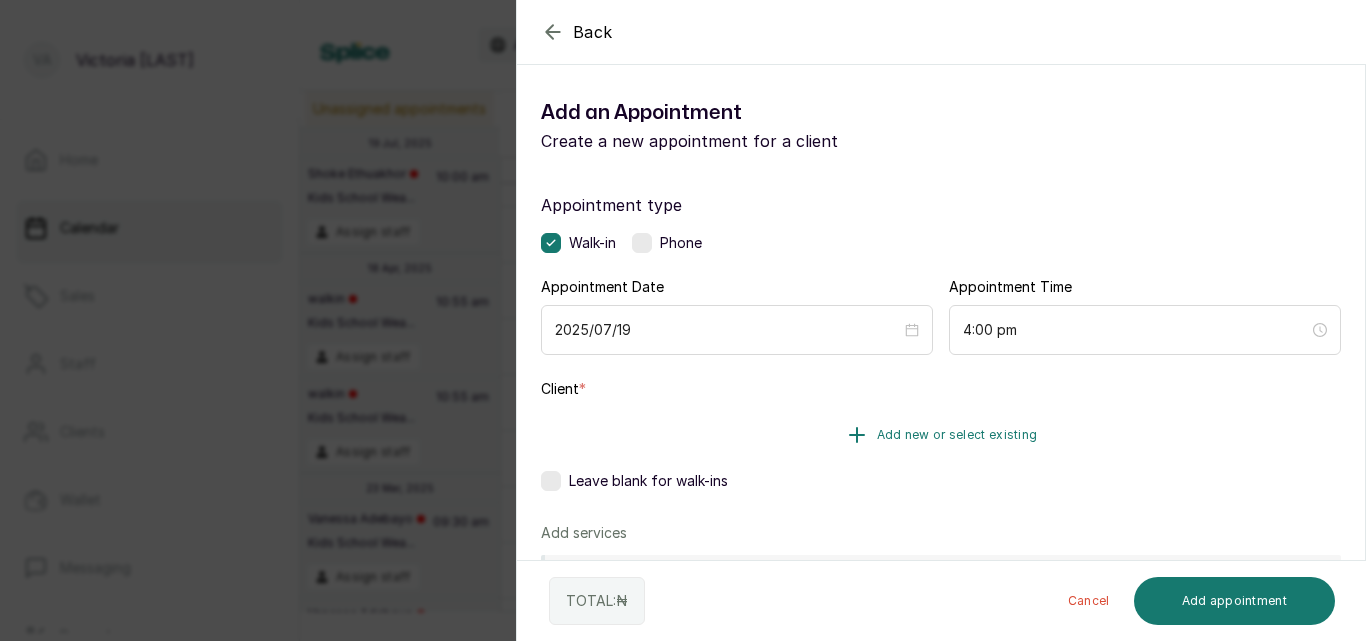 click on "Add new or select existing" at bounding box center (957, 435) 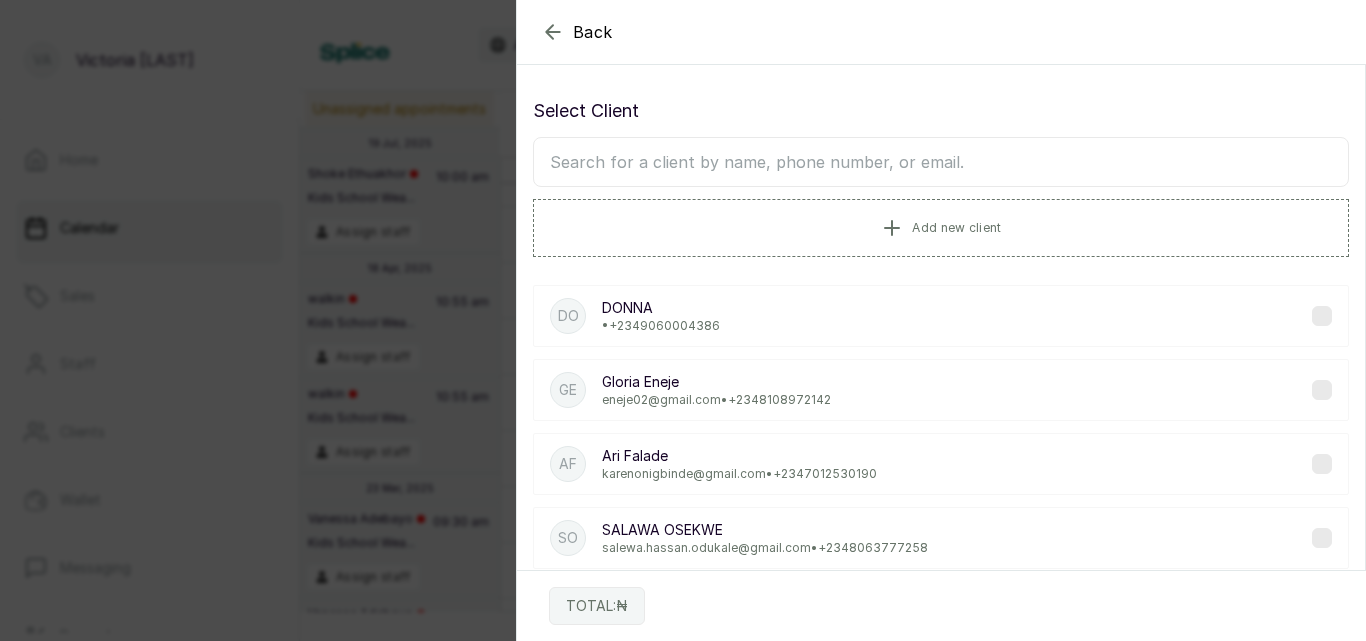 click at bounding box center (941, 162) 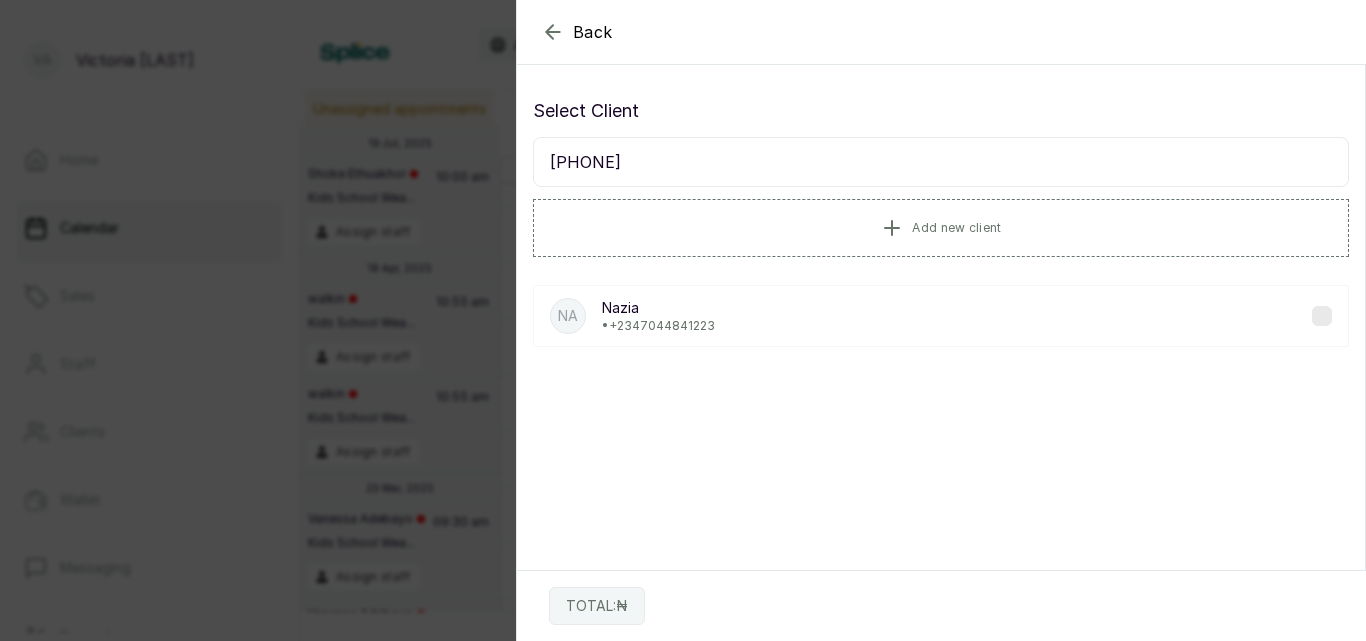 type on "[PHONE]" 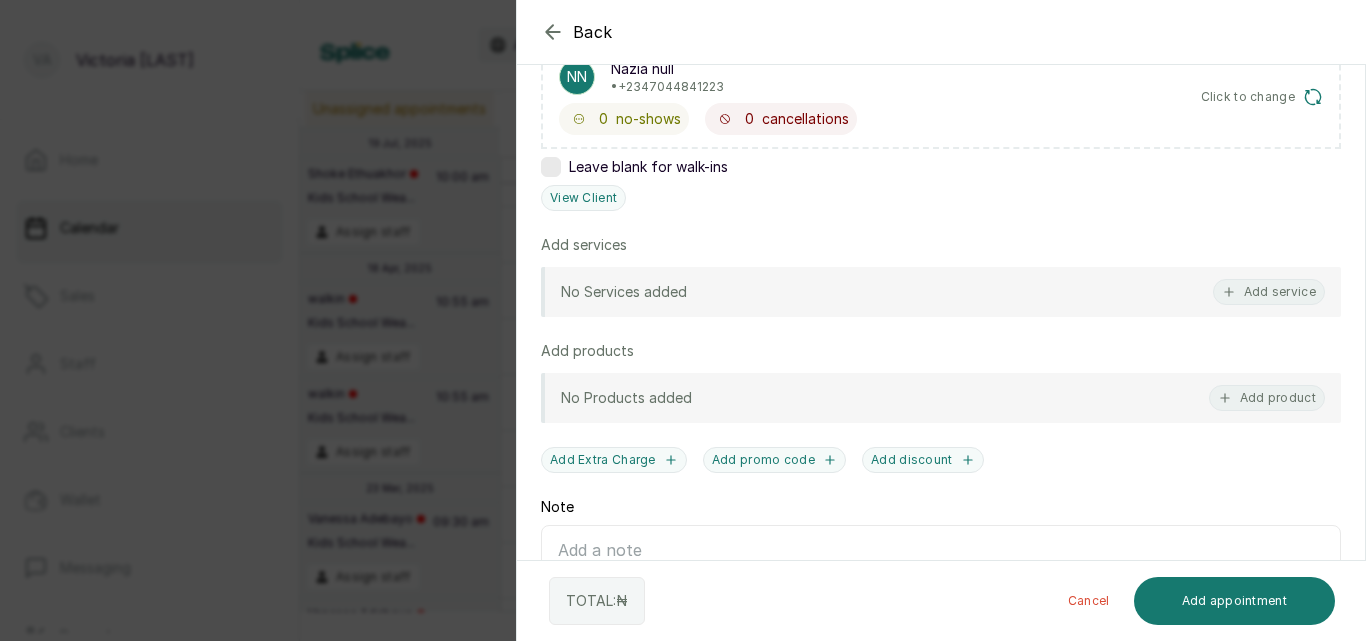 scroll, scrollTop: 365, scrollLeft: 0, axis: vertical 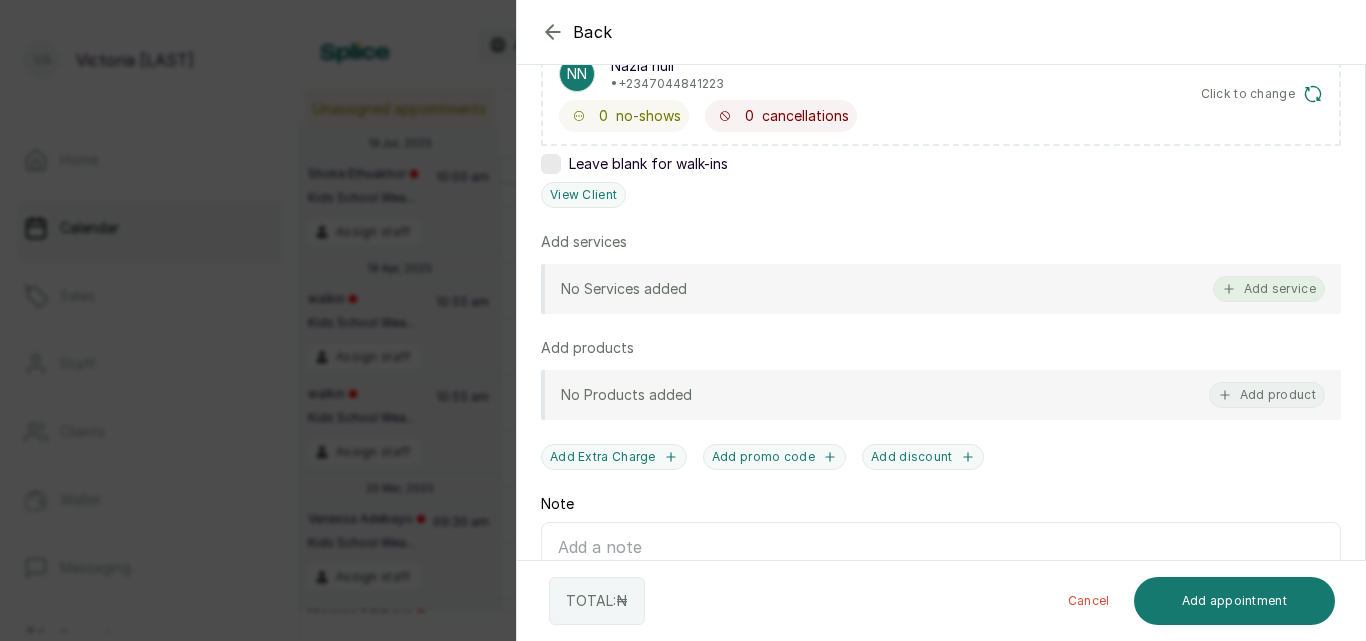 click on "Add service" at bounding box center (1269, 289) 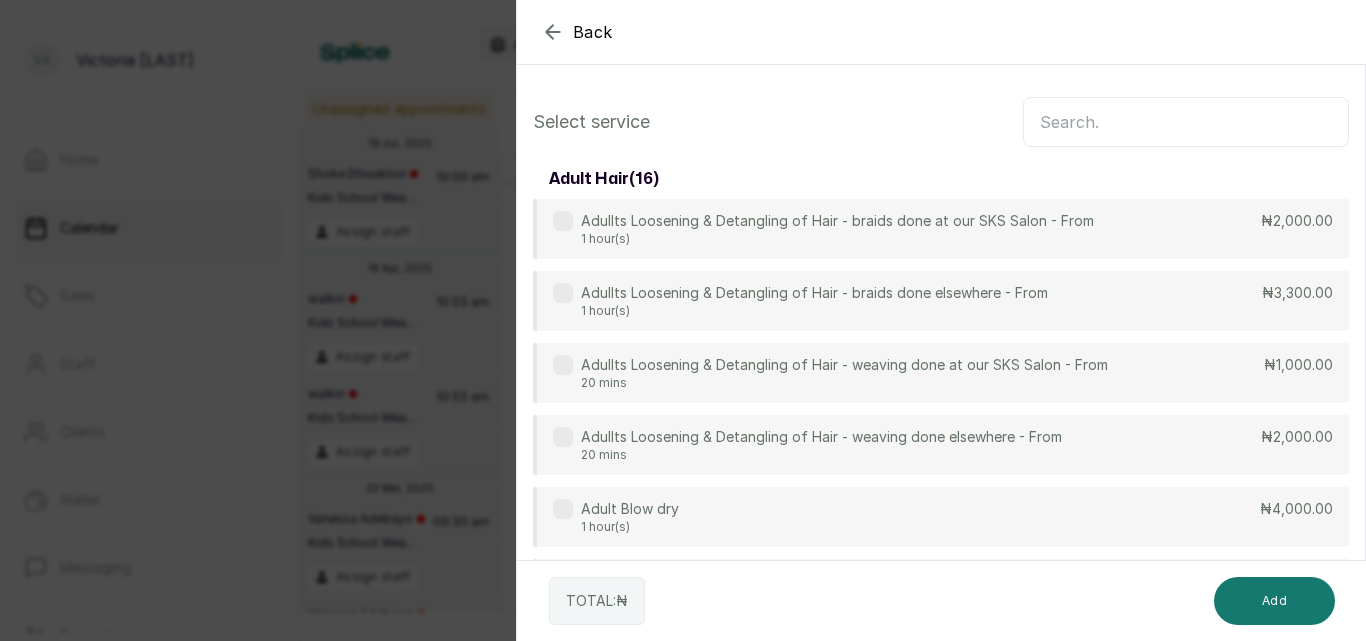 click at bounding box center (1186, 122) 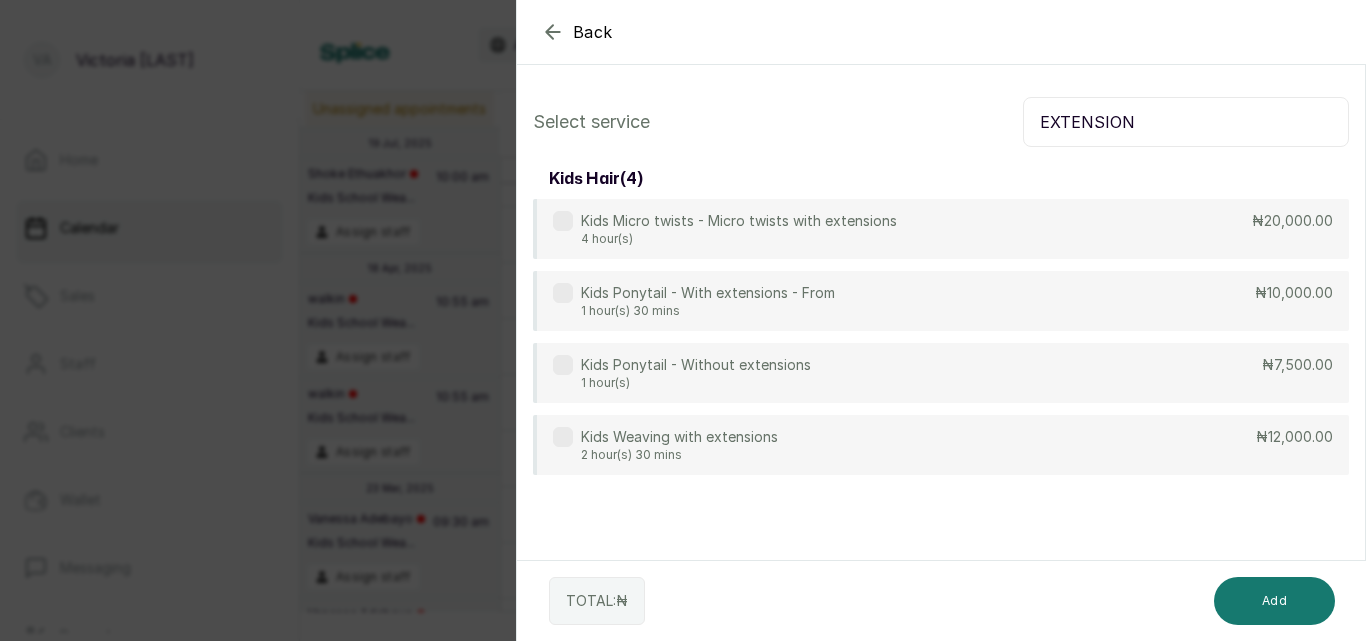 type on "EXTENSION" 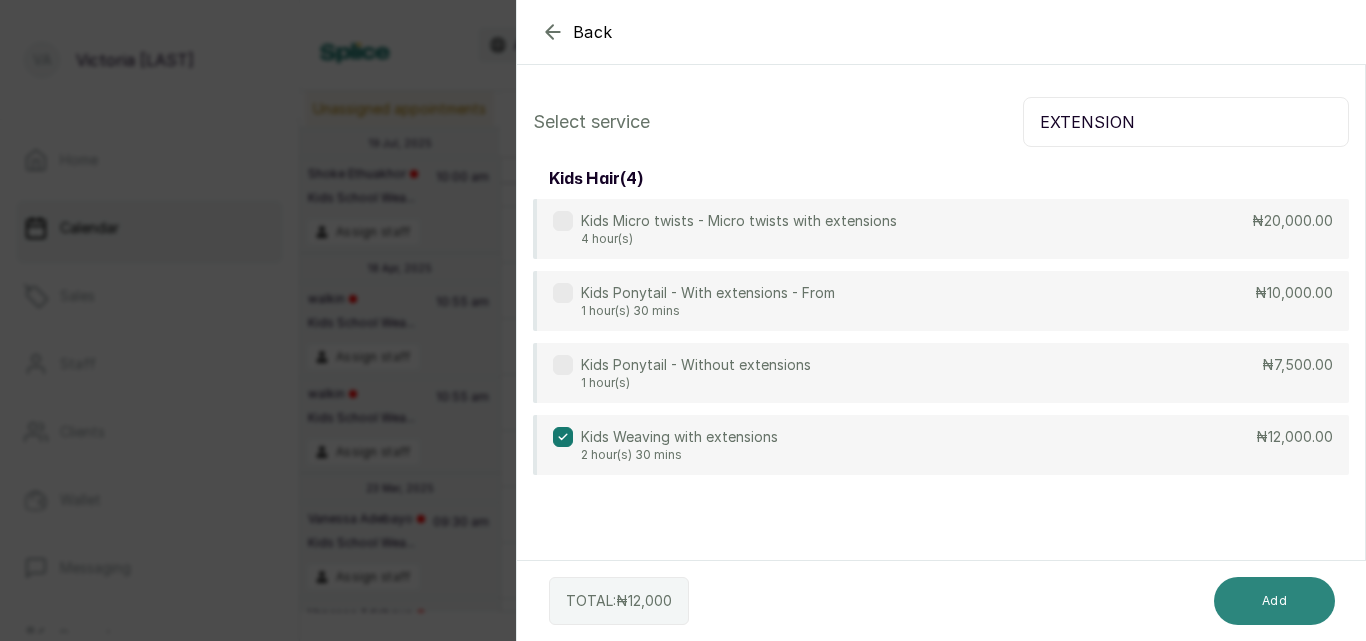 click on "Add" at bounding box center [1274, 601] 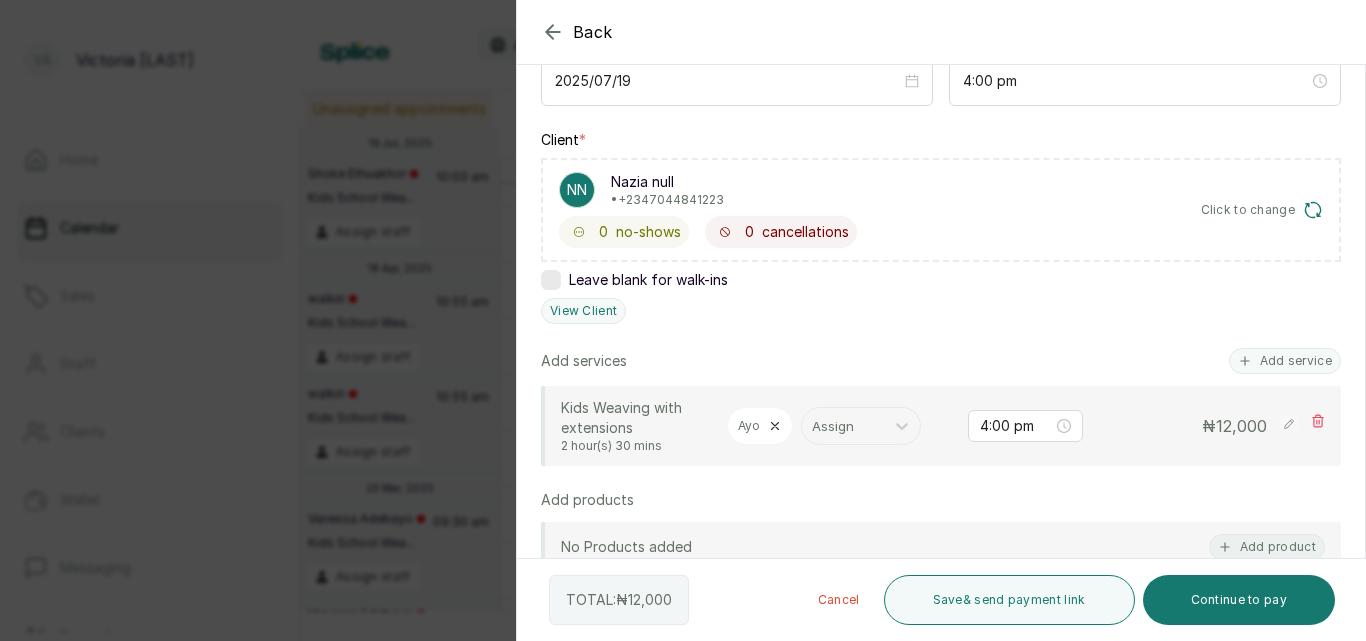 scroll, scrollTop: 269, scrollLeft: 0, axis: vertical 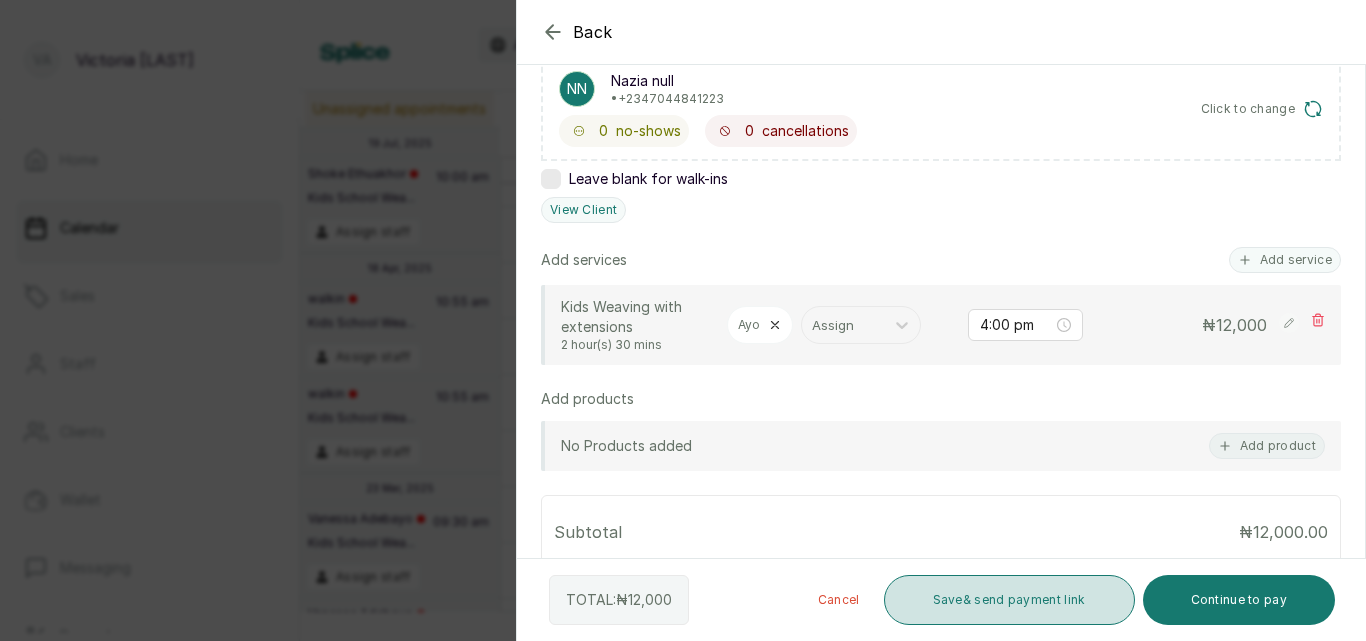 click on "Save  & send payment link" at bounding box center (1009, 600) 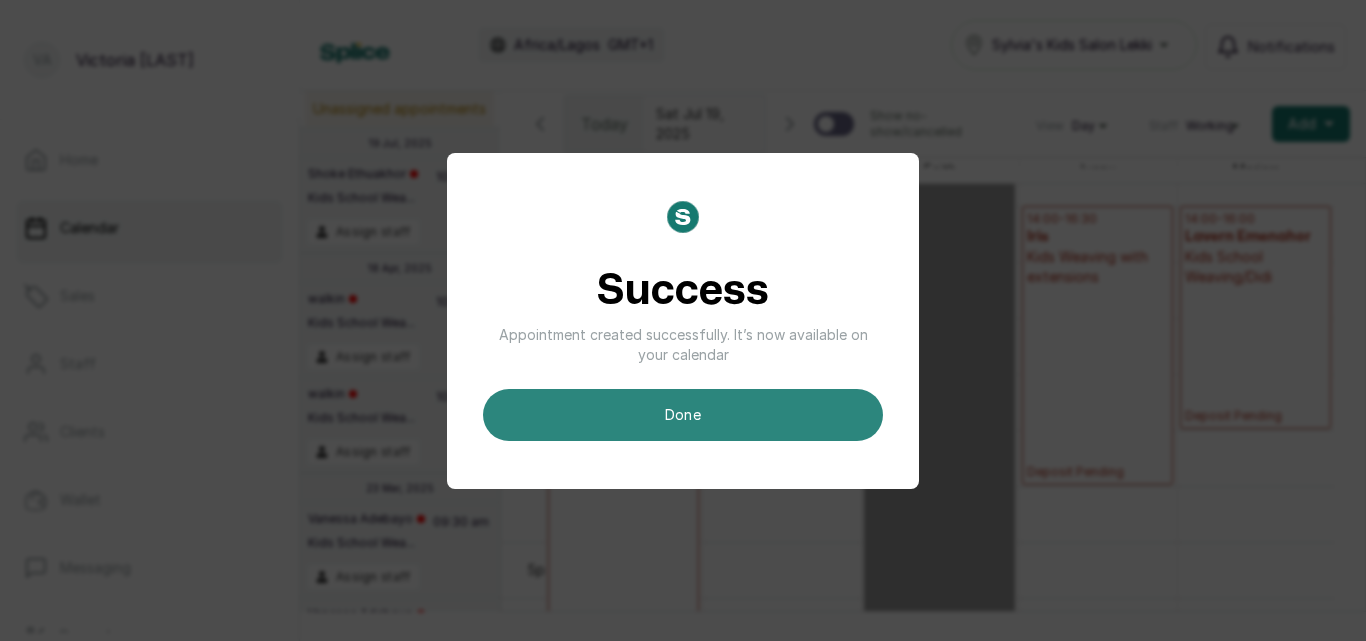 click on "done" at bounding box center [683, 415] 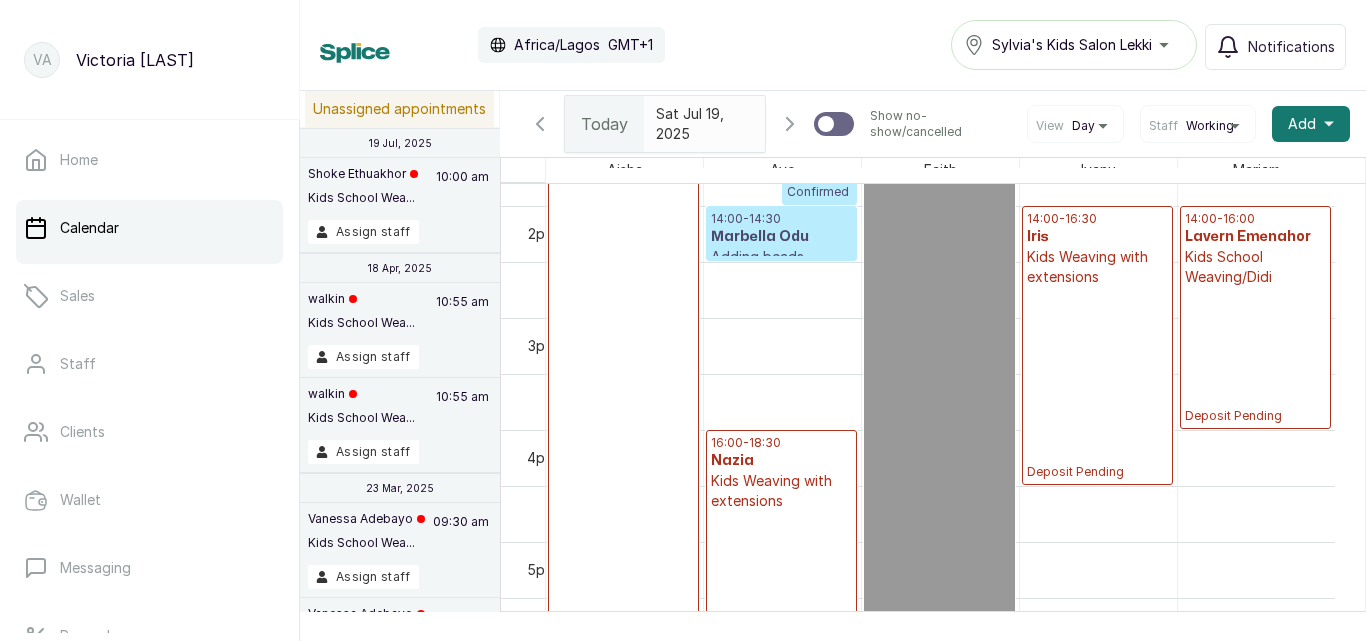 scroll, scrollTop: 673, scrollLeft: 0, axis: vertical 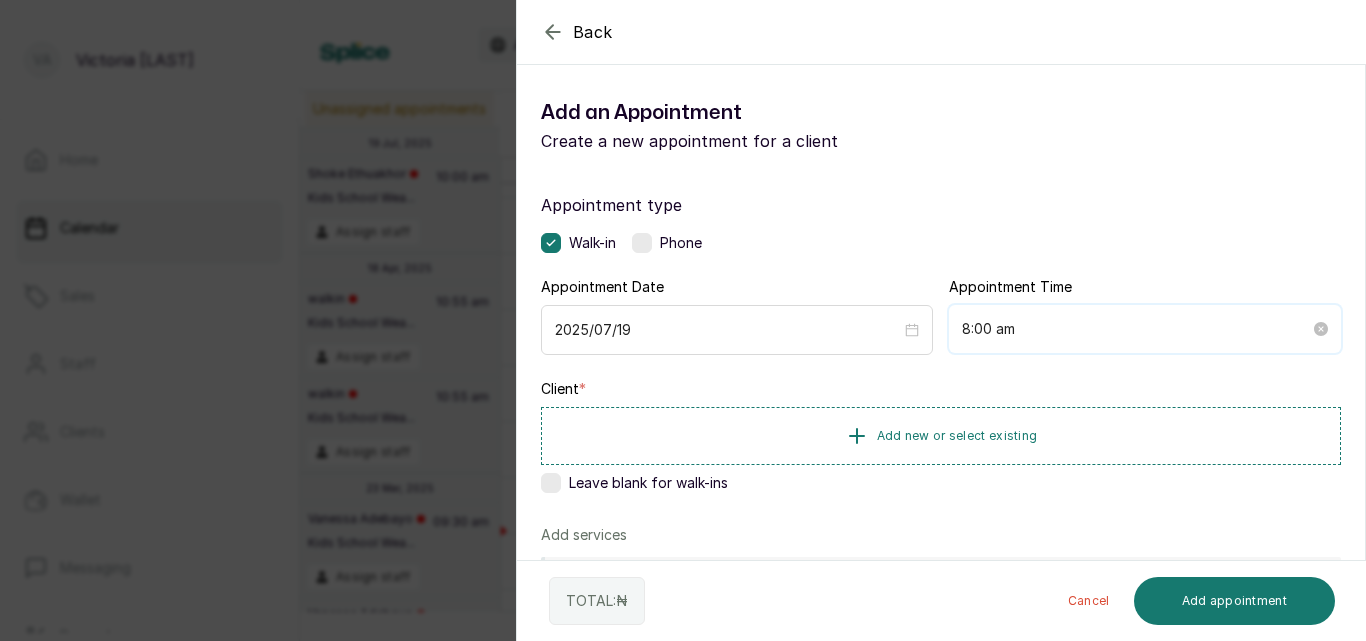 click on "8:00 am" at bounding box center [1136, 329] 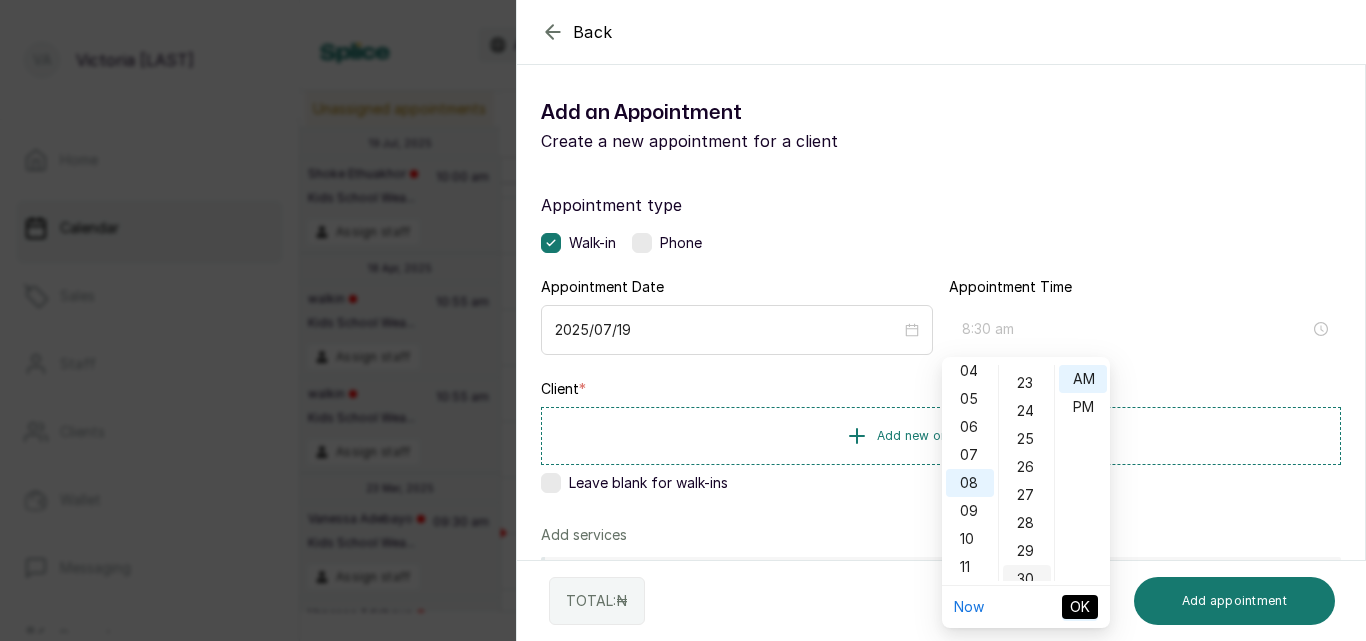 click on "30" at bounding box center [1027, 579] 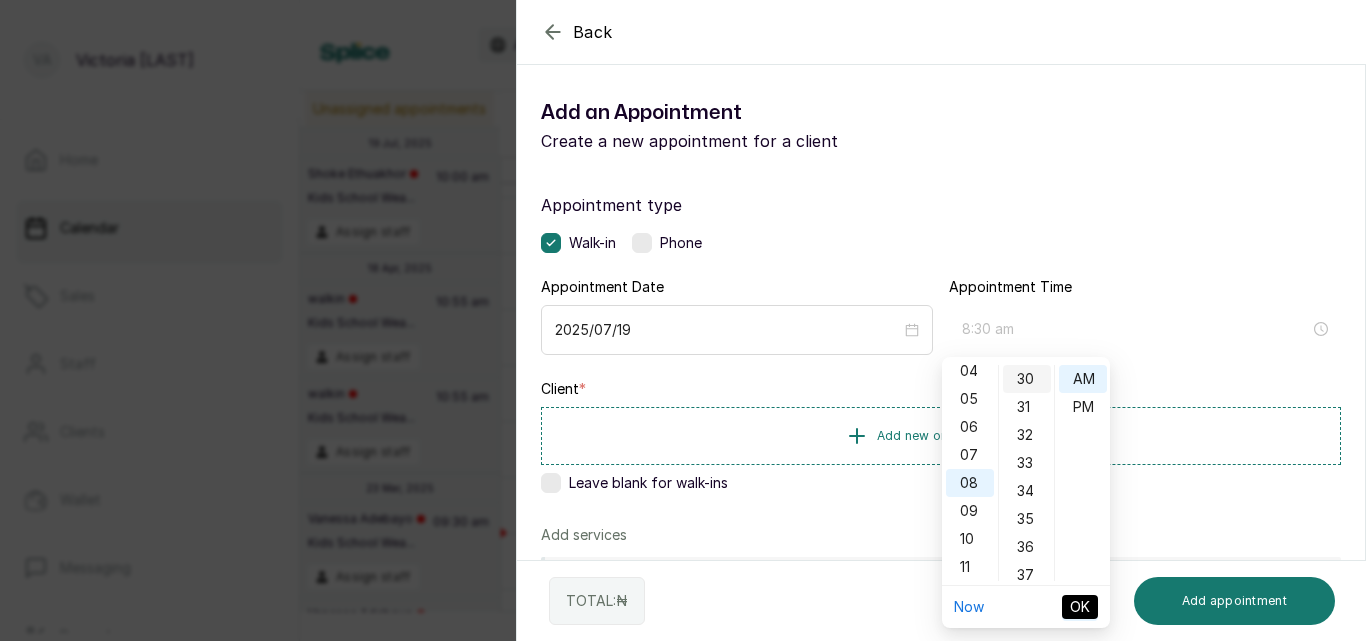 click on "30" at bounding box center (1027, 379) 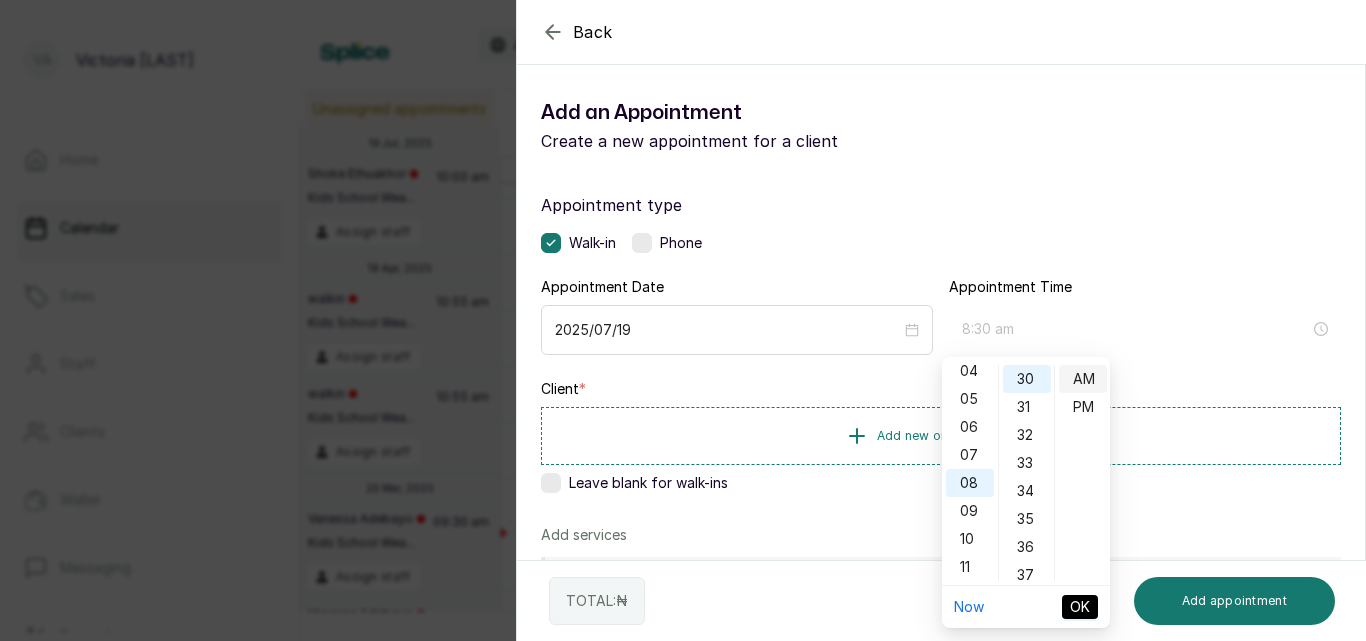 click on "AM" at bounding box center (1083, 379) 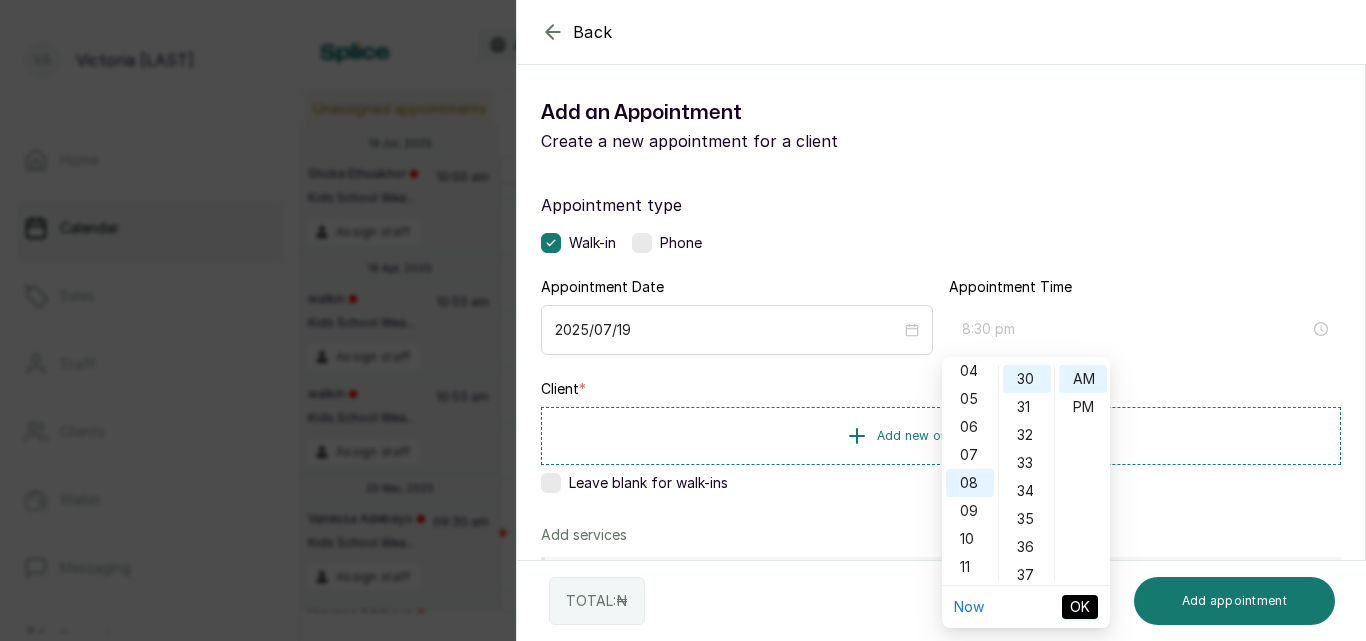 type on "8:30 am" 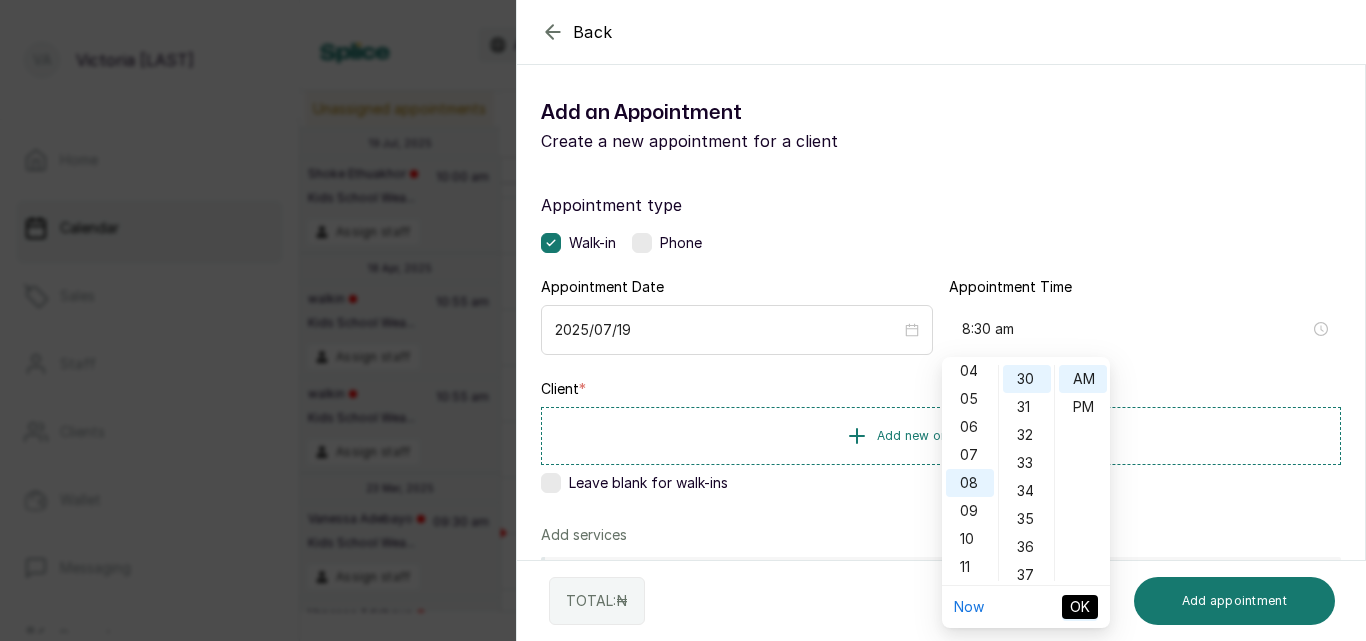 click on "OK" at bounding box center (1080, 607) 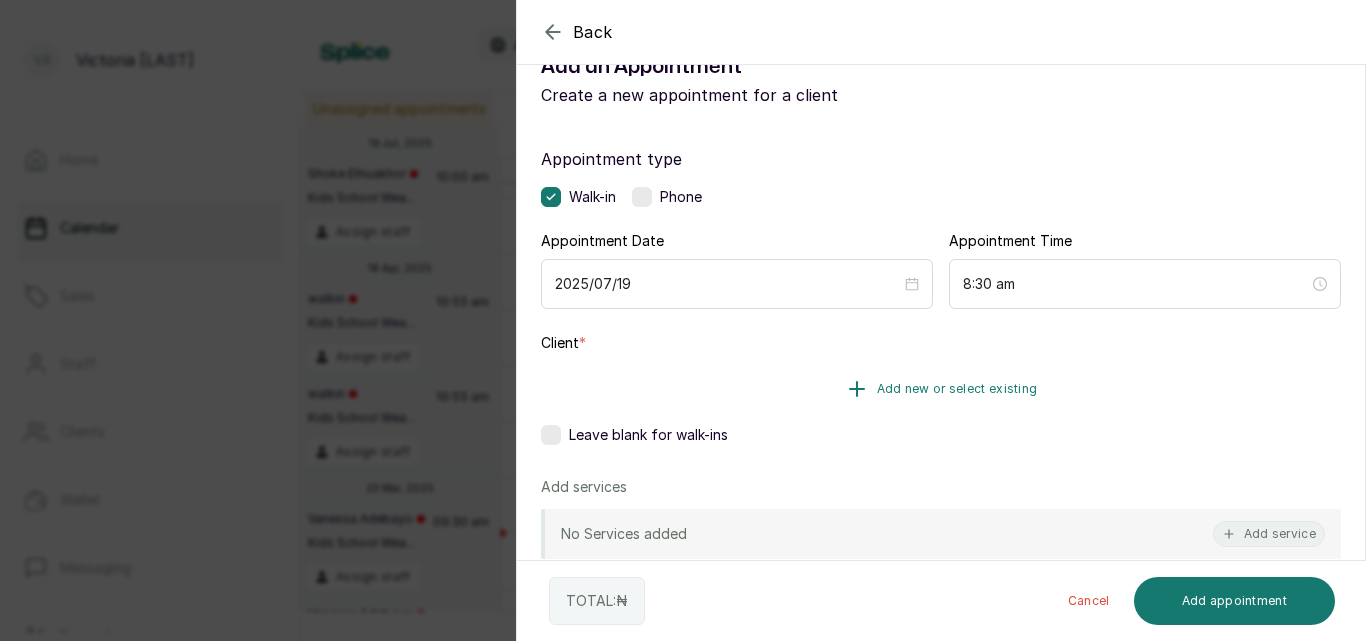 click on "Add new or select existing" at bounding box center (957, 389) 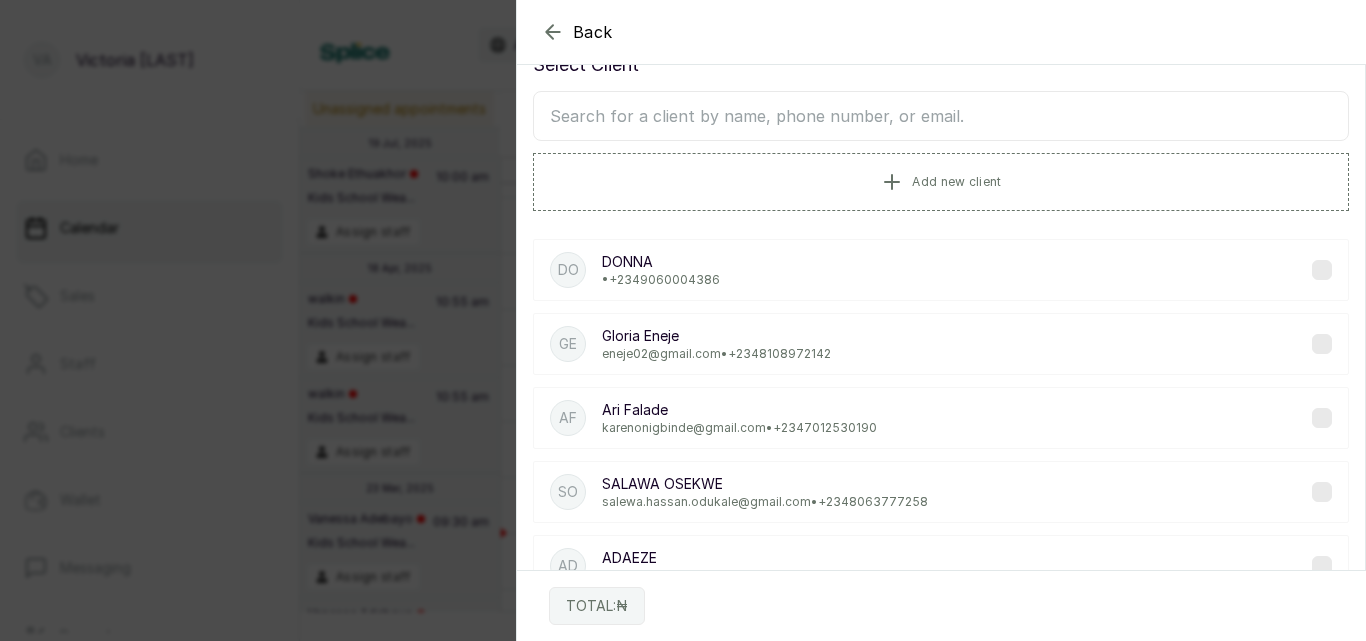 click at bounding box center (941, 116) 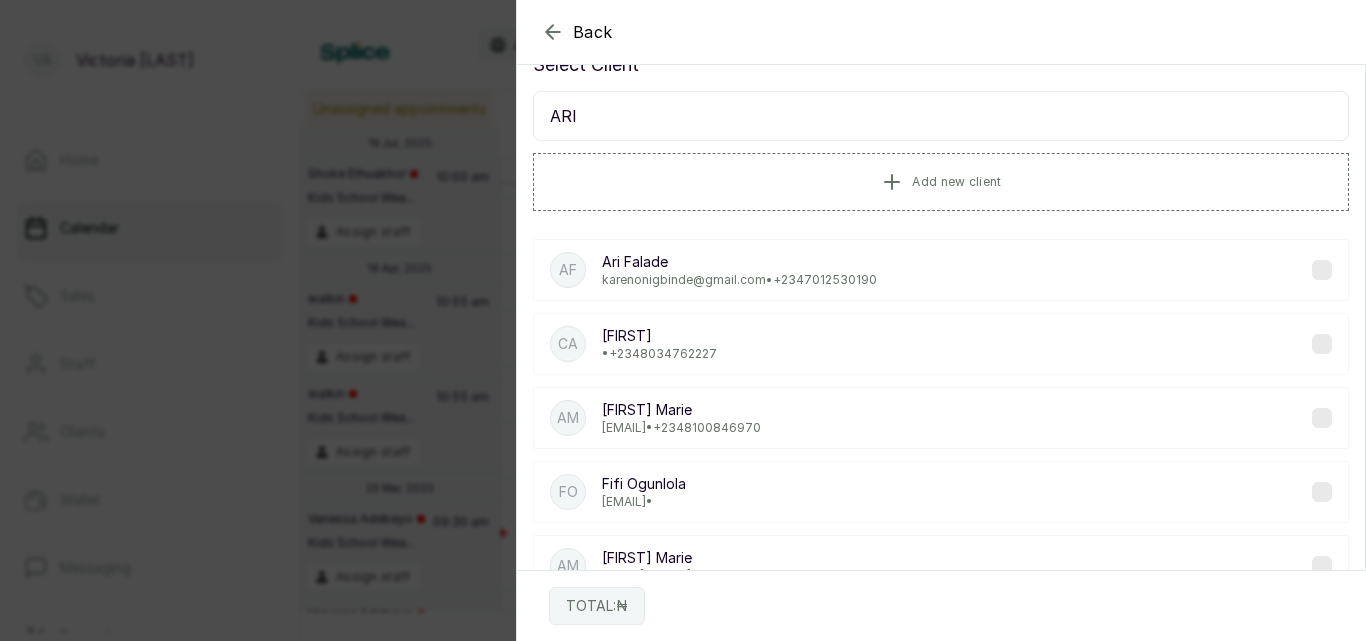 type on "ARI" 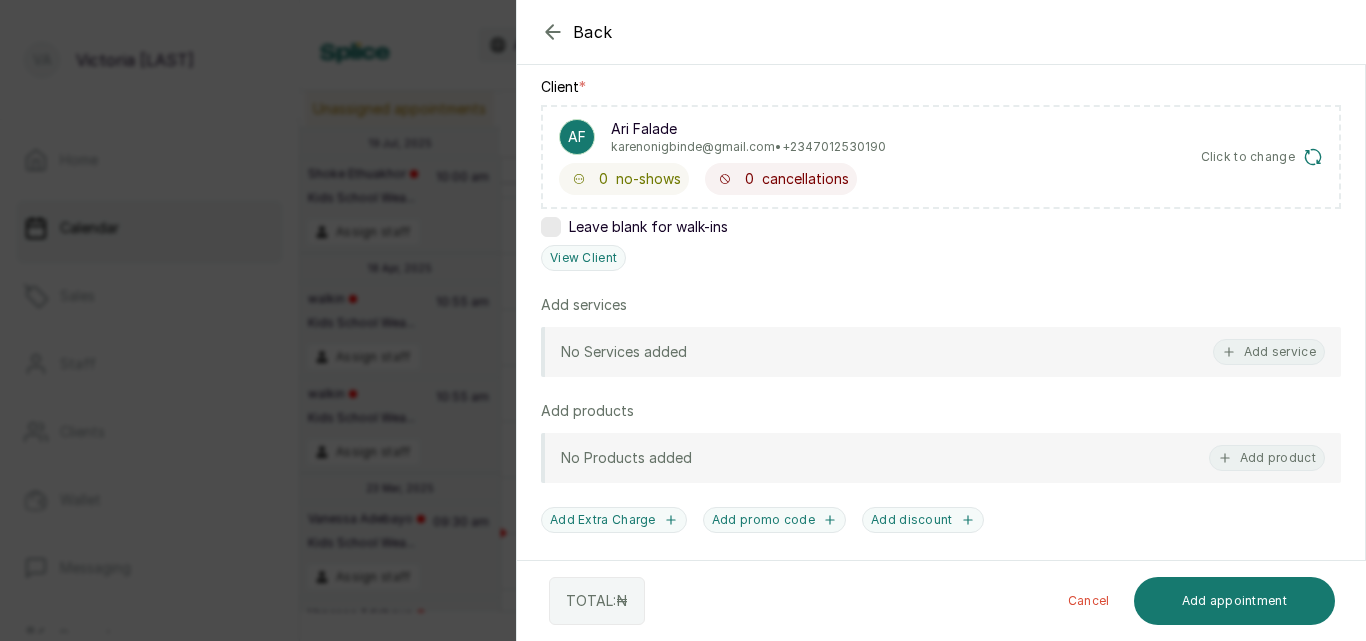scroll, scrollTop: 375, scrollLeft: 0, axis: vertical 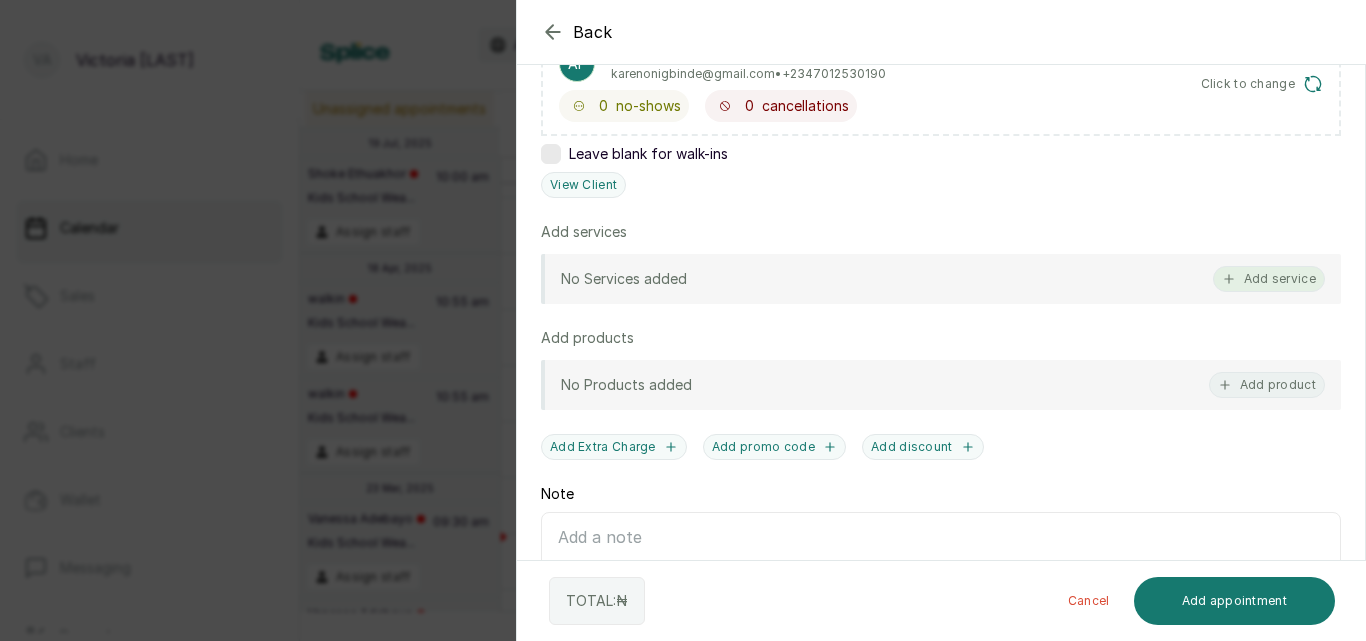 click on "Add service" at bounding box center [1269, 279] 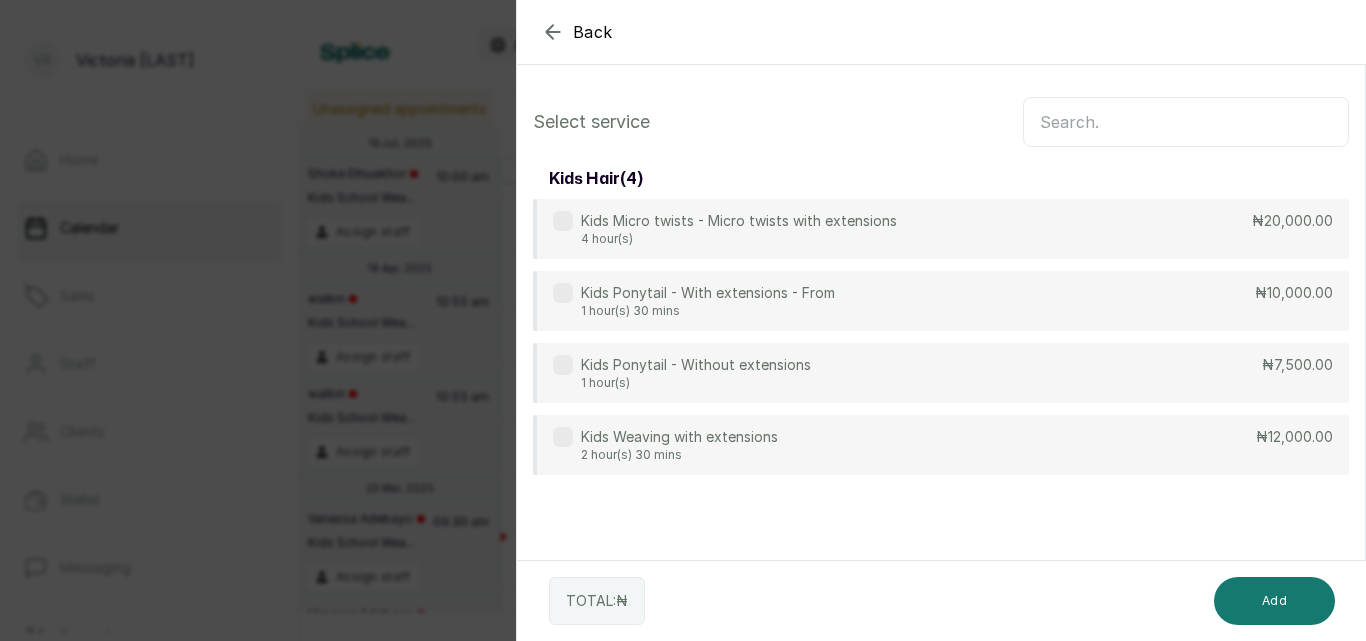scroll, scrollTop: 0, scrollLeft: 0, axis: both 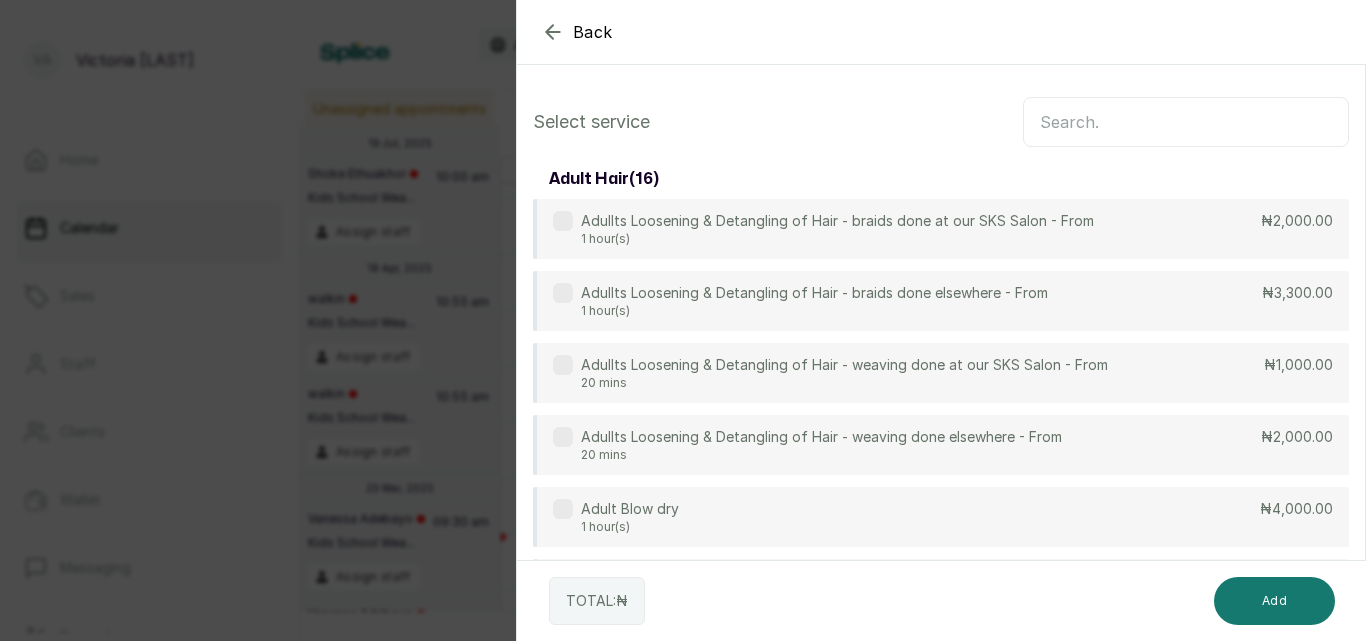 click at bounding box center [1186, 122] 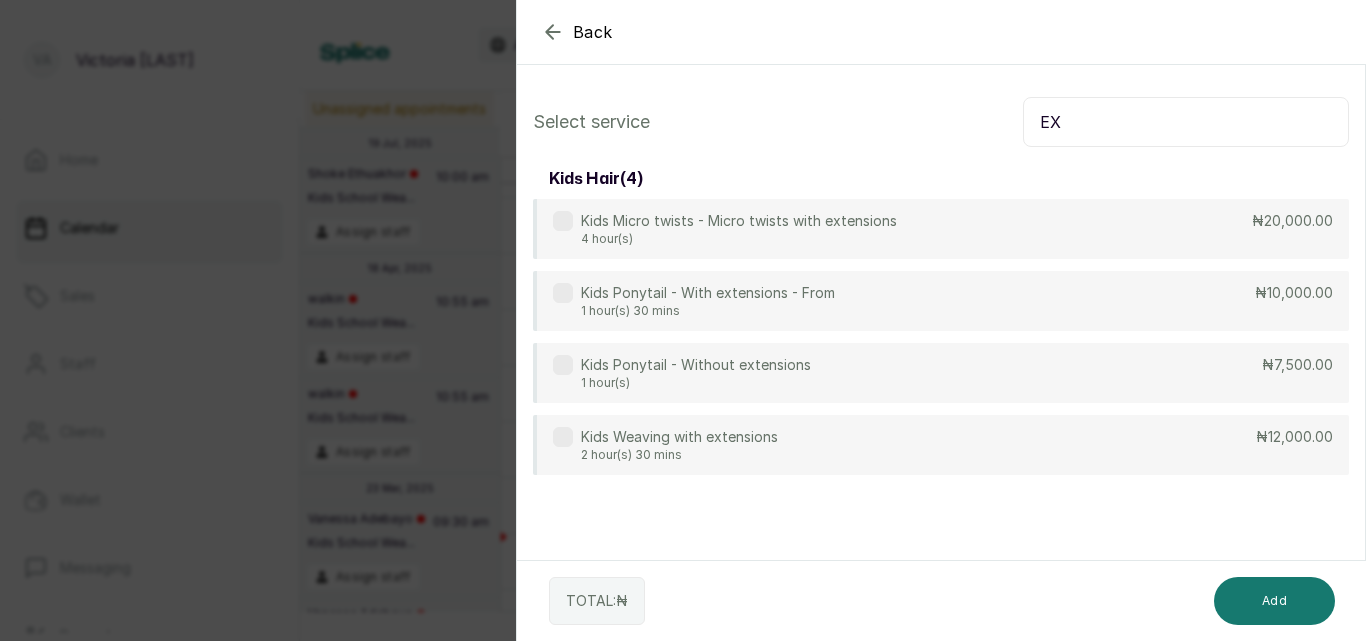 type on "E" 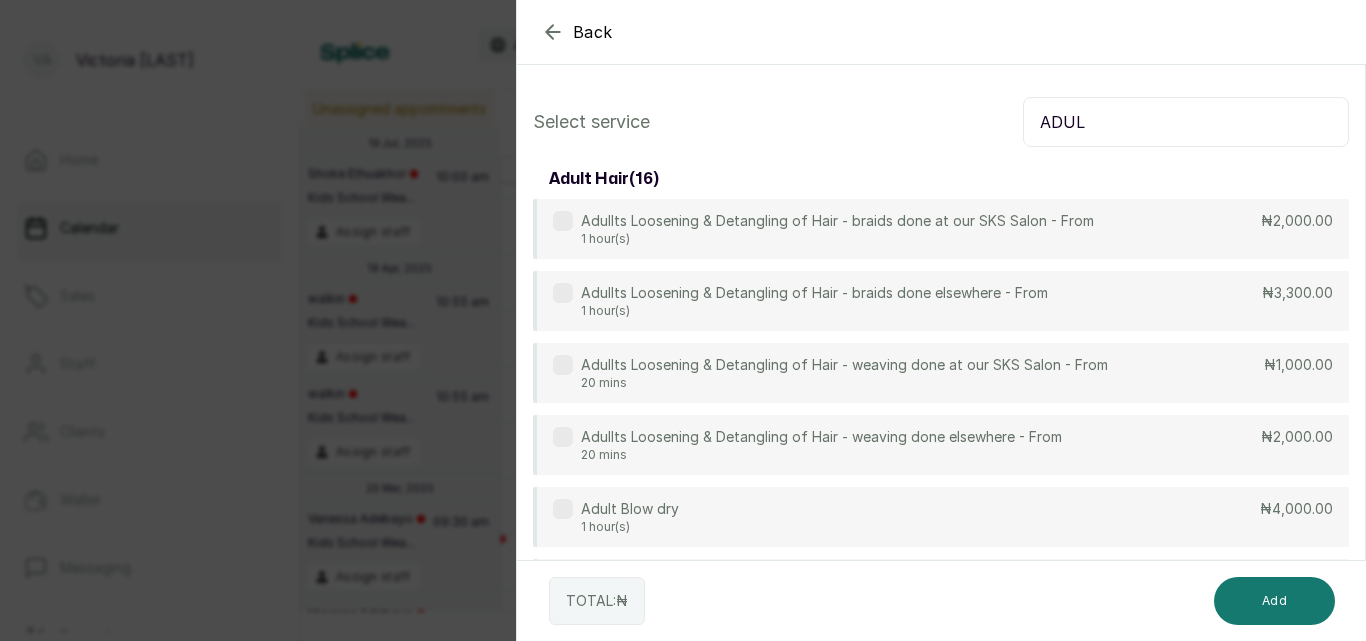 type on "ADUL" 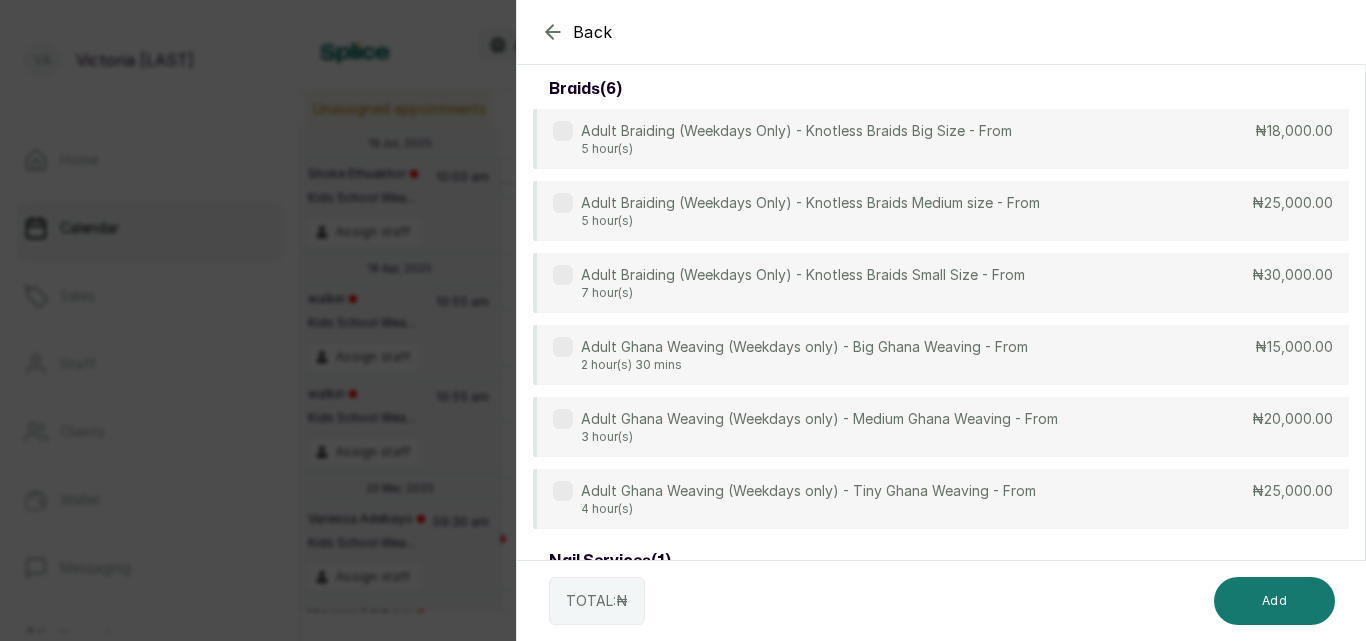 scroll, scrollTop: 1285, scrollLeft: 0, axis: vertical 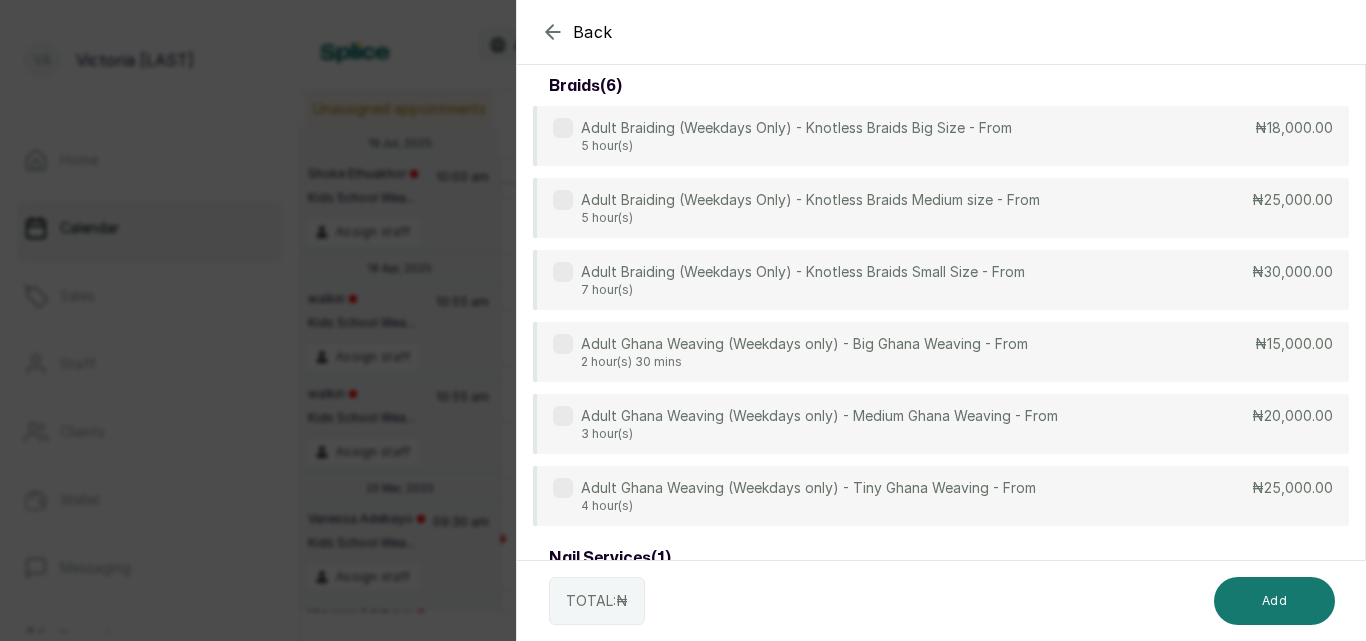 click at bounding box center [563, 344] 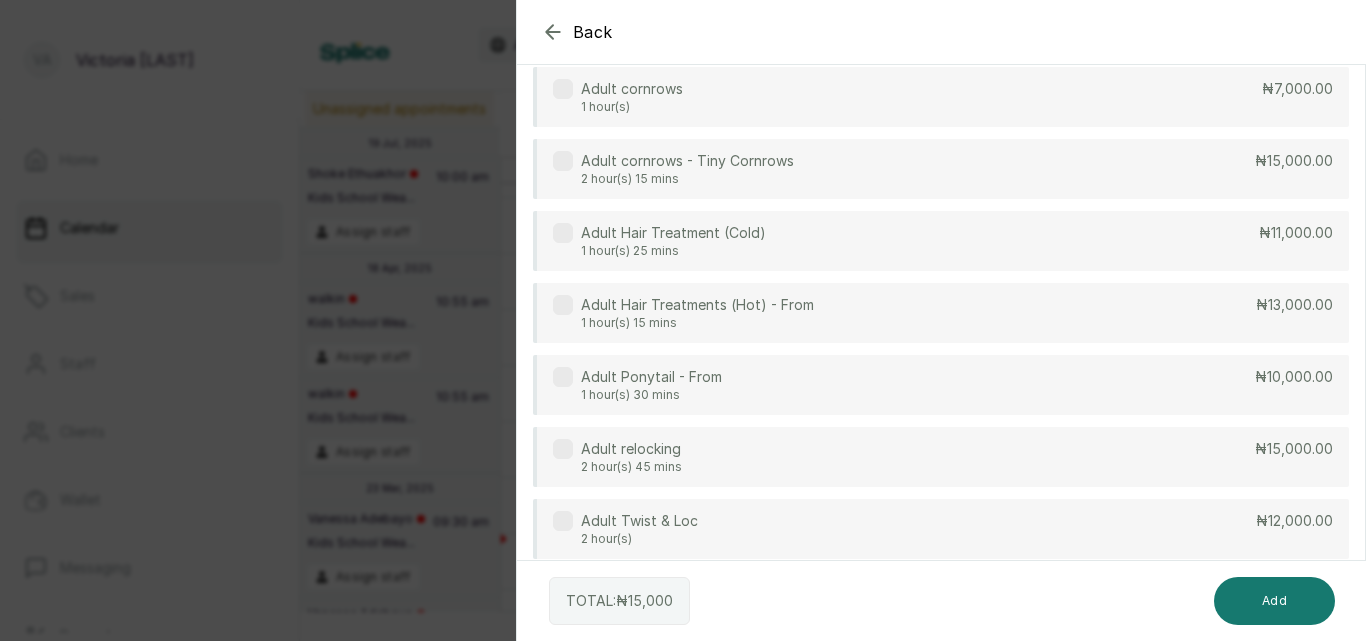 scroll, scrollTop: 0, scrollLeft: 0, axis: both 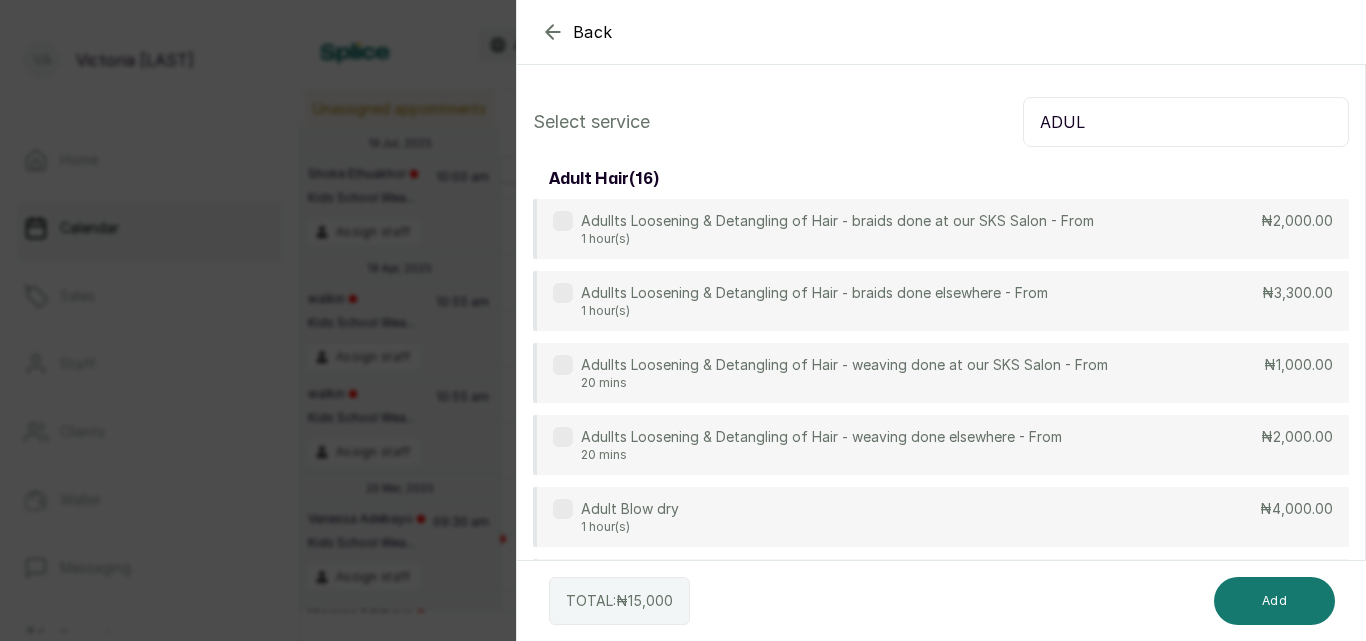 click on "ADUL" at bounding box center [1186, 122] 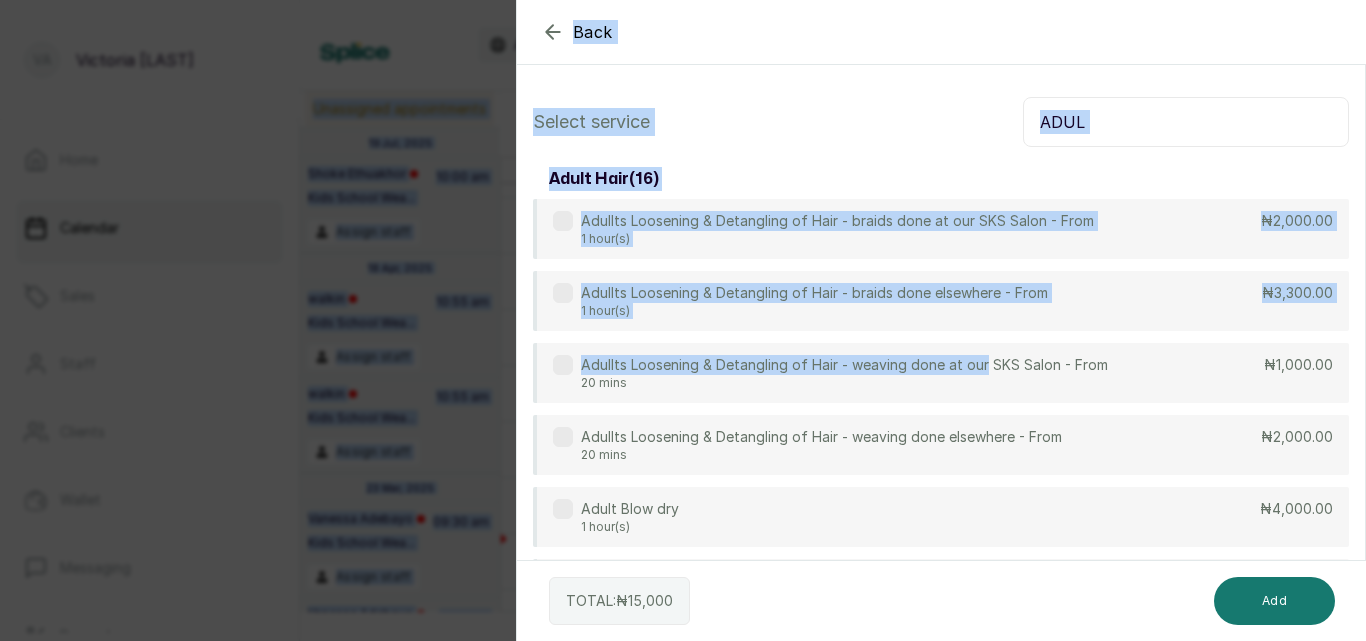 drag, startPoint x: 985, startPoint y: 337, endPoint x: 1025, endPoint y: -12, distance: 351.2848 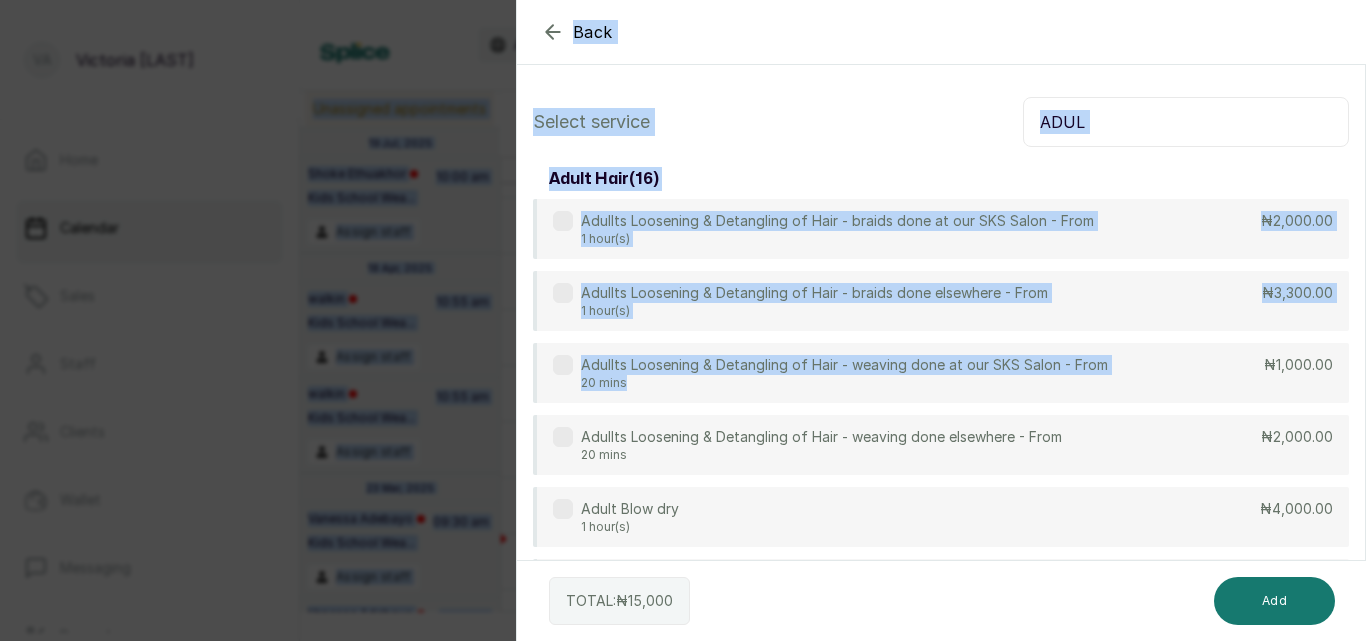 drag, startPoint x: 914, startPoint y: 375, endPoint x: 972, endPoint y: -87, distance: 465.62646 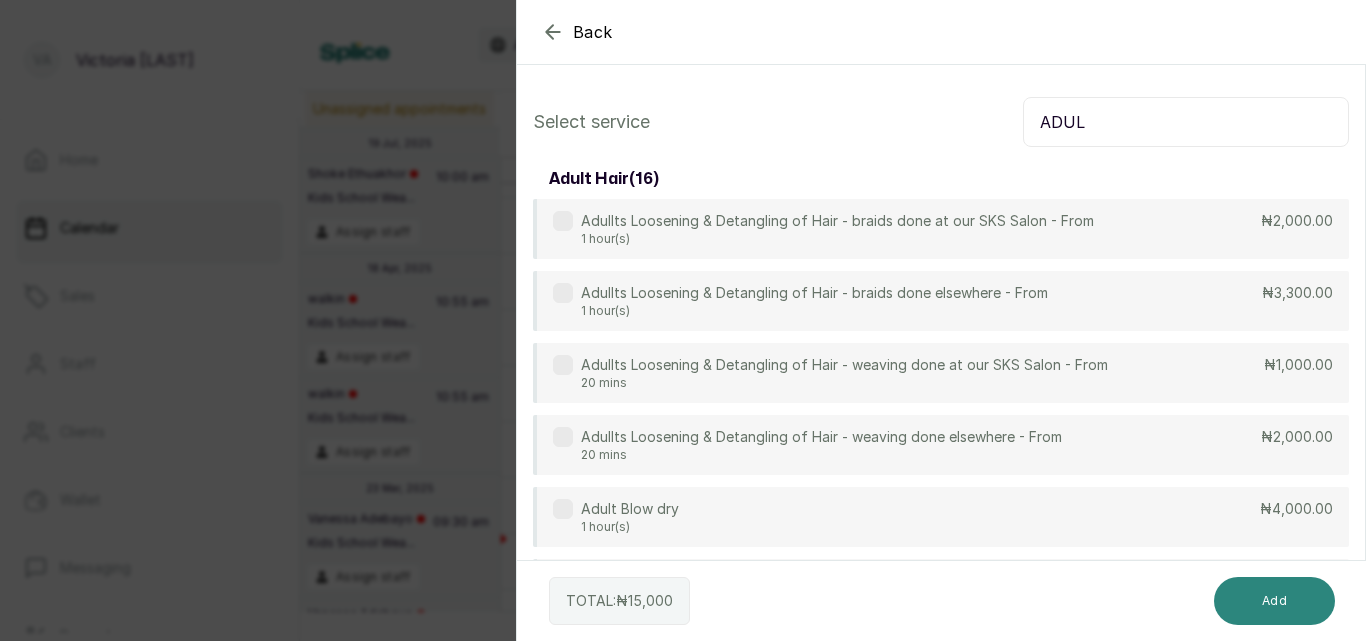 click on "Add" at bounding box center (1274, 601) 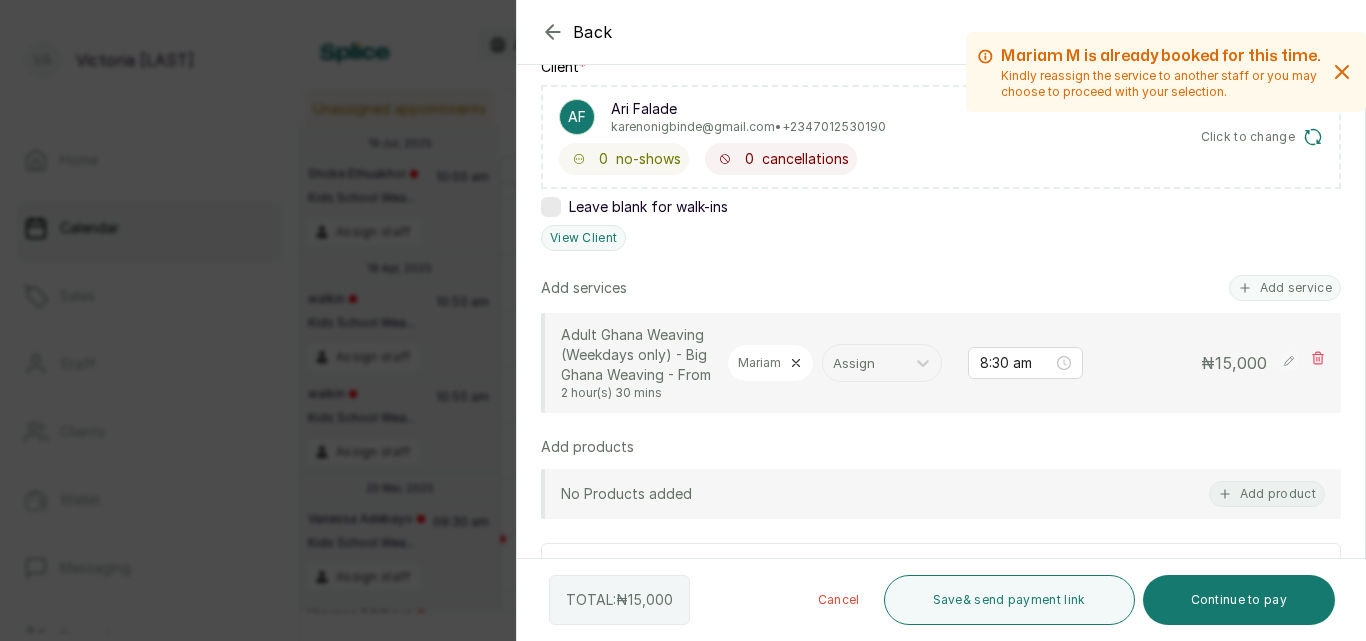 scroll, scrollTop: 332, scrollLeft: 0, axis: vertical 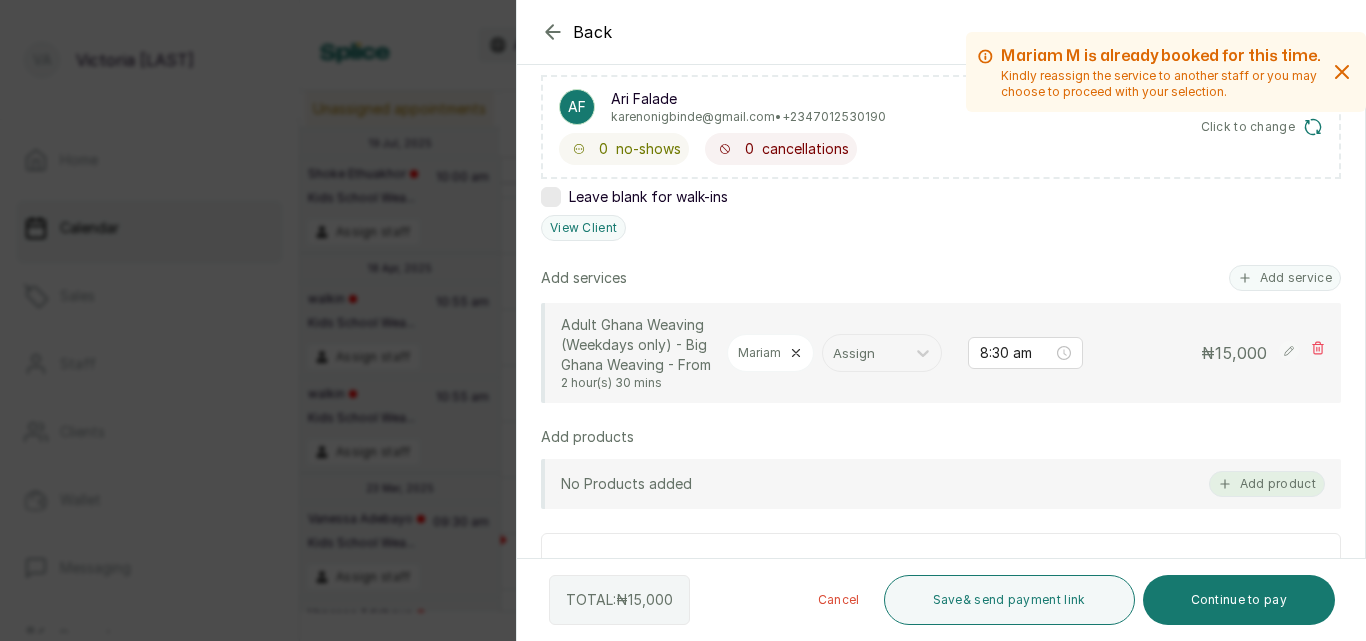 click on "Add product" at bounding box center [1267, 484] 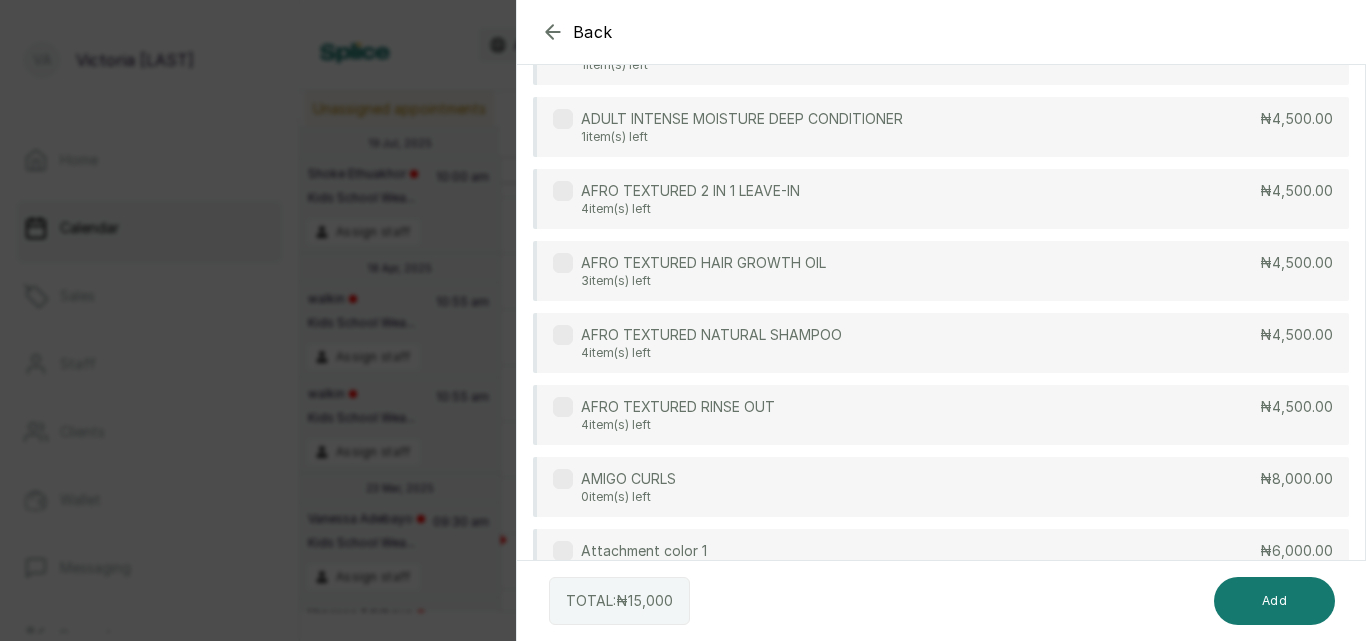 scroll, scrollTop: 0, scrollLeft: 0, axis: both 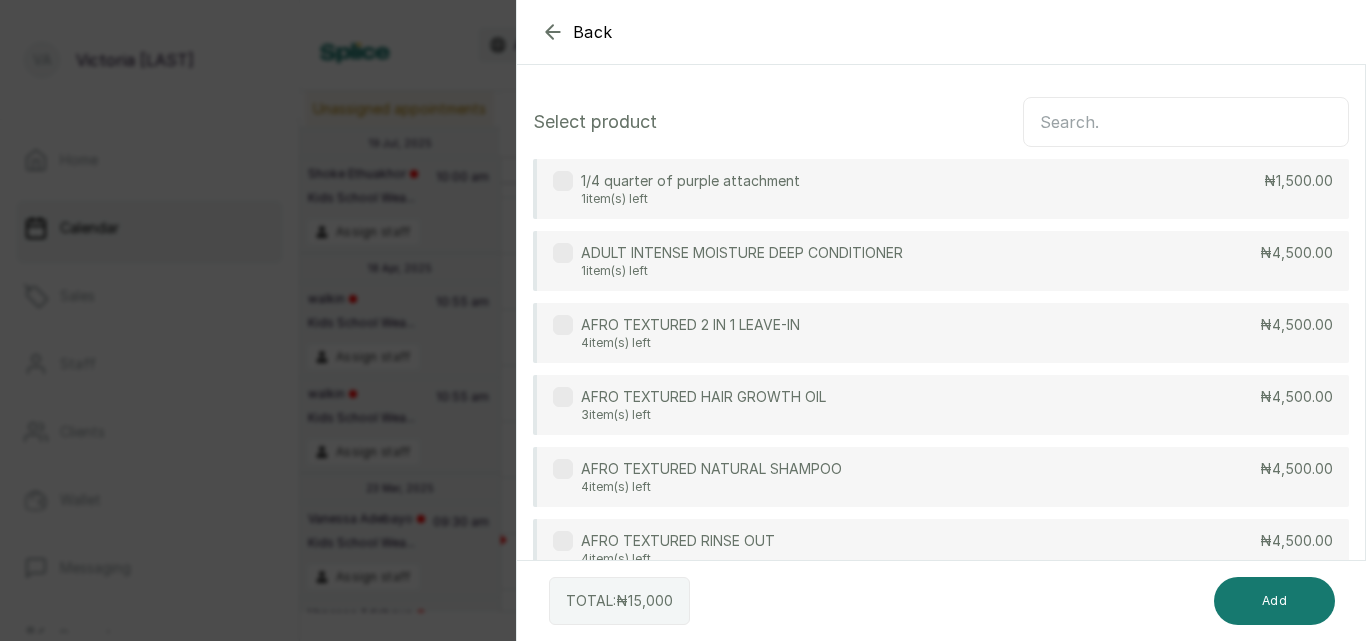 click at bounding box center (1186, 122) 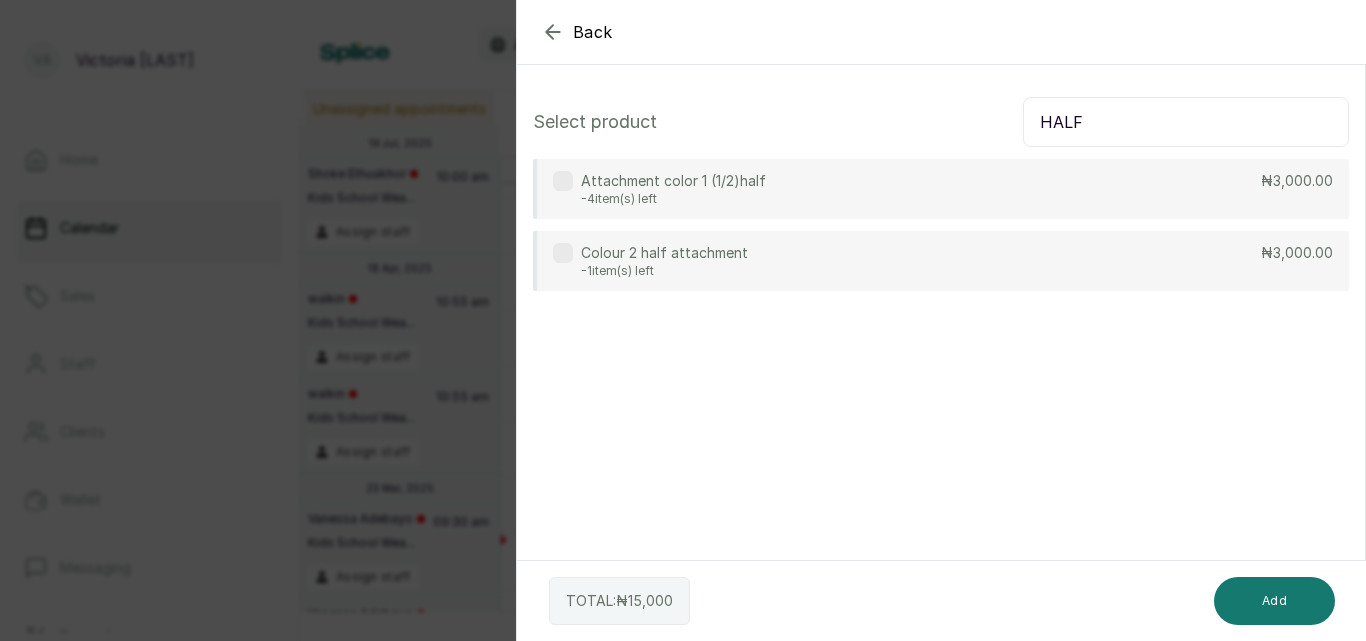 type on "HALF" 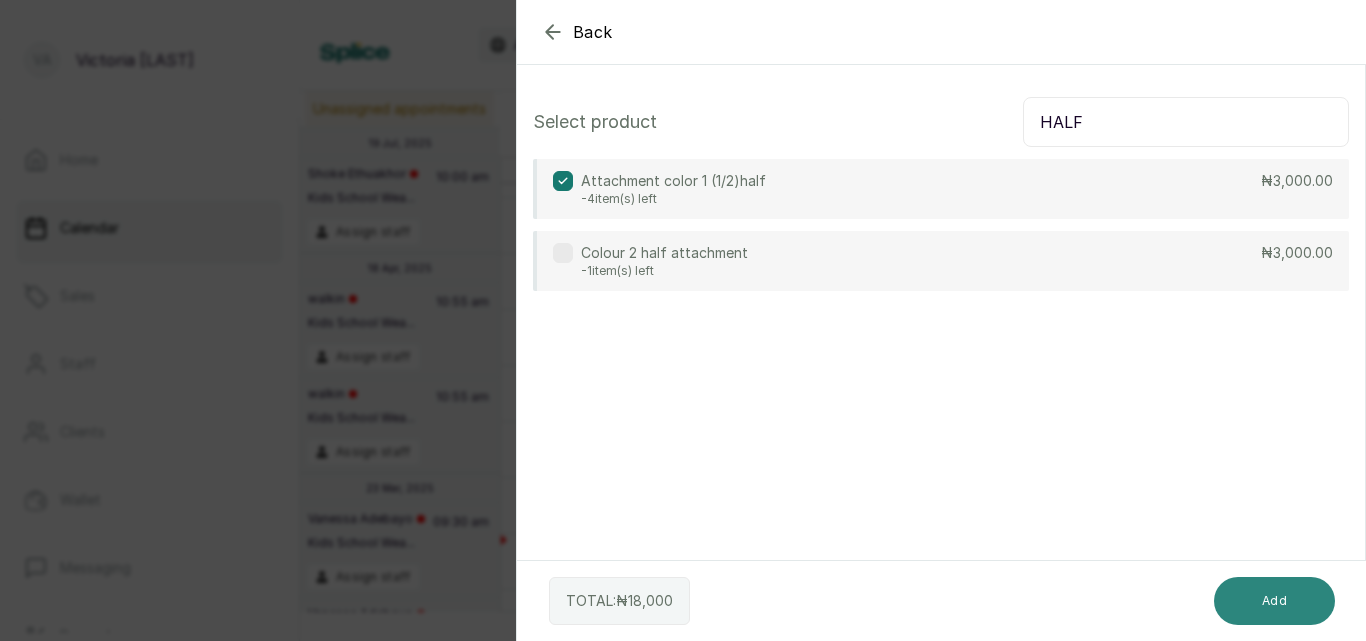 click on "Add" at bounding box center [1274, 601] 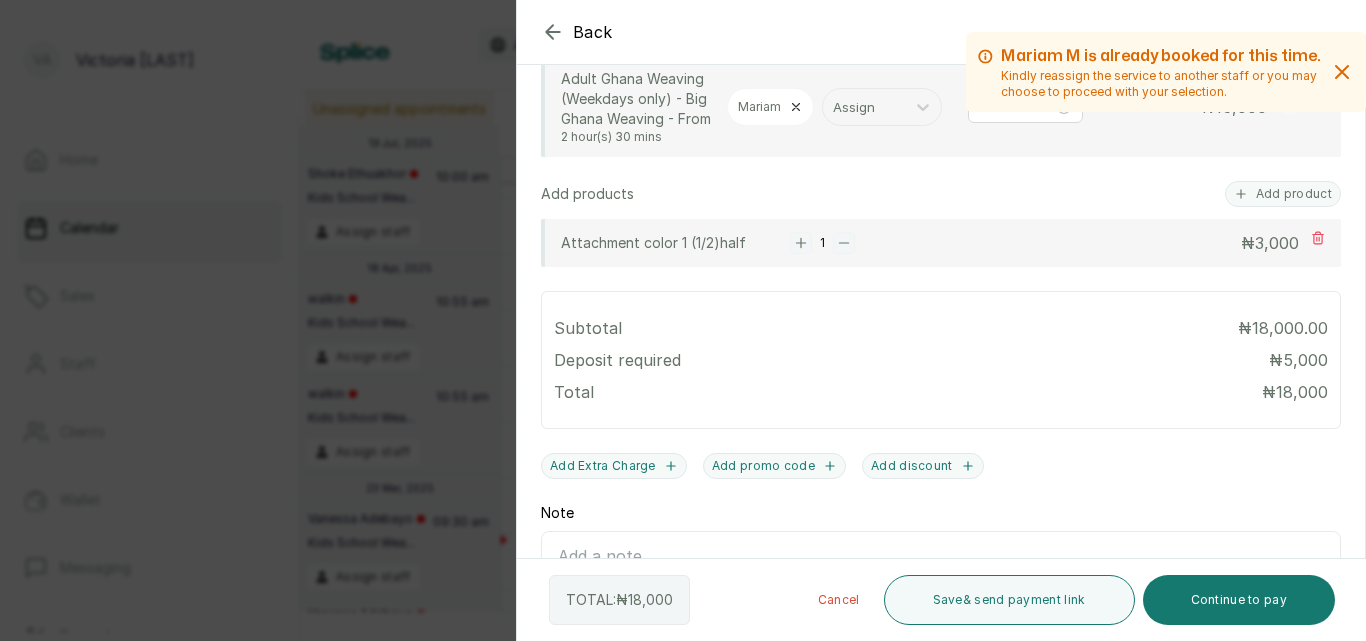 scroll, scrollTop: 574, scrollLeft: 0, axis: vertical 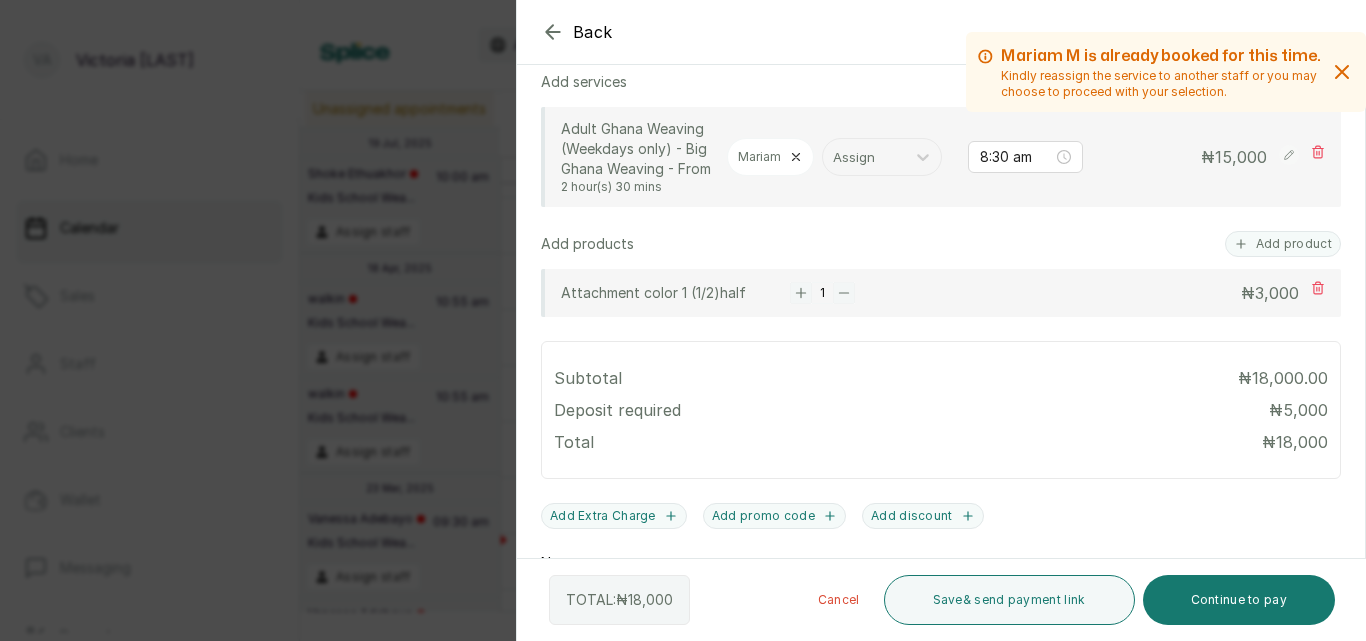 click 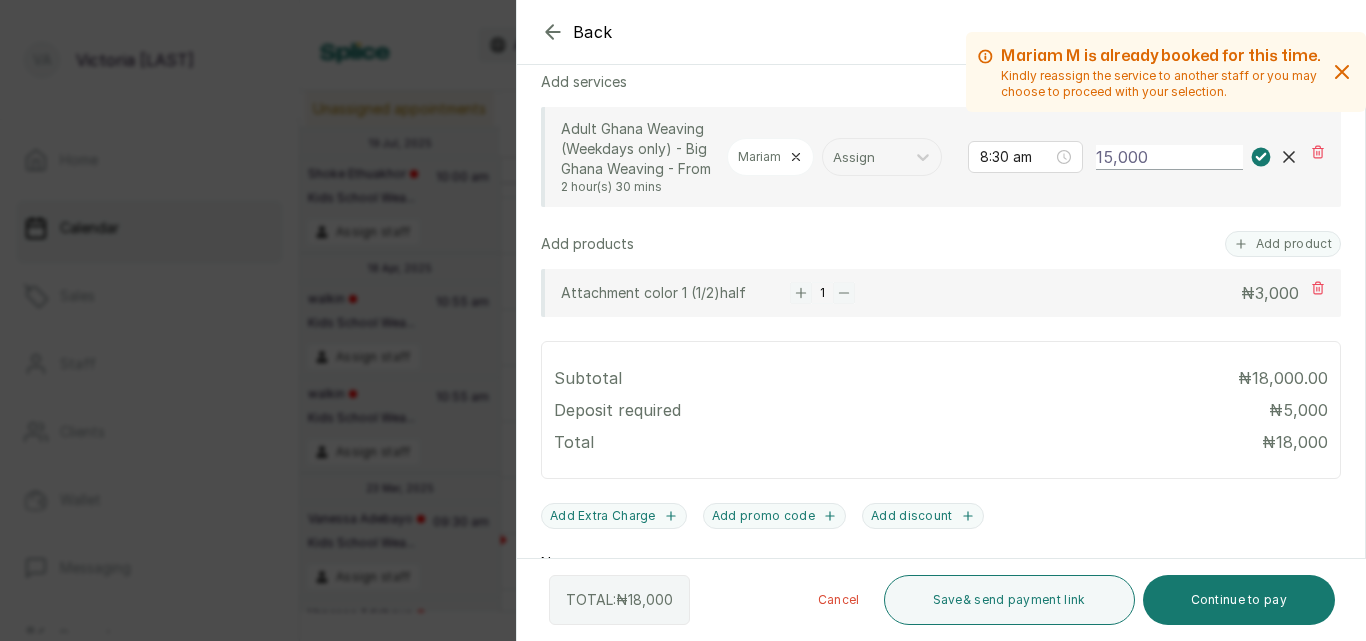 click on "15,000" at bounding box center (1169, 157) 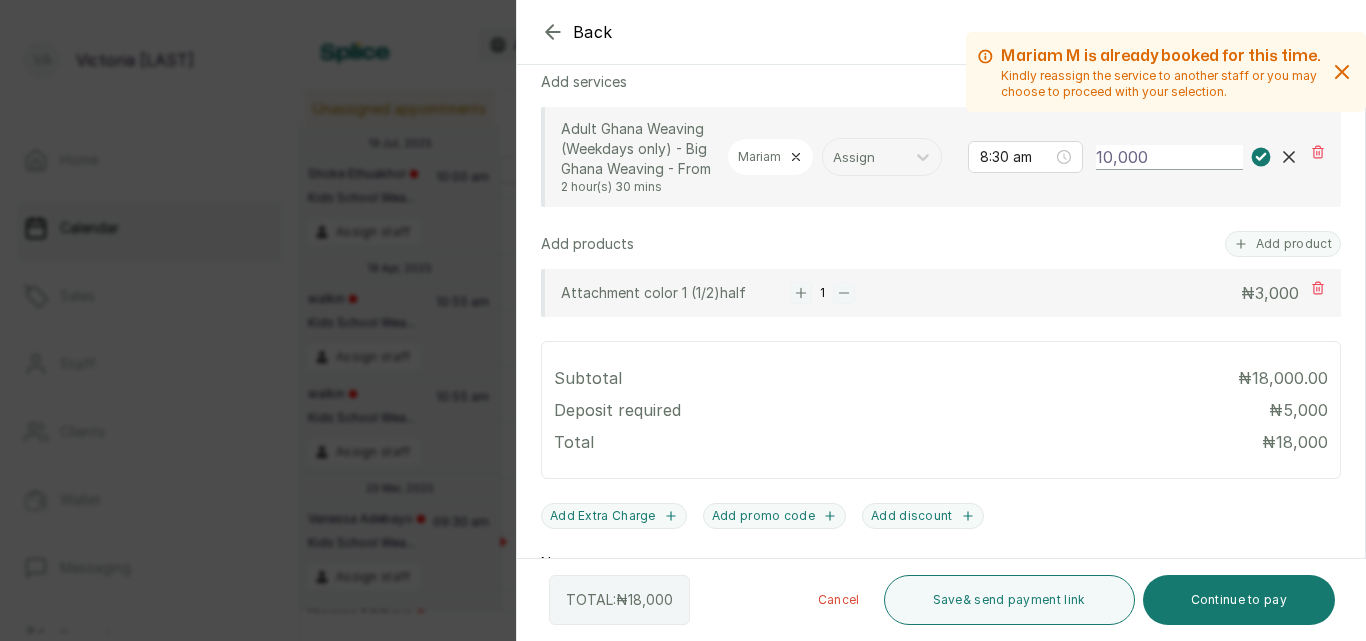 type on "10,000" 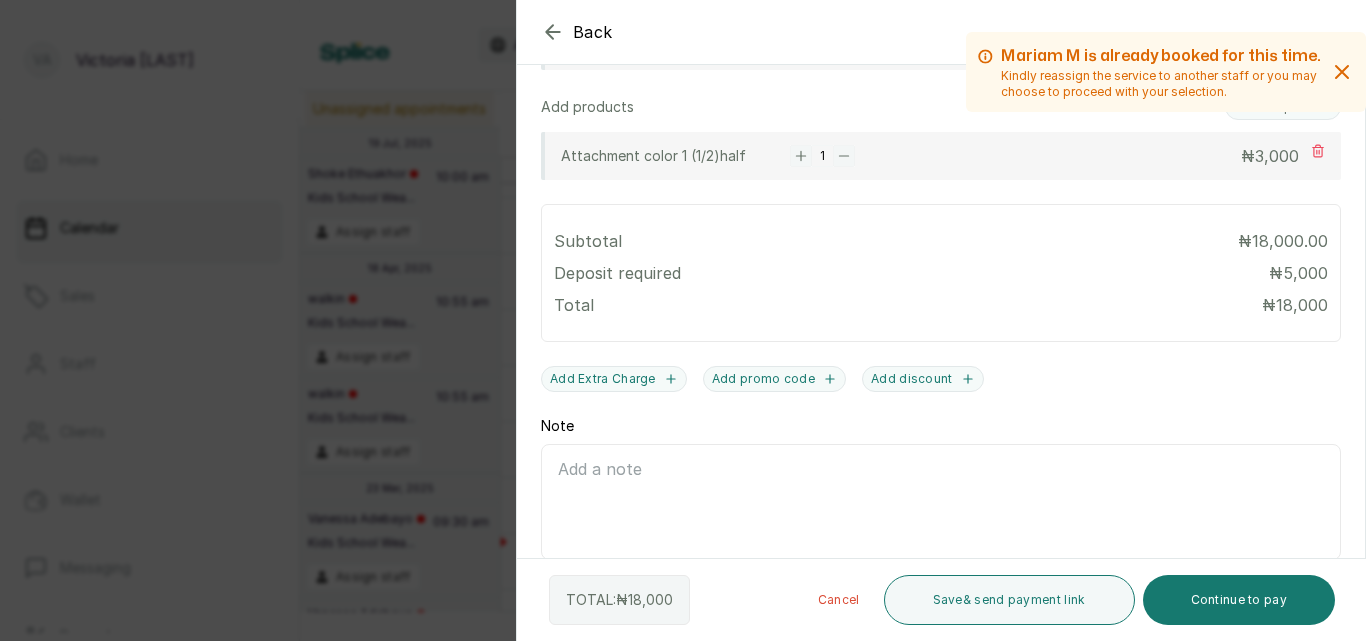 scroll, scrollTop: 733, scrollLeft: 0, axis: vertical 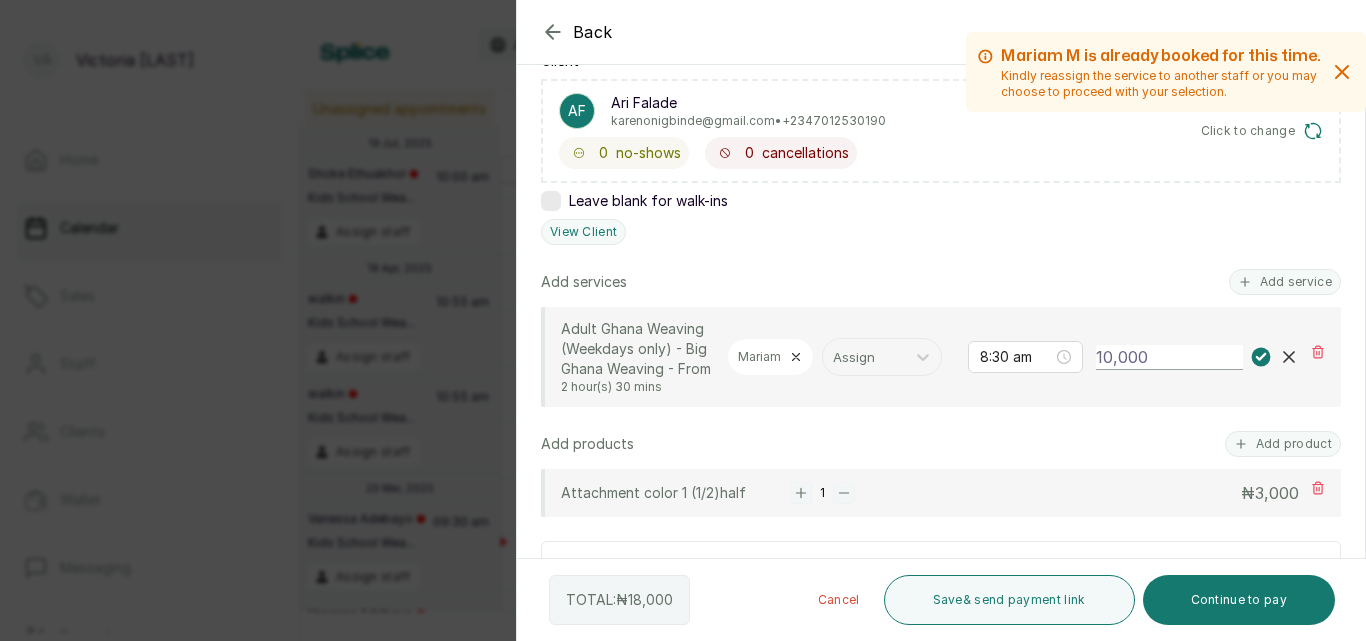 click 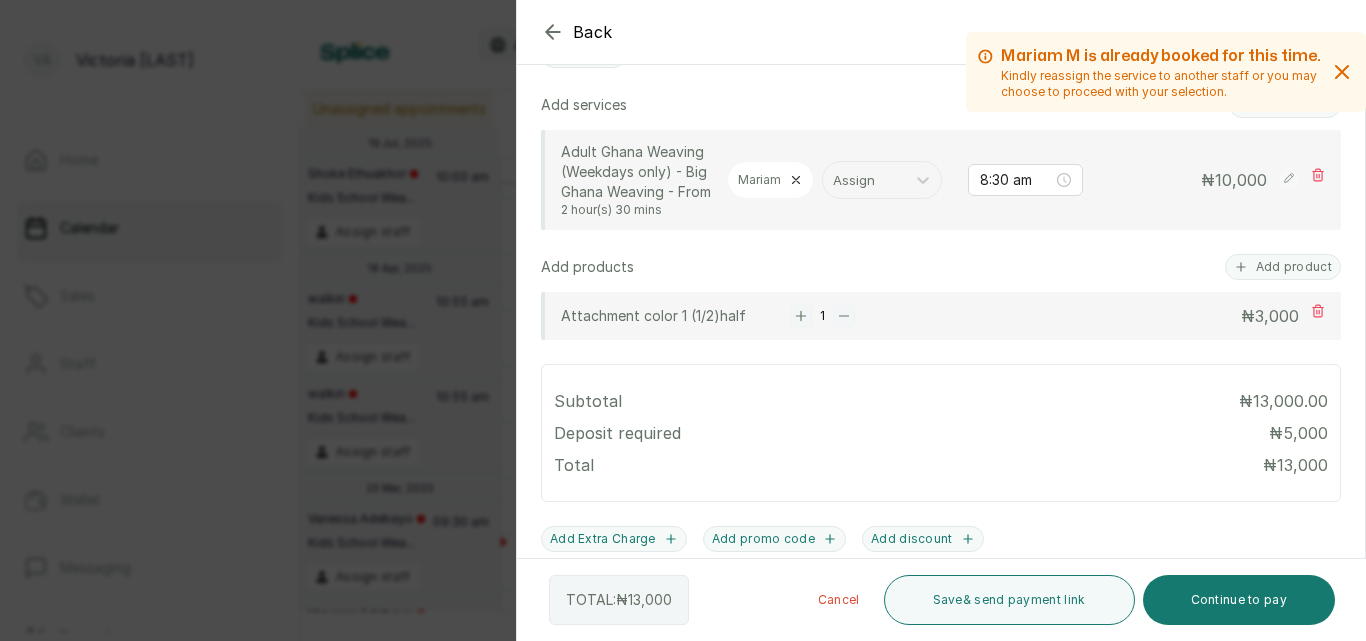 scroll, scrollTop: 733, scrollLeft: 0, axis: vertical 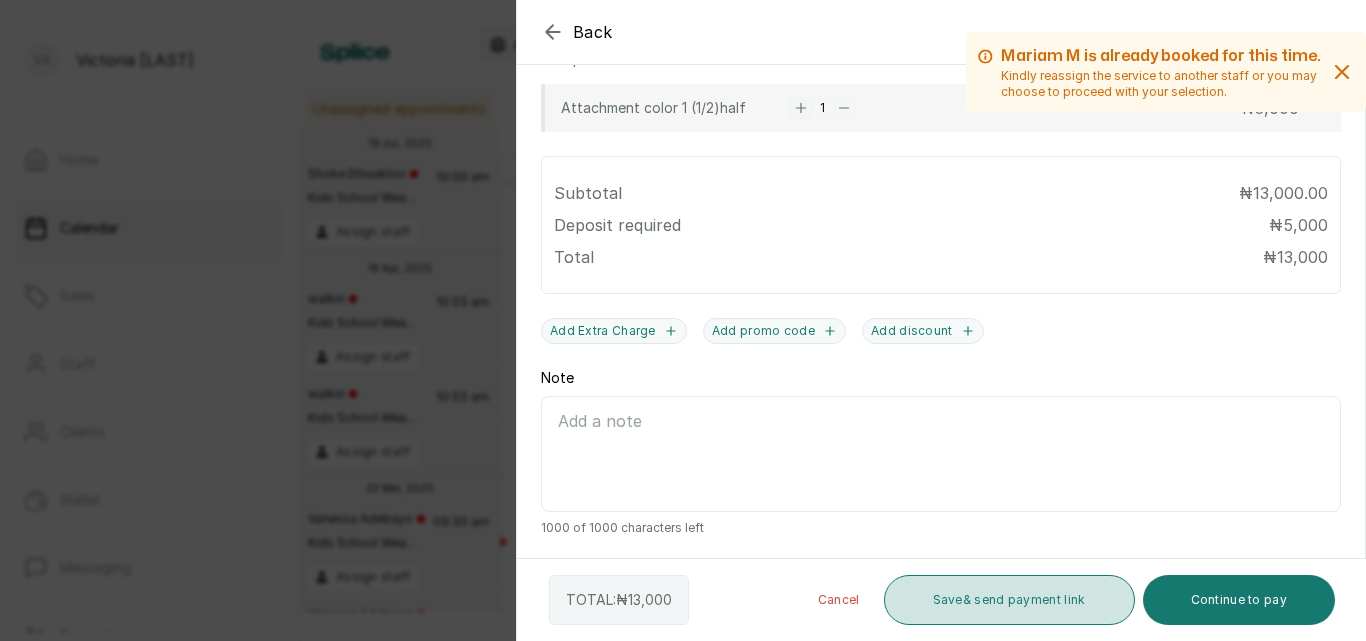click on "Save  & send payment link" at bounding box center [1009, 600] 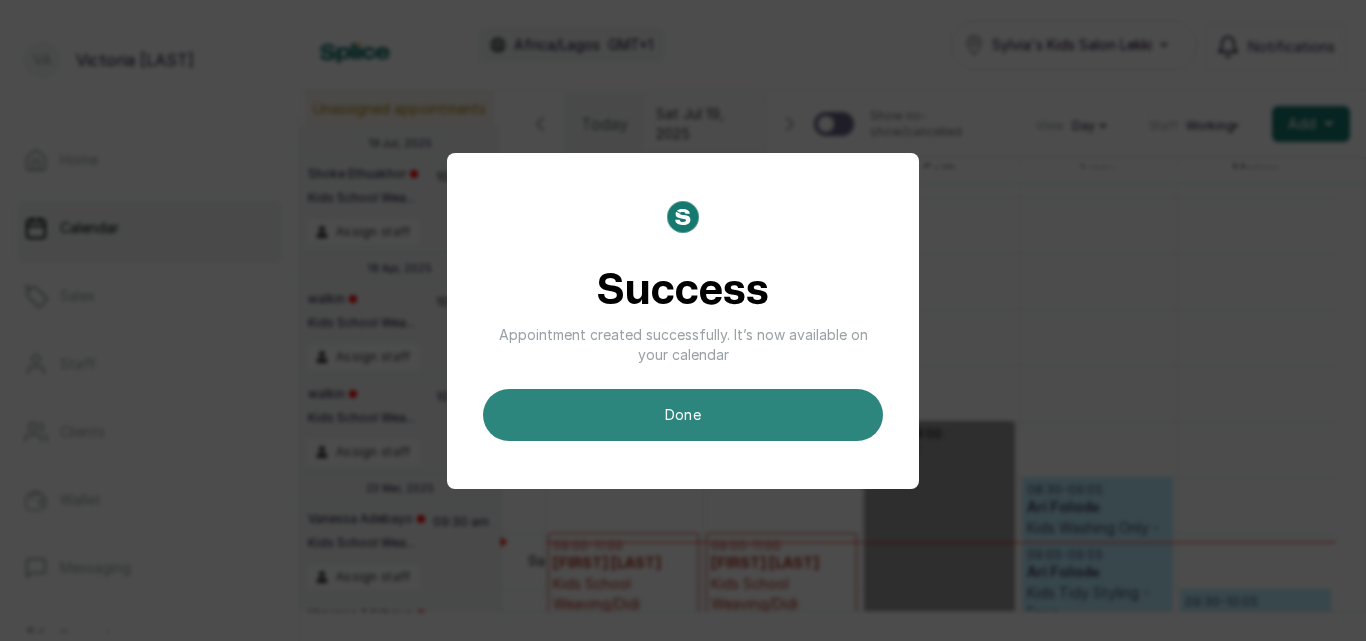 click on "done" at bounding box center (683, 415) 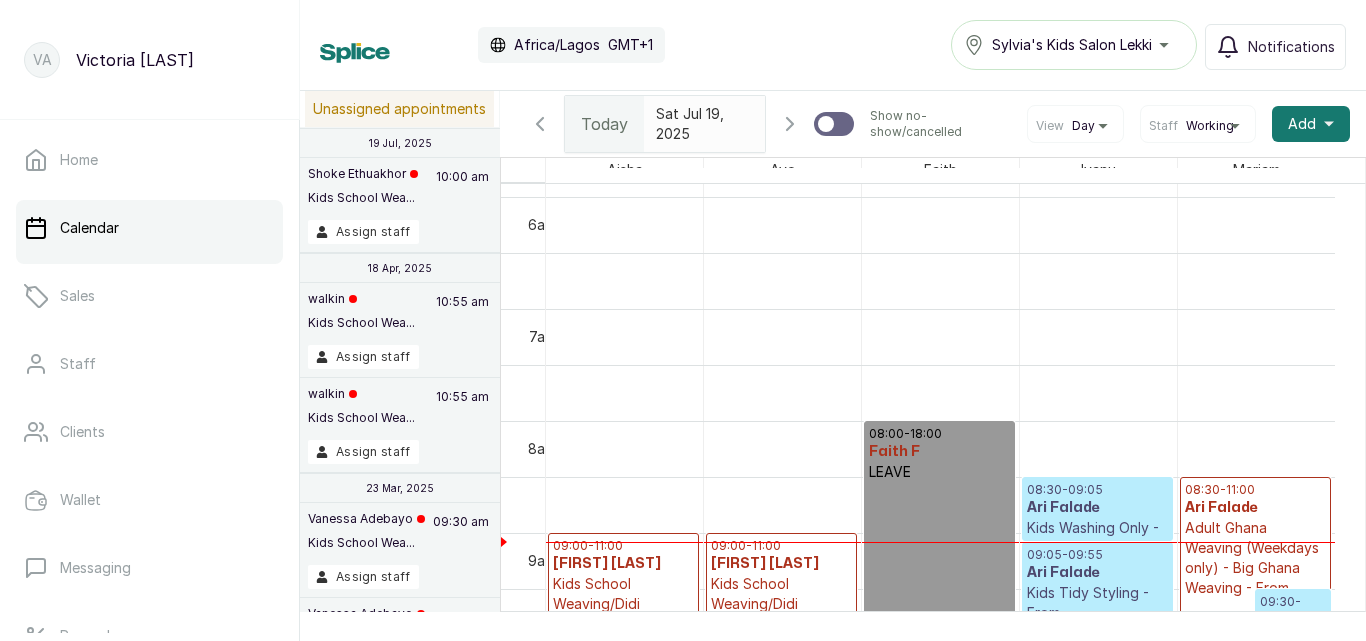 scroll, scrollTop: 972, scrollLeft: 0, axis: vertical 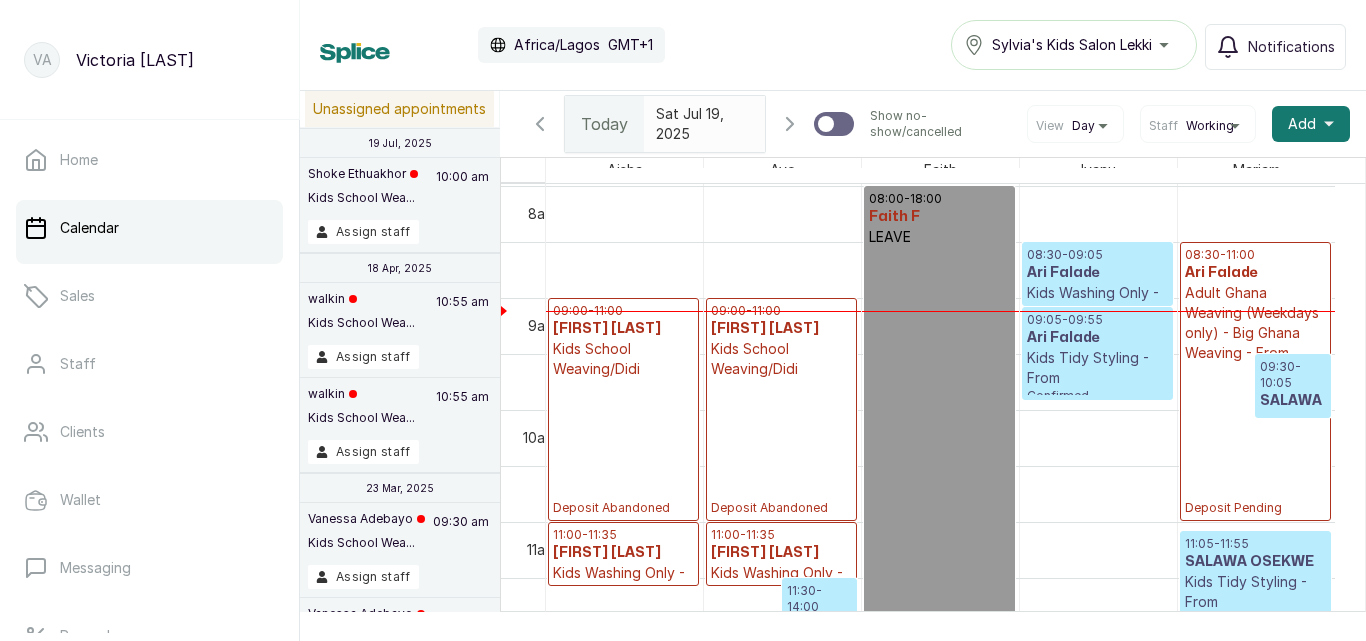 click 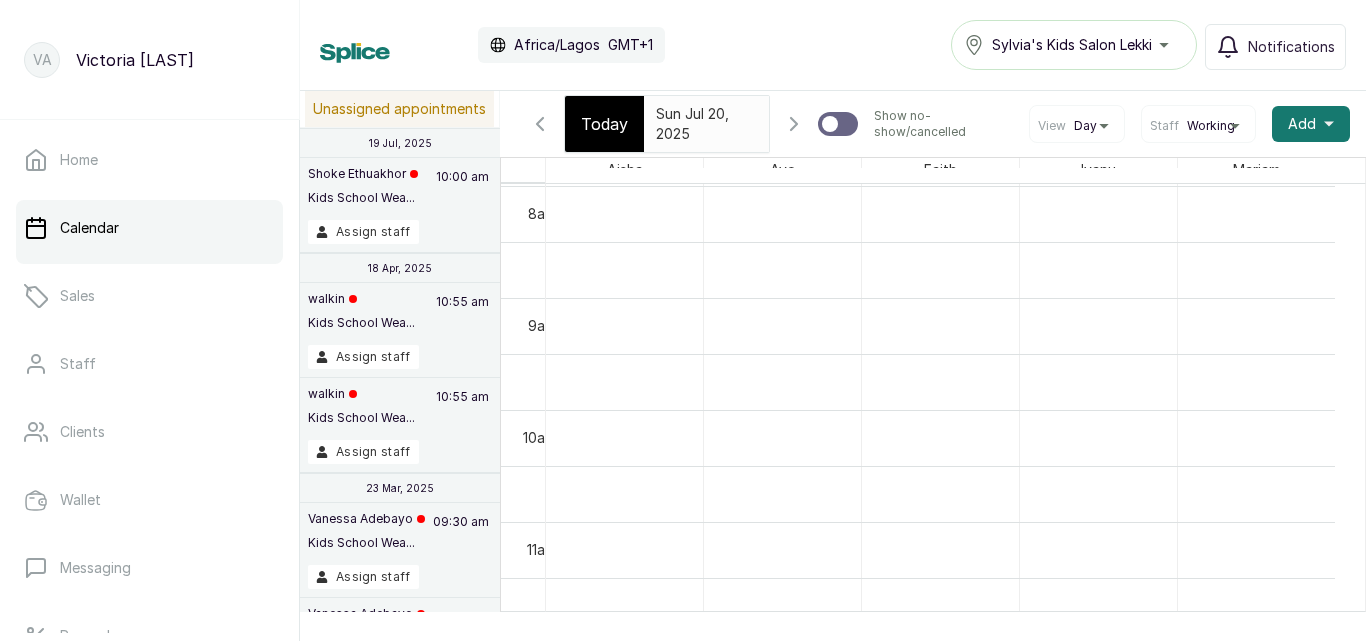 scroll, scrollTop: 673, scrollLeft: 0, axis: vertical 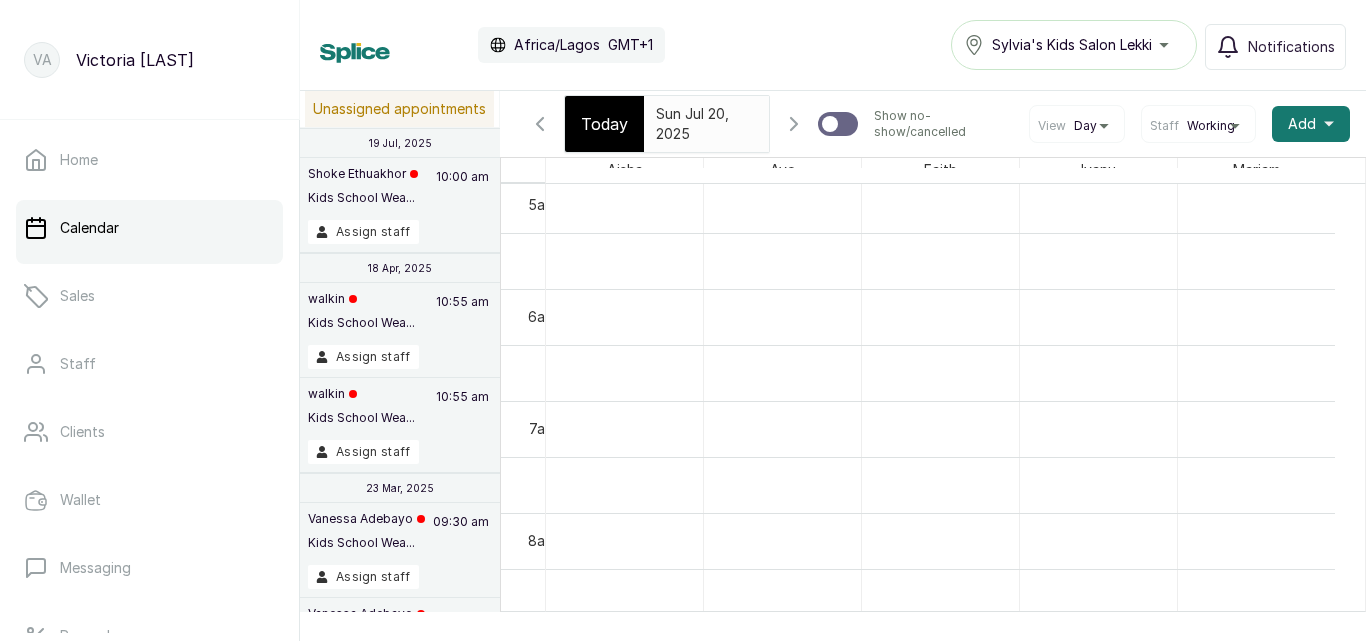 click on "Today" at bounding box center (604, 124) 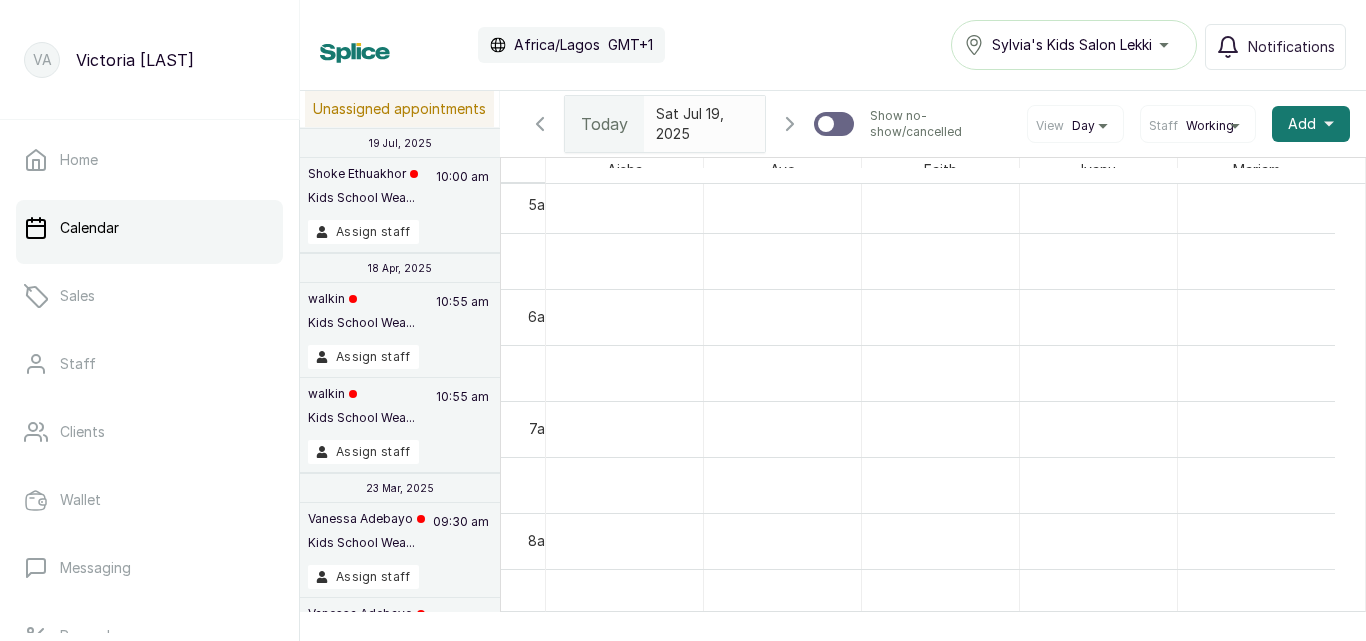 scroll, scrollTop: 673, scrollLeft: 0, axis: vertical 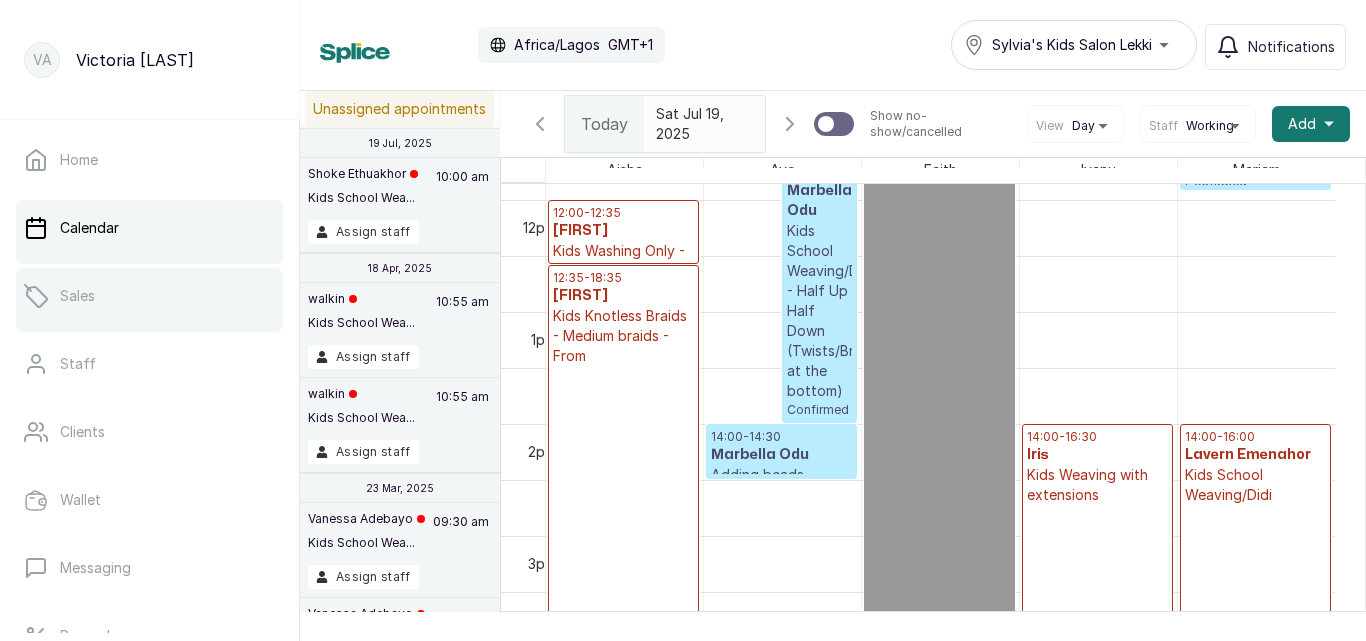 click on "Sales" at bounding box center [77, 296] 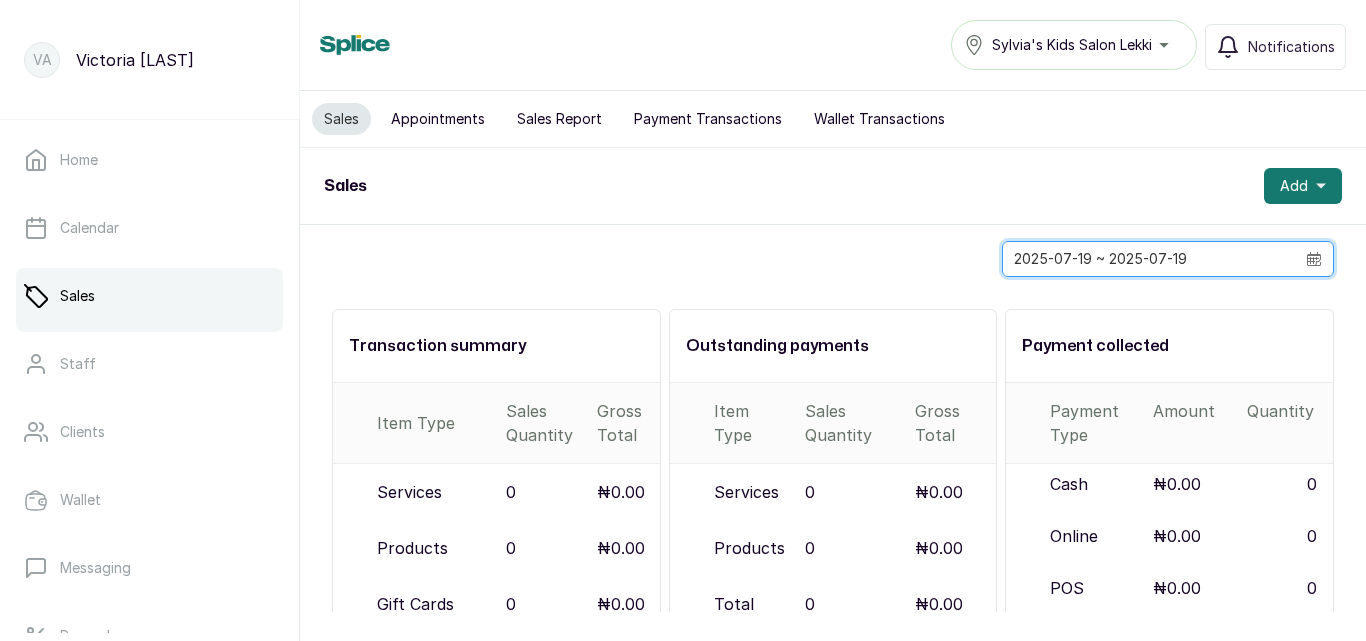 click on "2025-07-19 ~ 2025-07-19" at bounding box center [1149, 259] 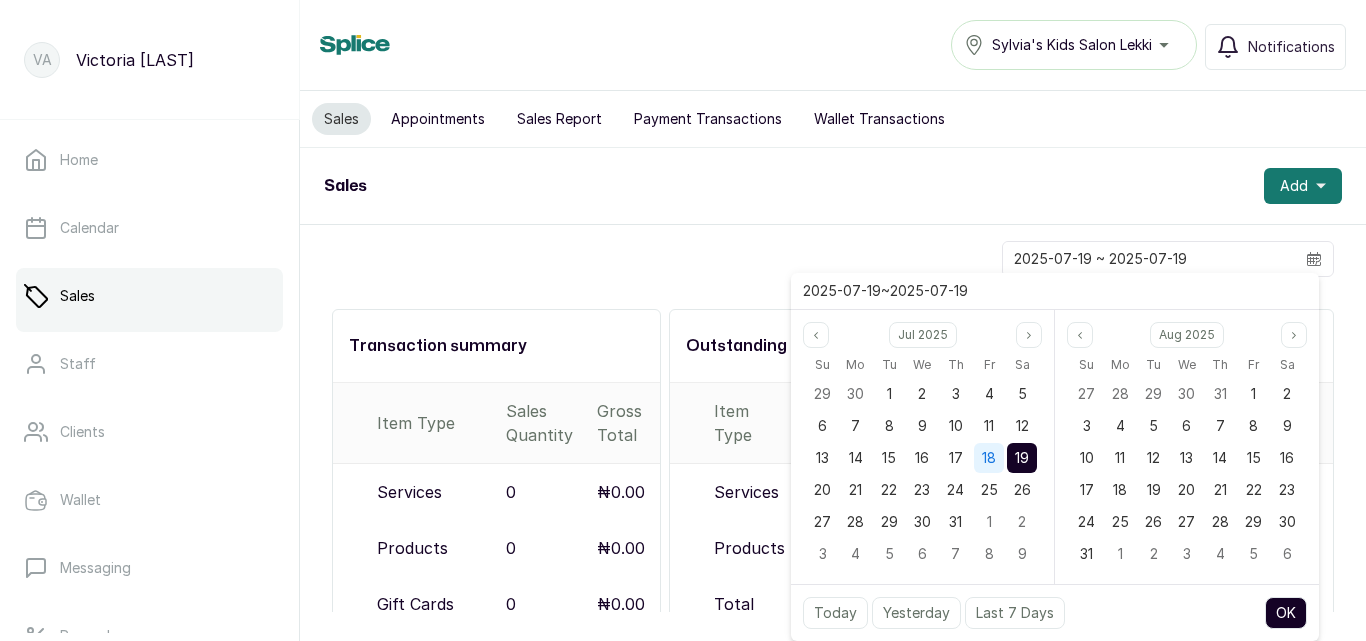 click on "18" at bounding box center (989, 457) 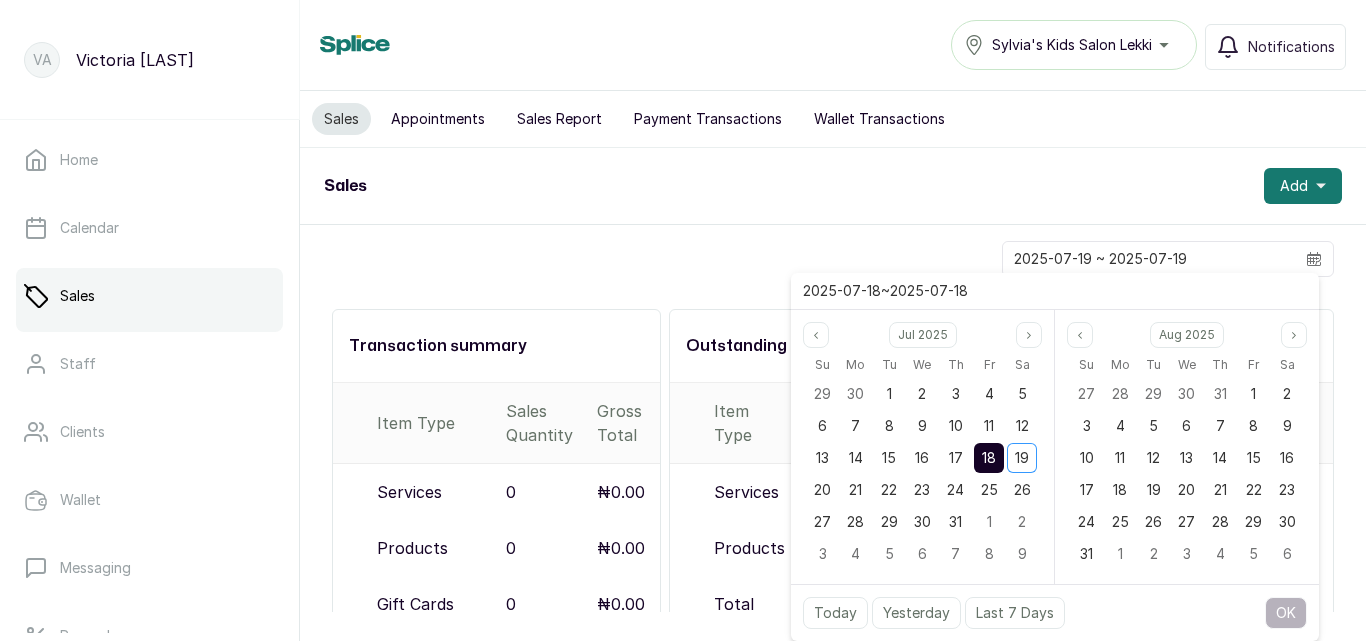 click on "18" at bounding box center (989, 457) 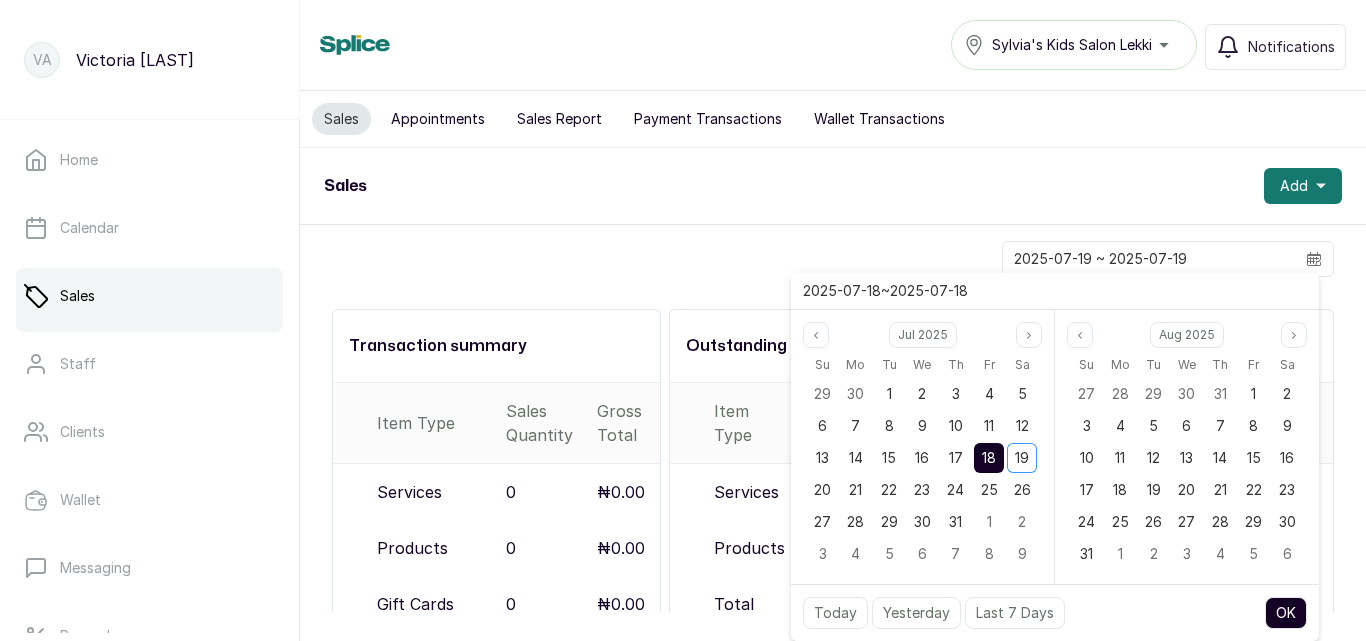click on "OK" at bounding box center [1286, 613] 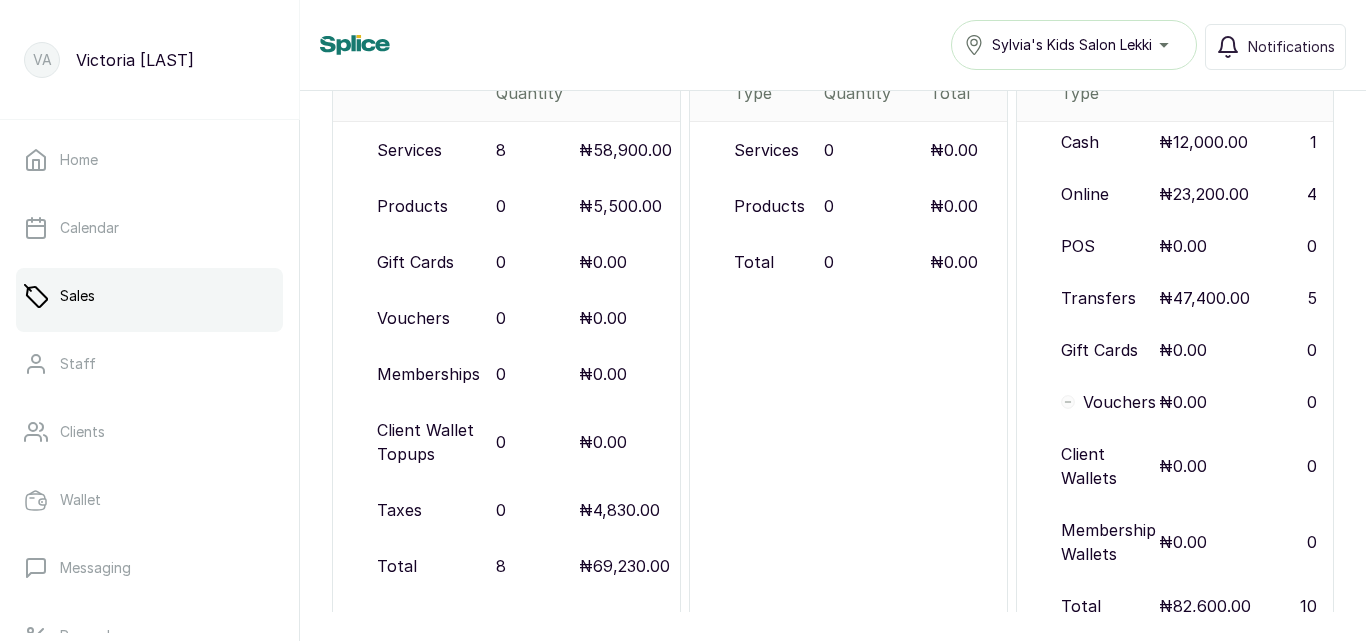 scroll, scrollTop: 373, scrollLeft: 0, axis: vertical 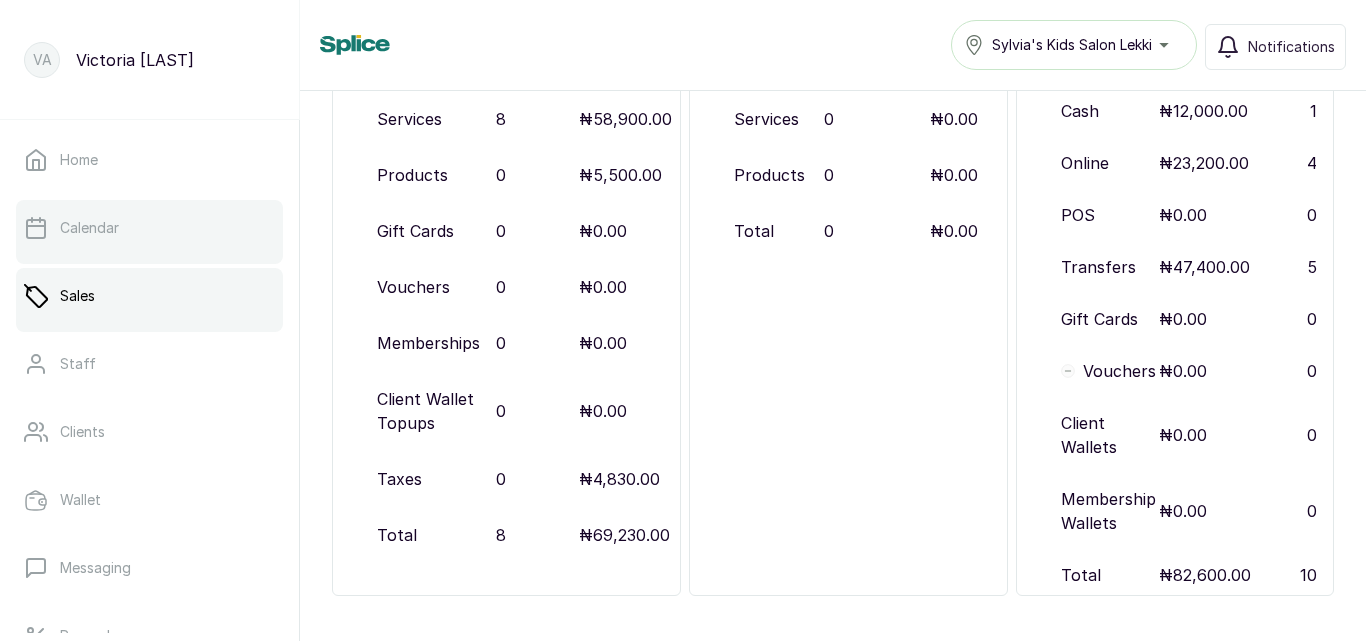 click on "Calendar" at bounding box center [149, 228] 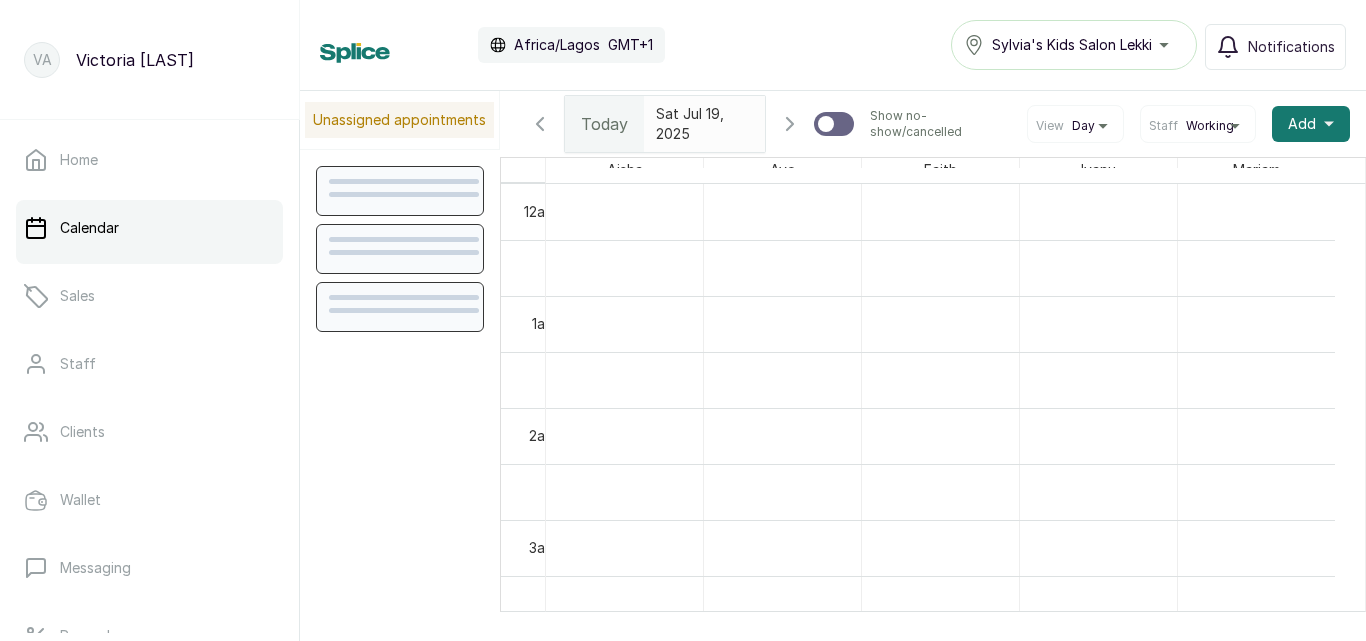 scroll, scrollTop: 673, scrollLeft: 0, axis: vertical 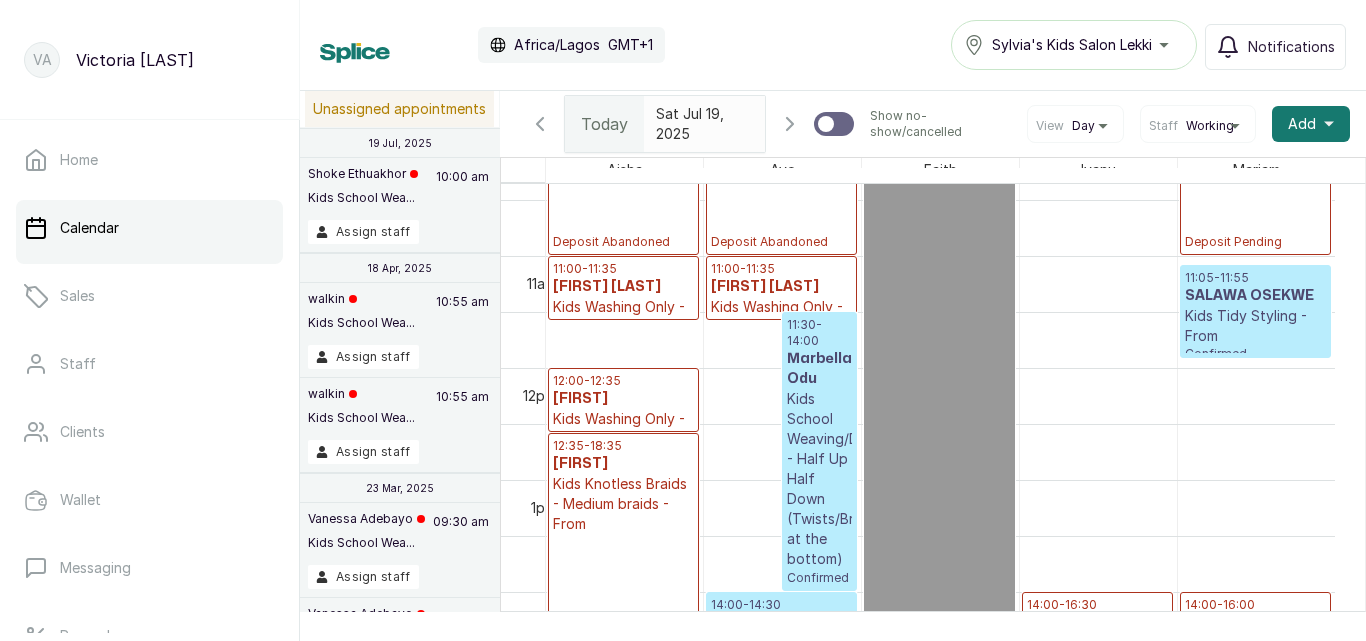 type on "yyyy-MM-dd" 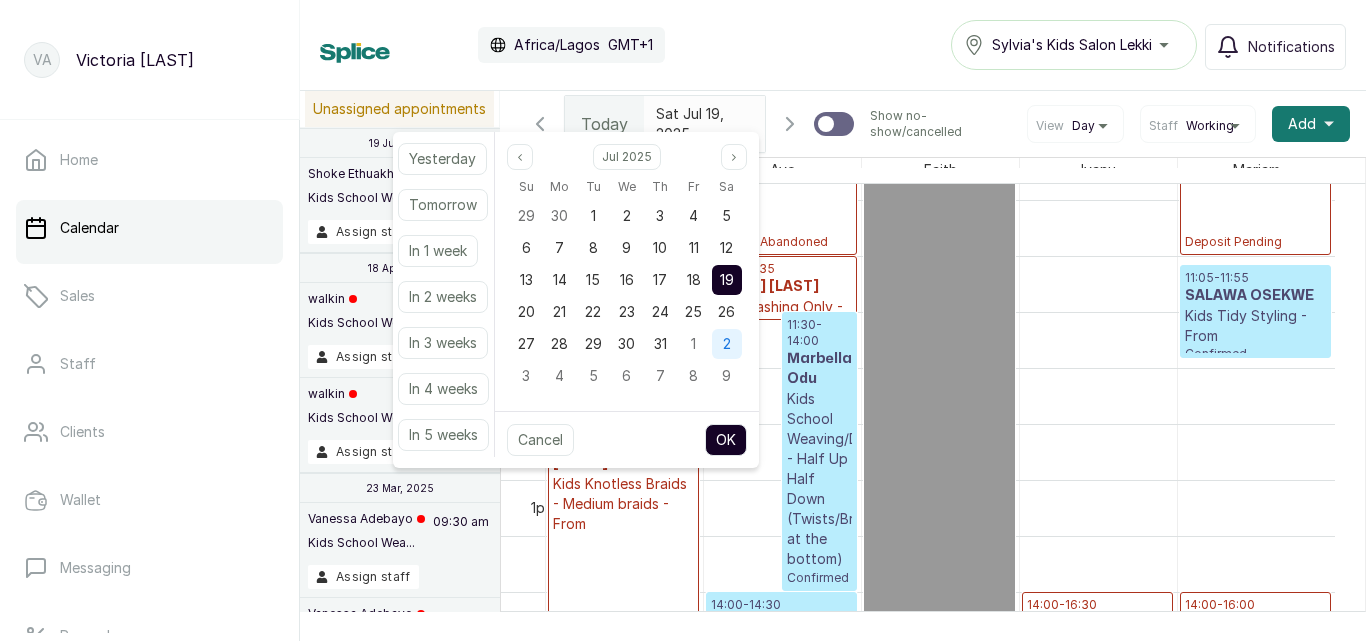 click on "2" at bounding box center (727, 343) 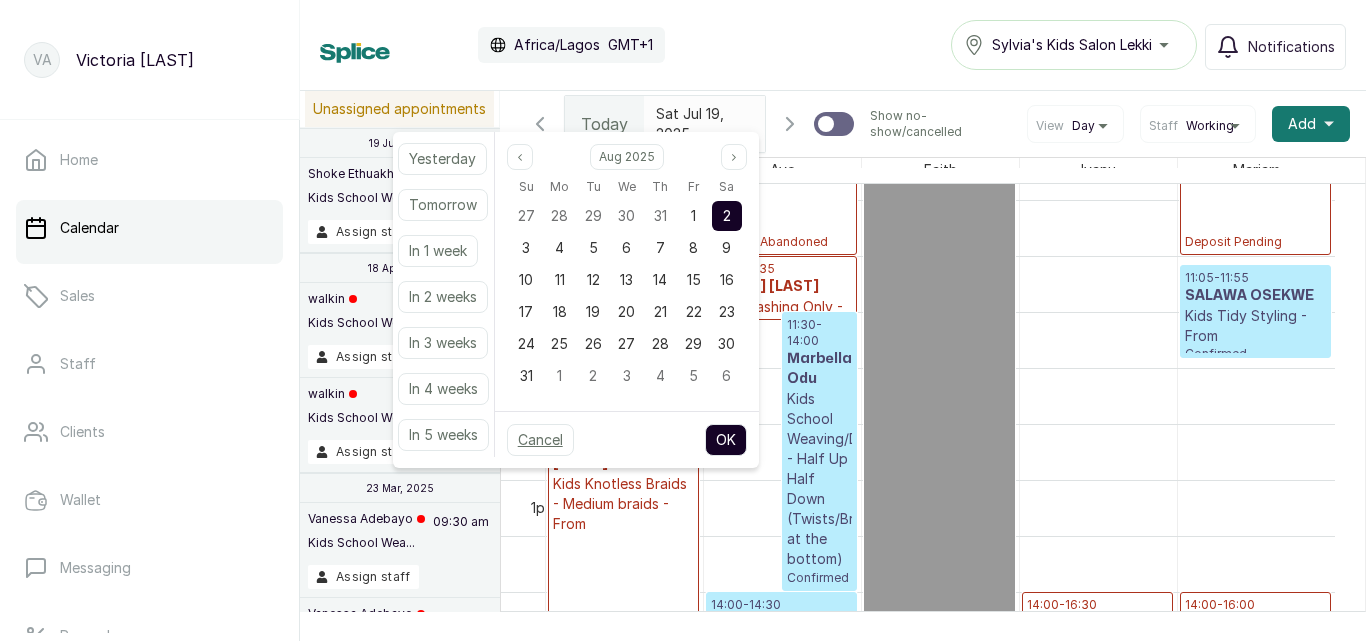 click on "Cancel" at bounding box center [540, 440] 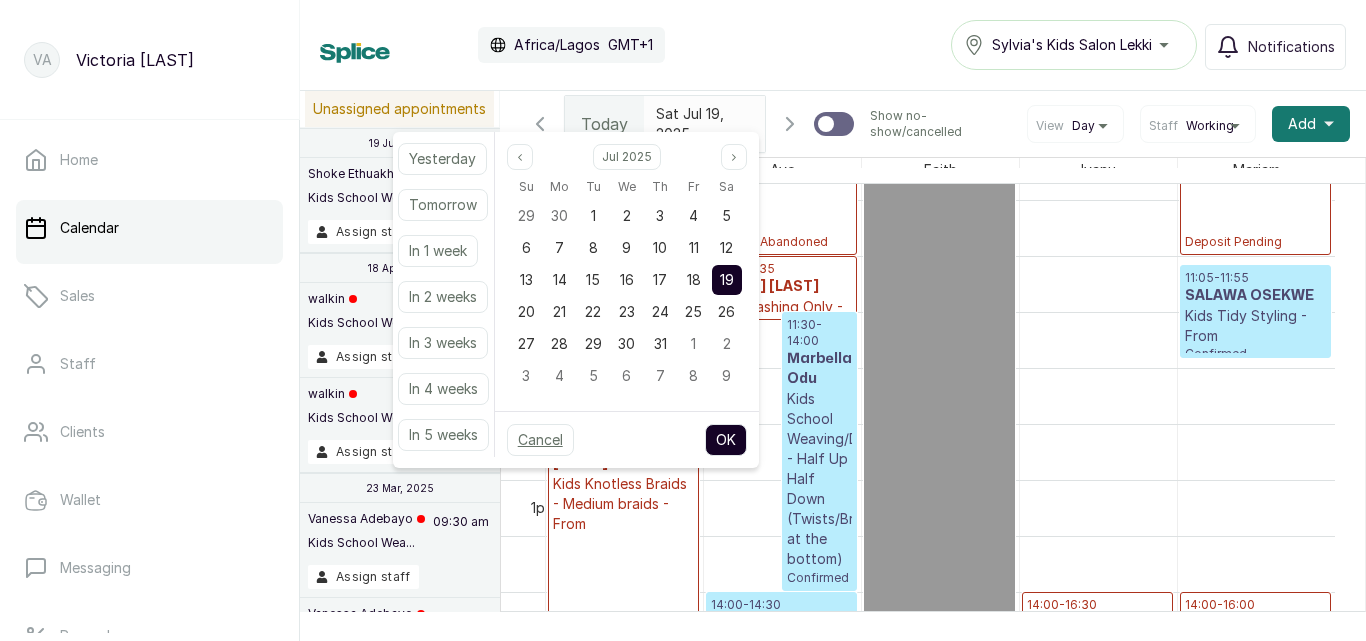 scroll, scrollTop: 673, scrollLeft: 0, axis: vertical 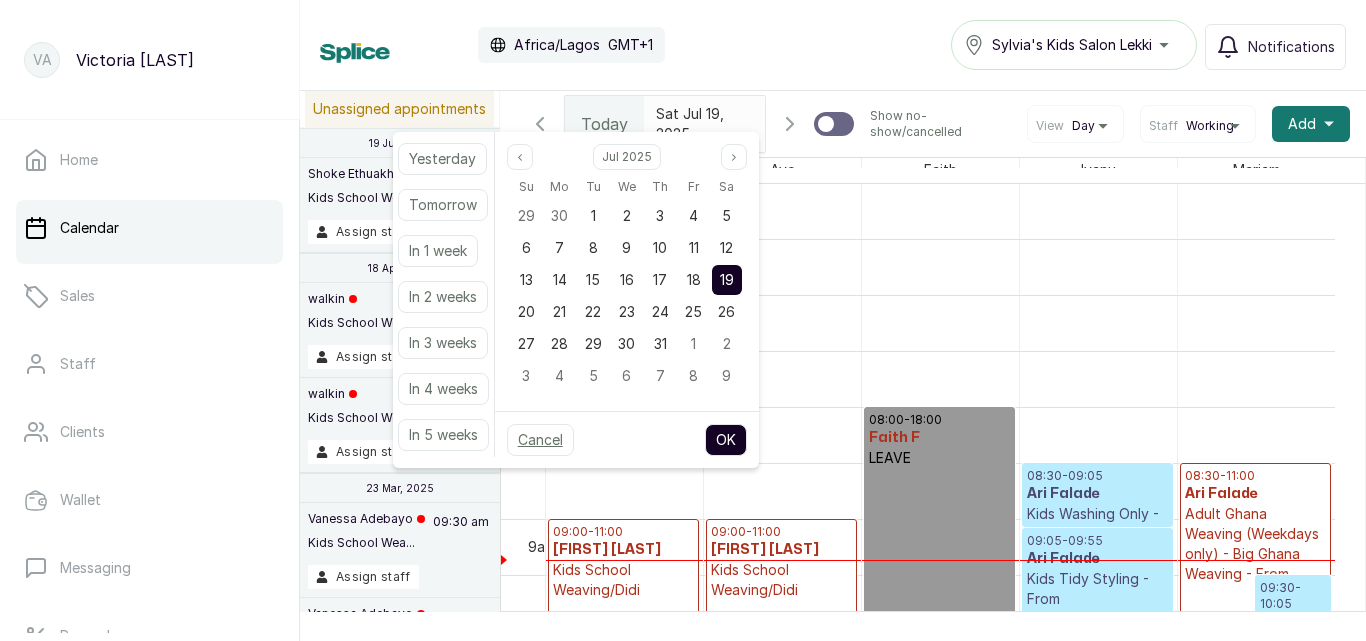 click on "Cancel" at bounding box center [540, 440] 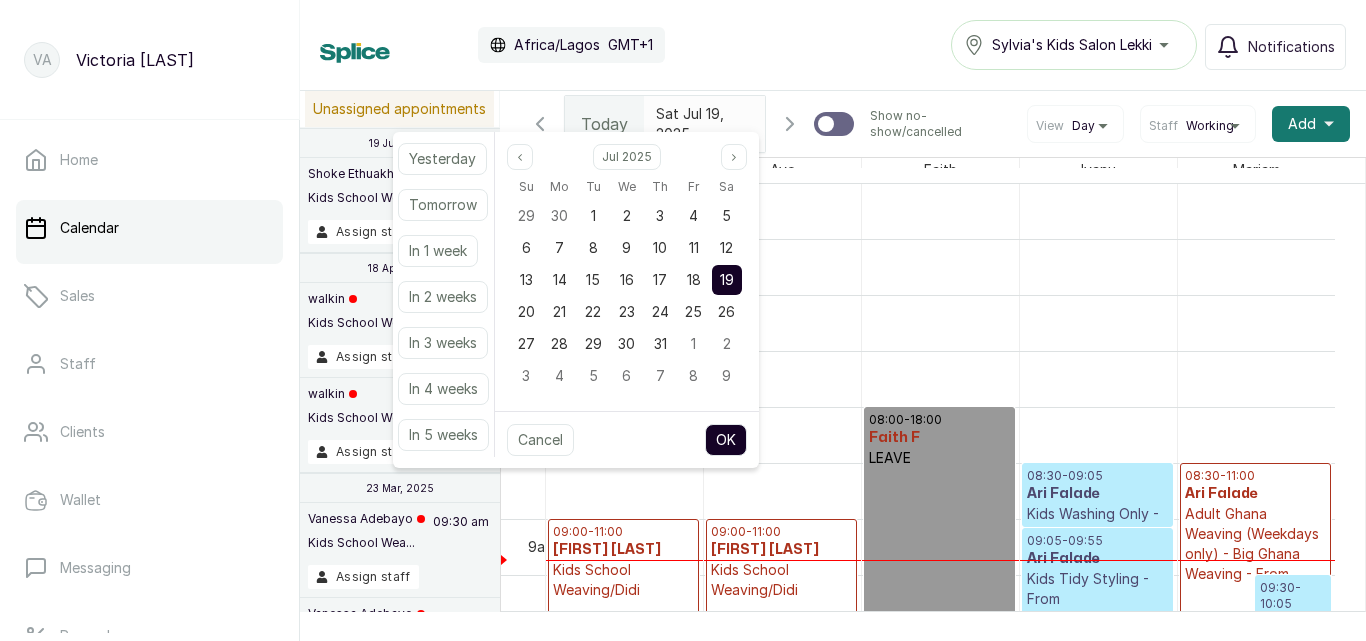click on "2025-07-19" at bounding box center [685, 114] 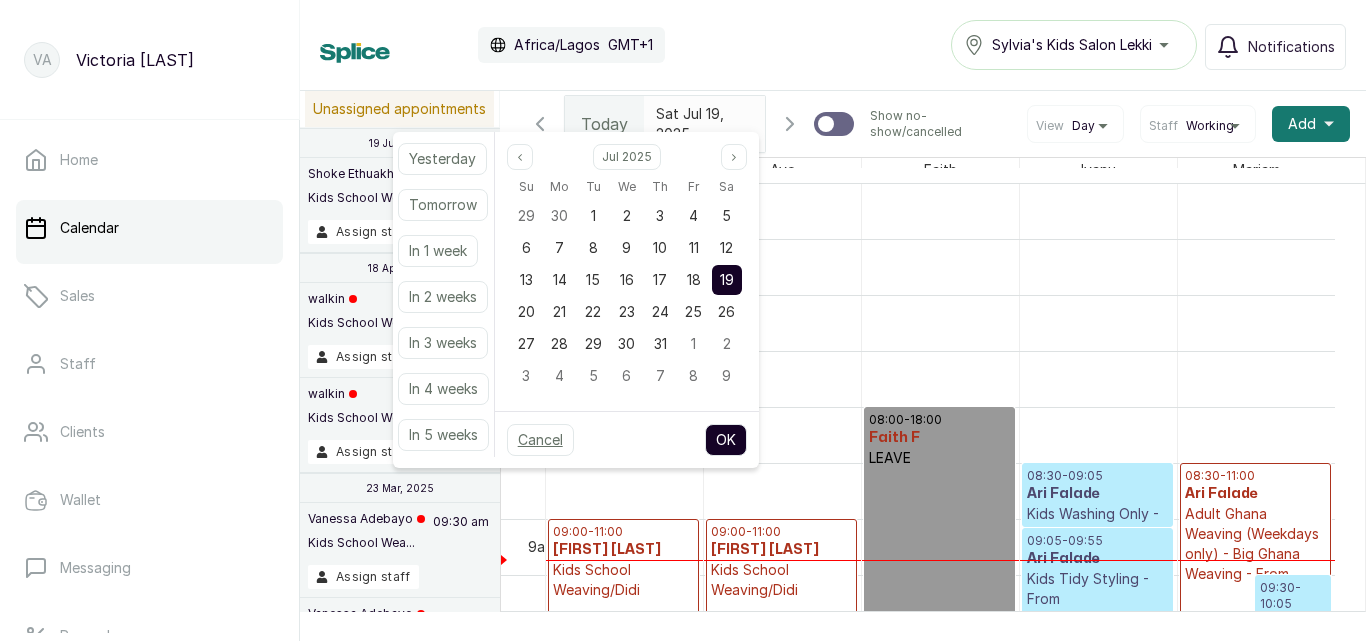click on "Cancel" at bounding box center [540, 440] 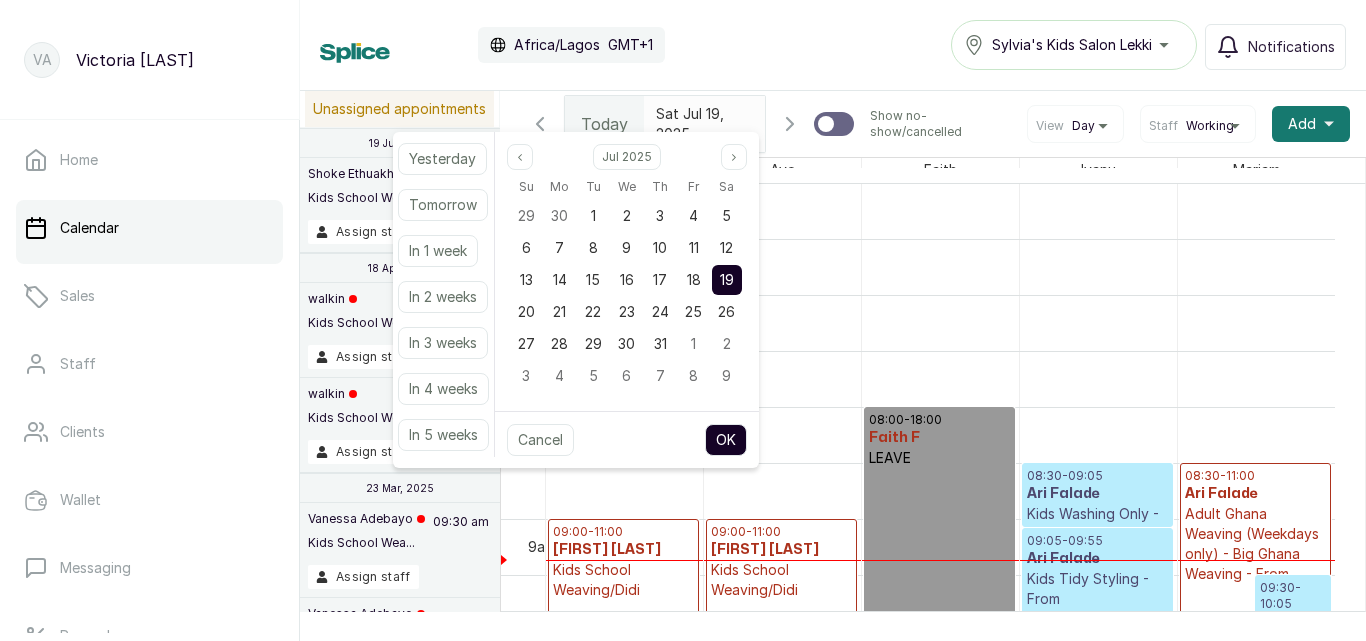 click on "OK" at bounding box center (726, 440) 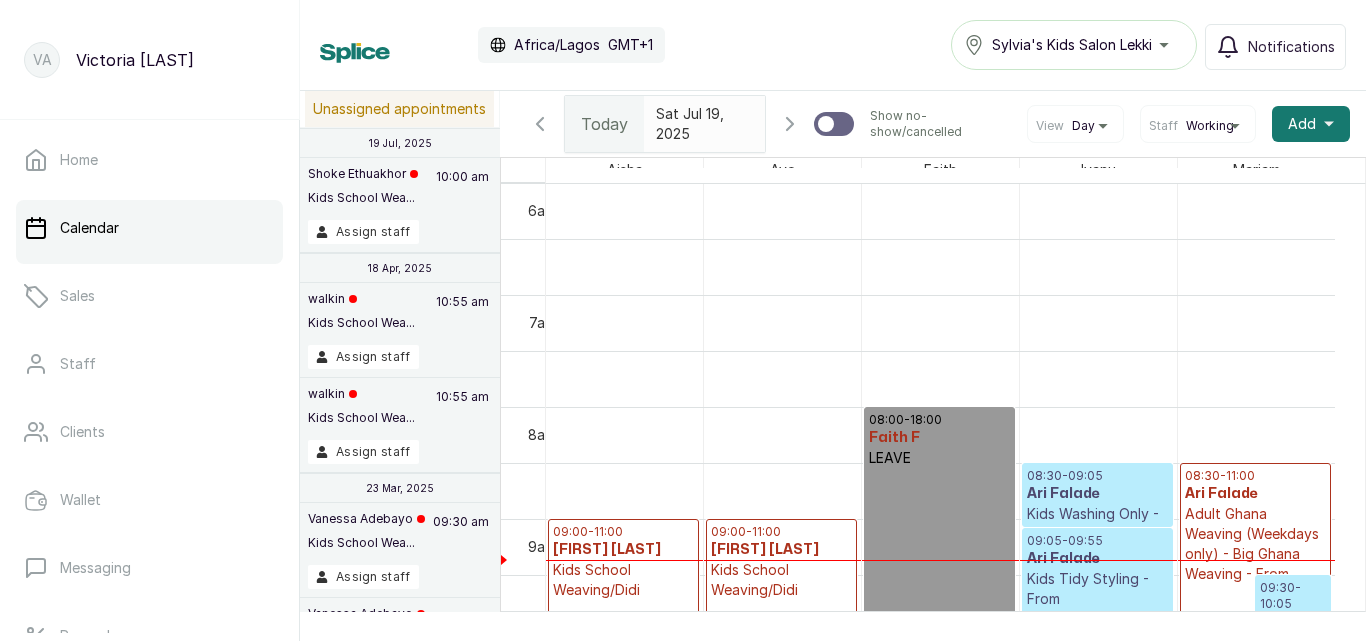 click on "2025-07-19" at bounding box center [685, 114] 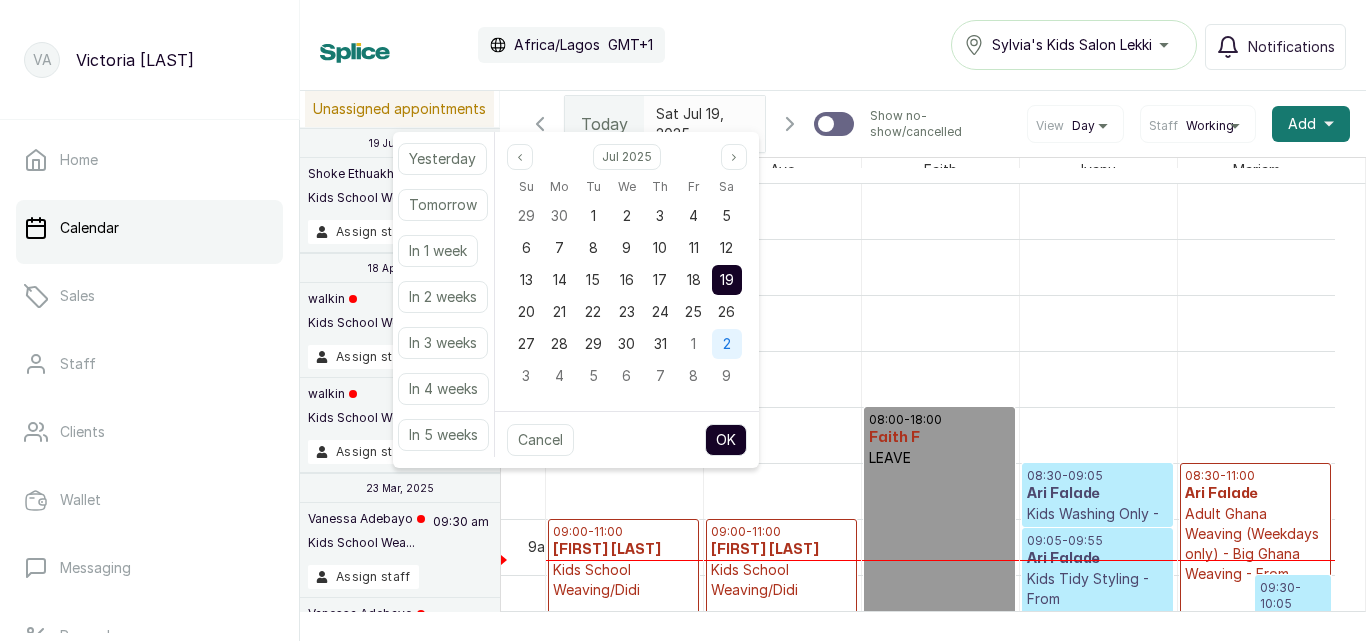 click on "2" at bounding box center [727, 343] 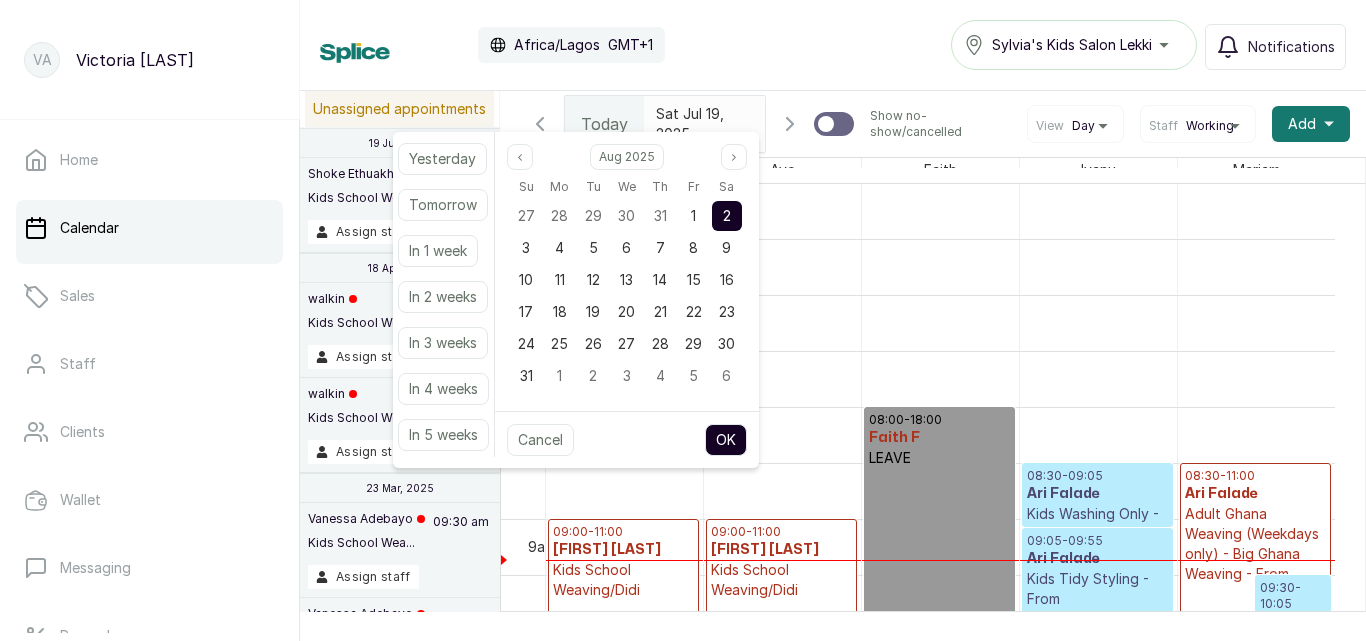 click on "OK" at bounding box center (726, 440) 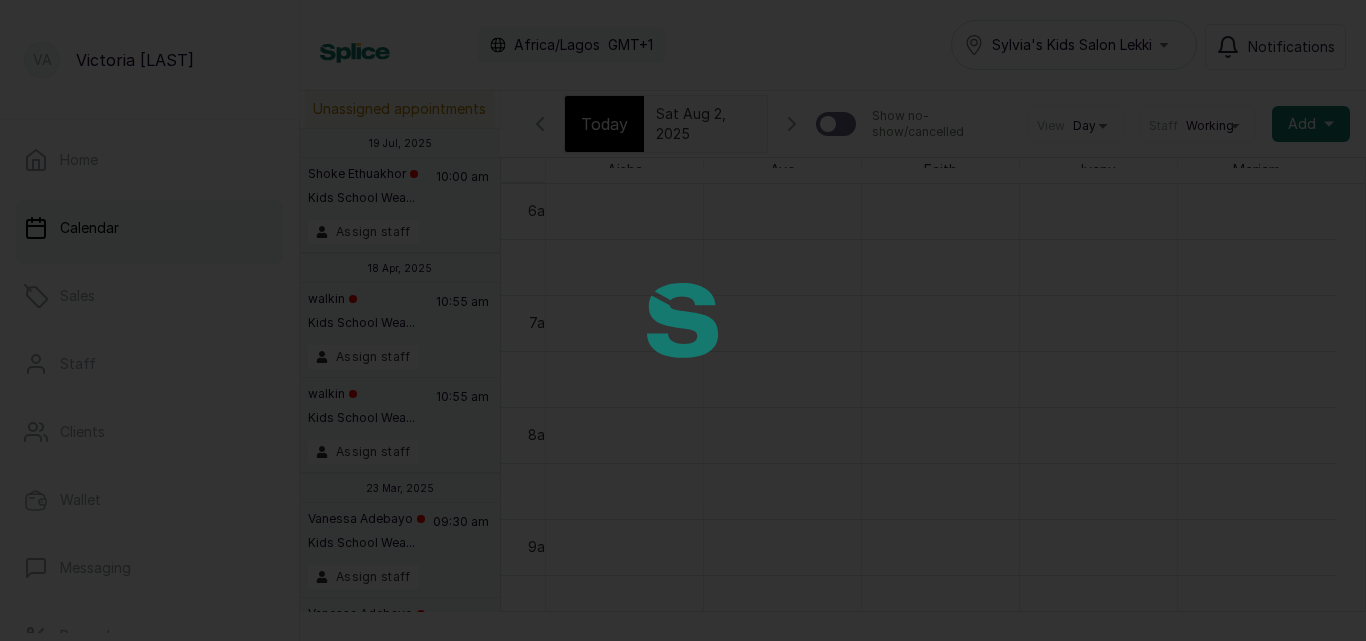 scroll, scrollTop: 0, scrollLeft: 14, axis: horizontal 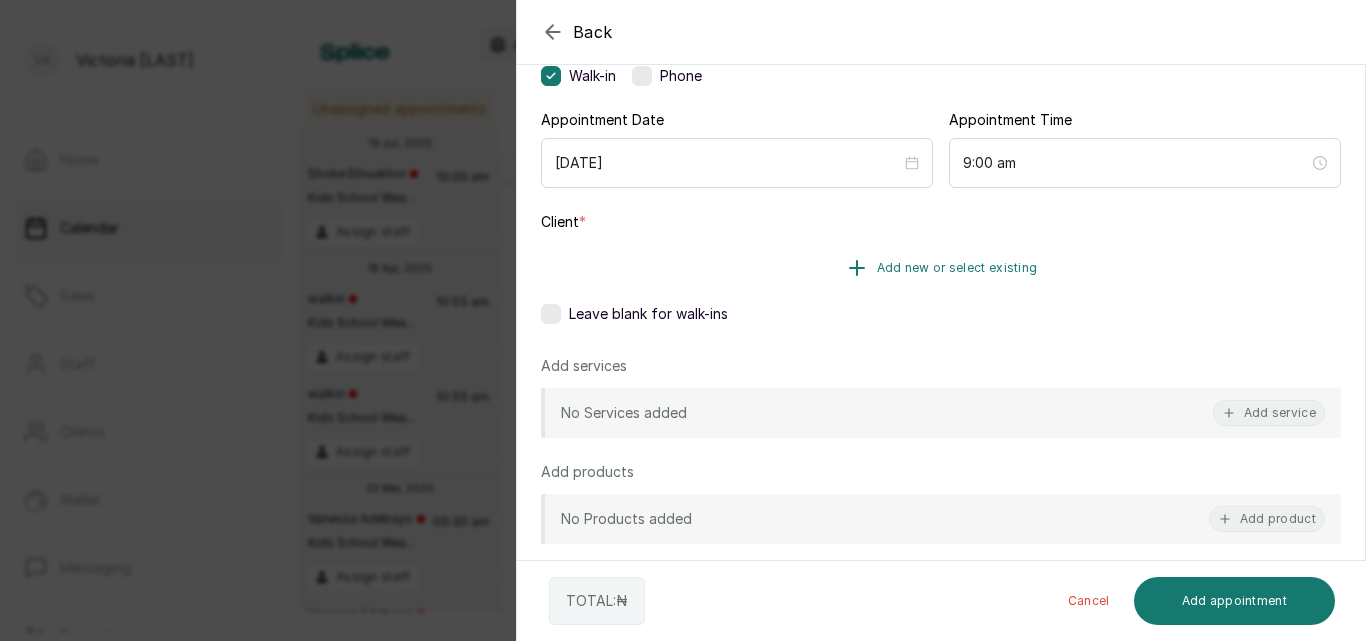 click on "Add new or select existing" at bounding box center (957, 268) 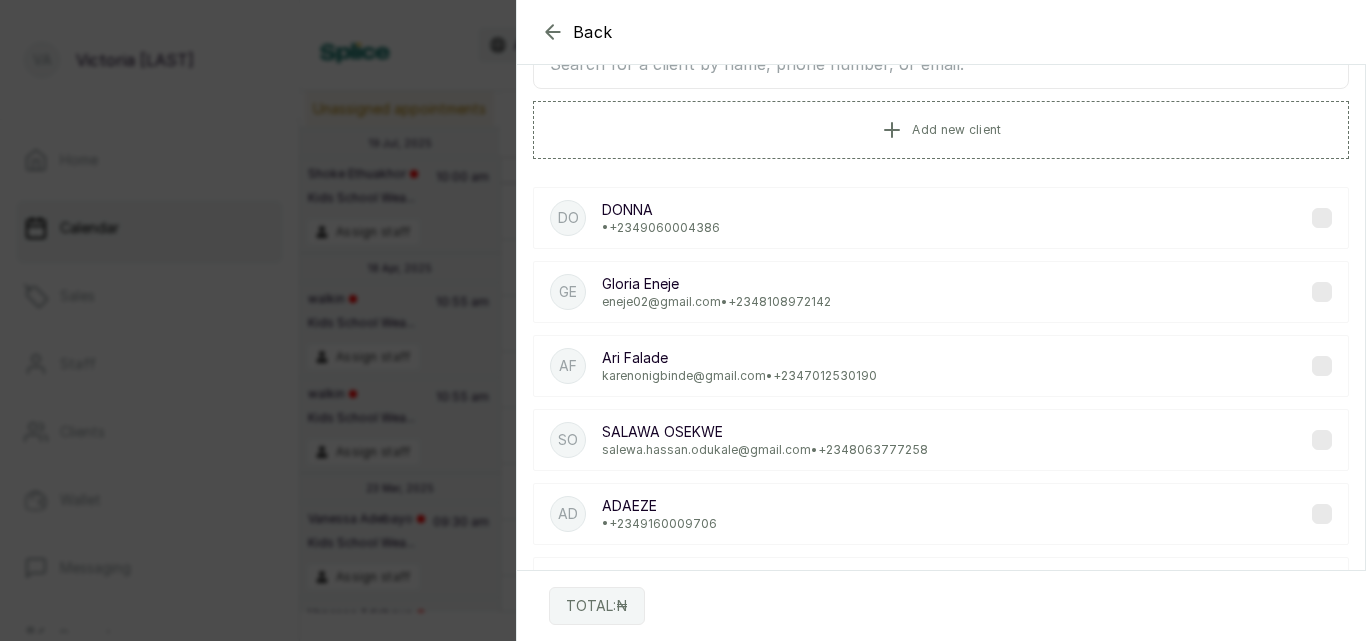 scroll, scrollTop: 58, scrollLeft: 0, axis: vertical 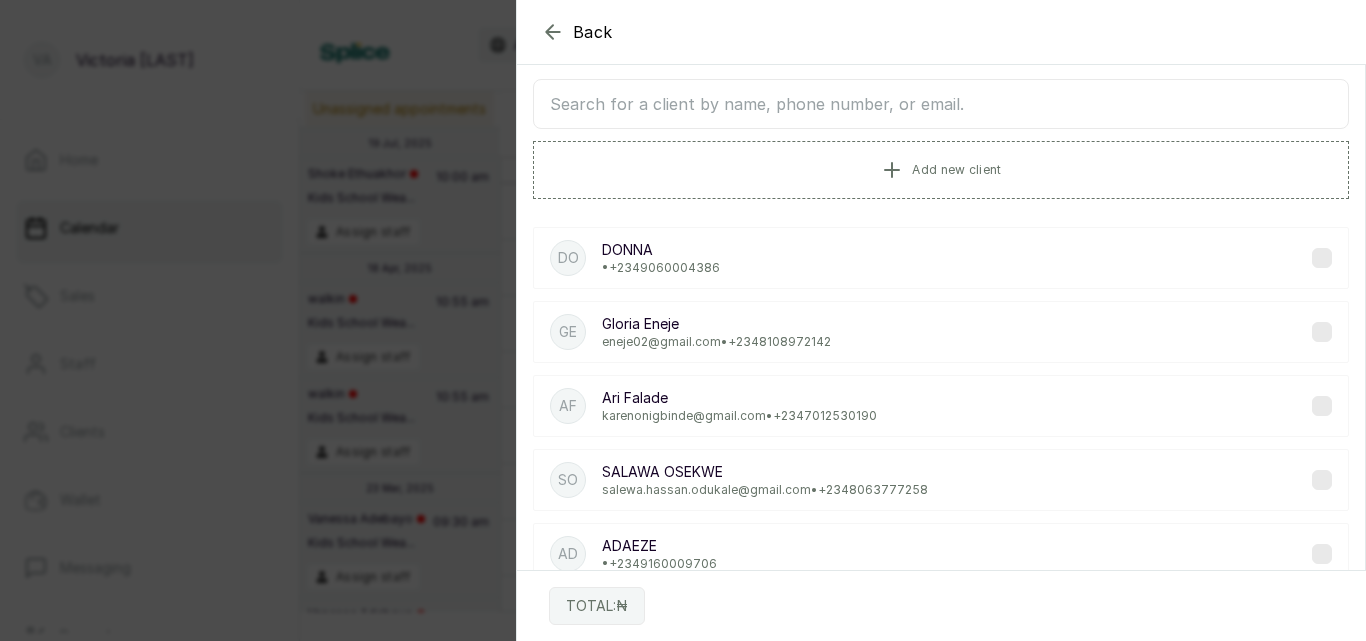 click at bounding box center [941, 104] 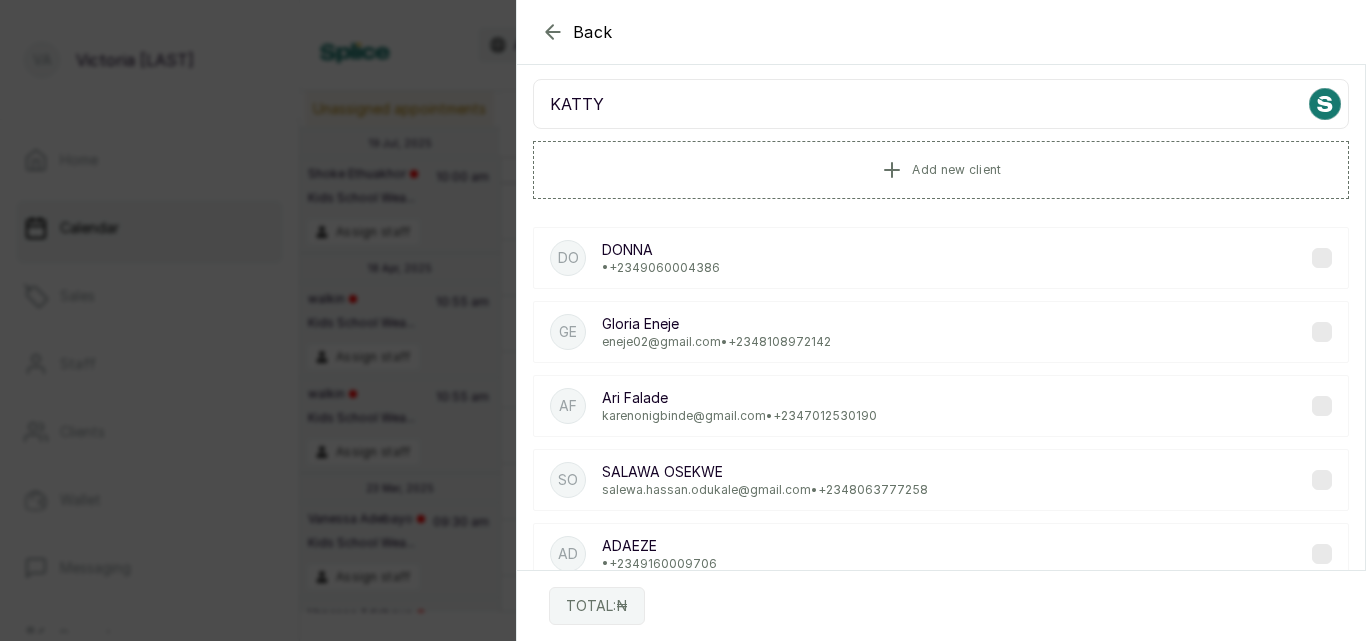scroll, scrollTop: 0, scrollLeft: 0, axis: both 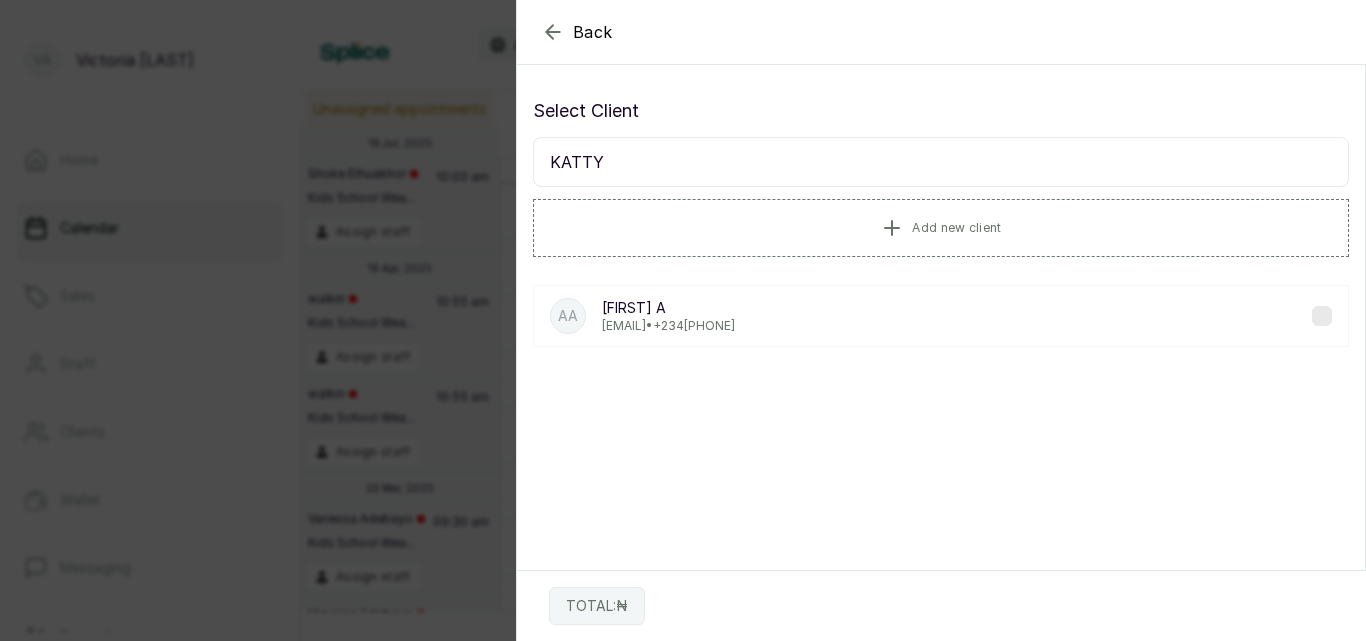 type on "KATTY" 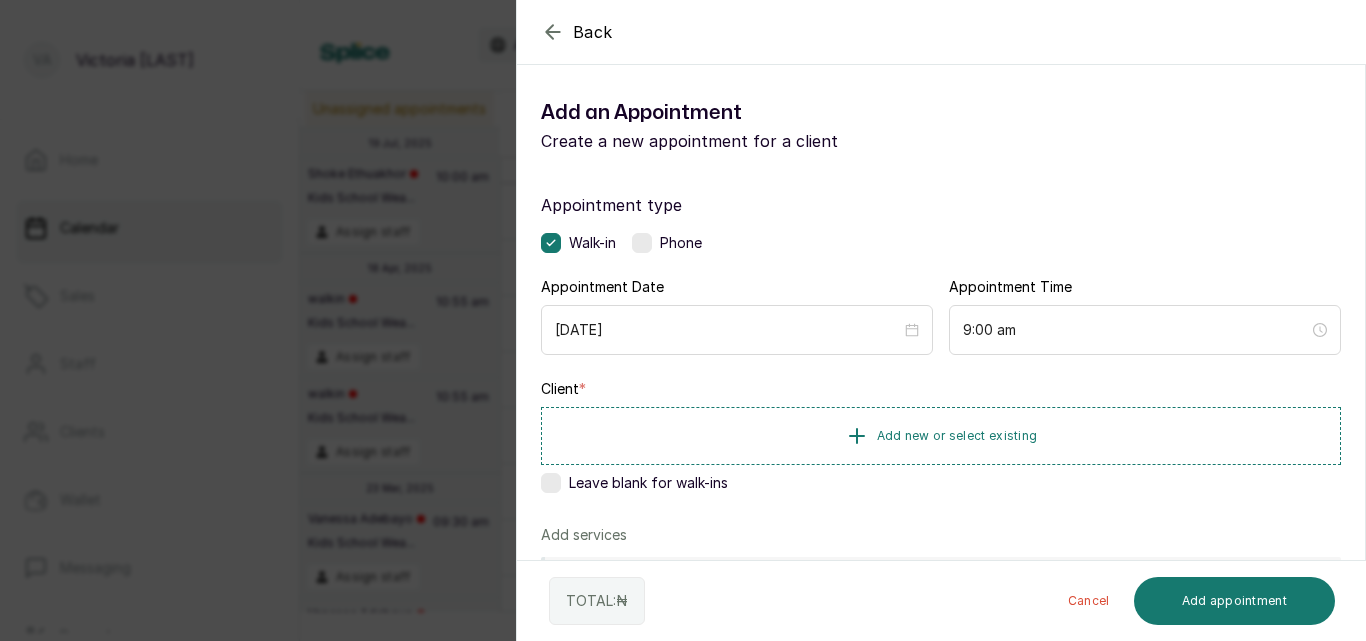 click 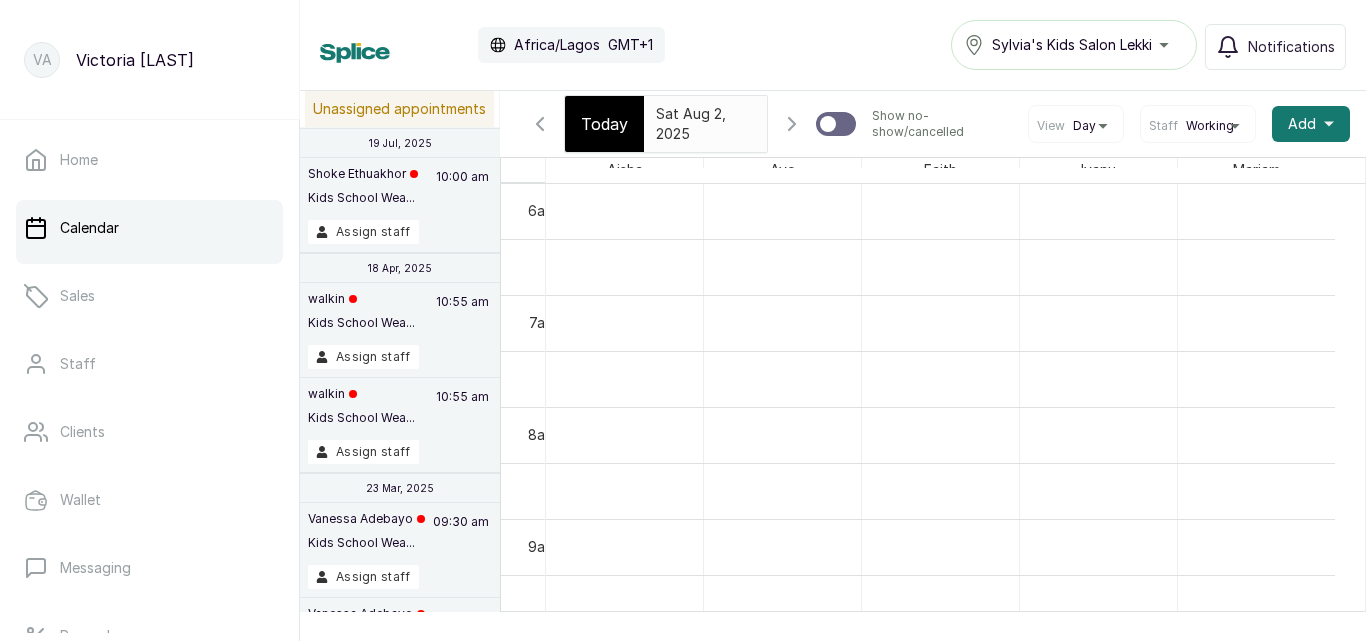 scroll, scrollTop: 0, scrollLeft: 14, axis: horizontal 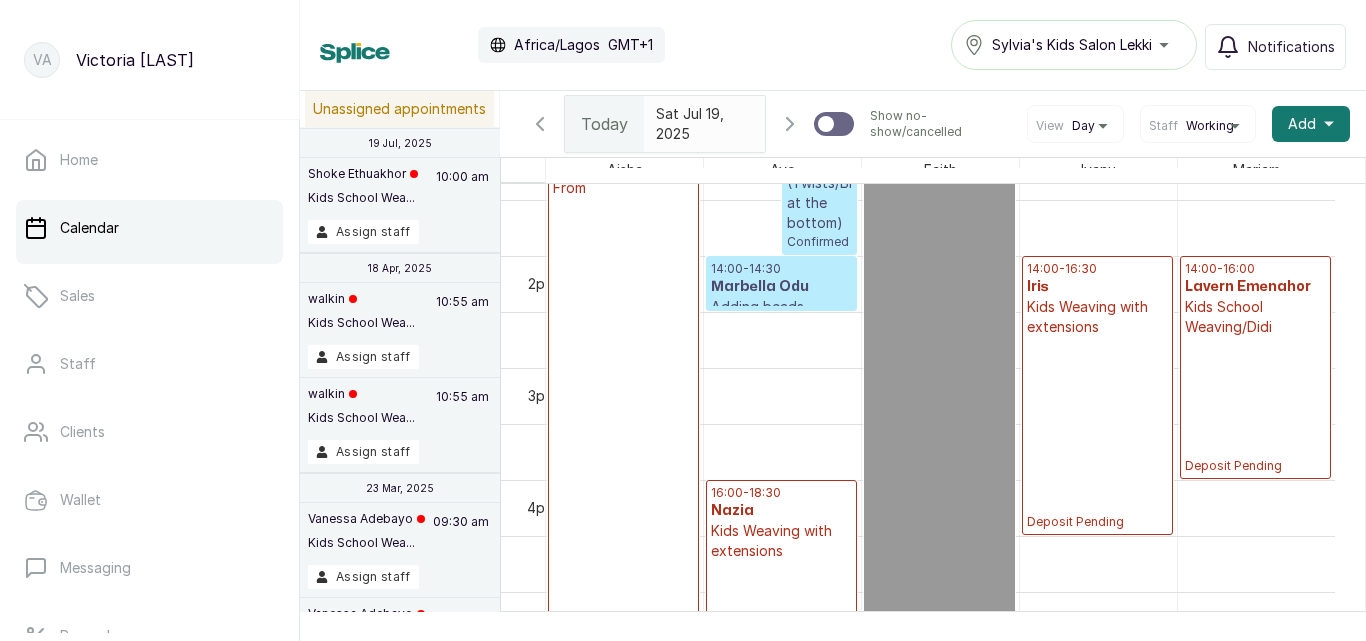 click on "[TIME]  -  [TIME] [FIRST] Kids School Weaving/Didi Deposit Pending" at bounding box center [1255, 367] 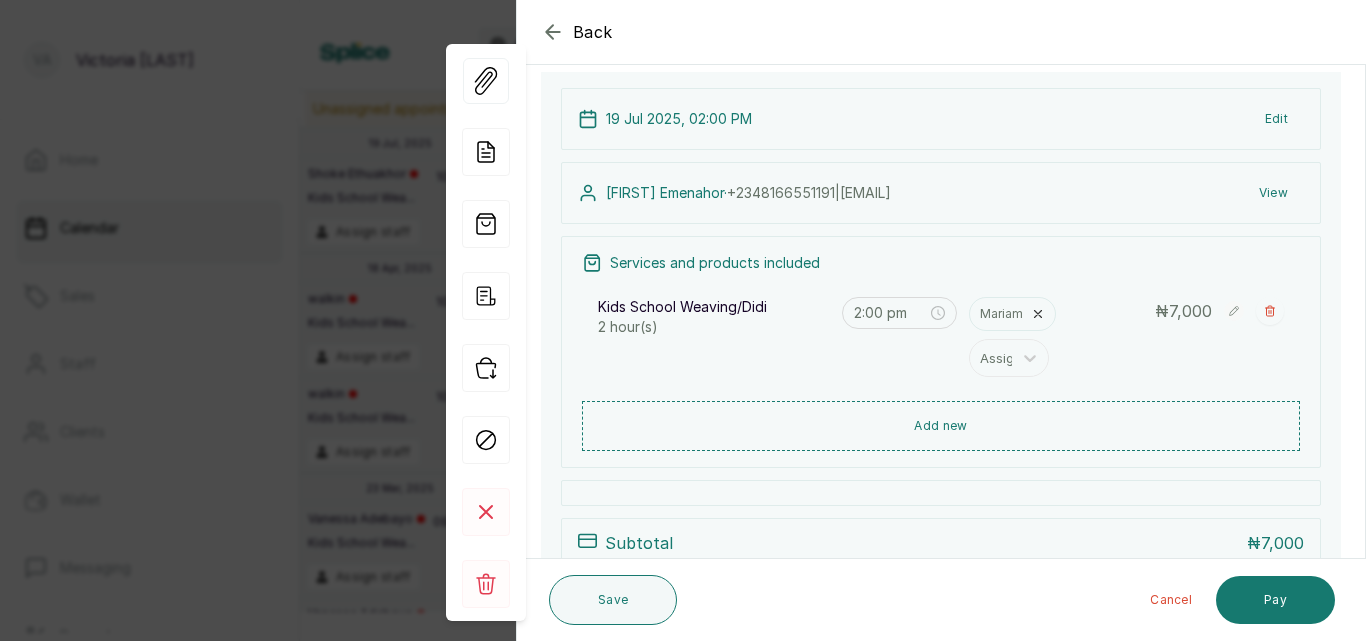 scroll, scrollTop: 131, scrollLeft: 0, axis: vertical 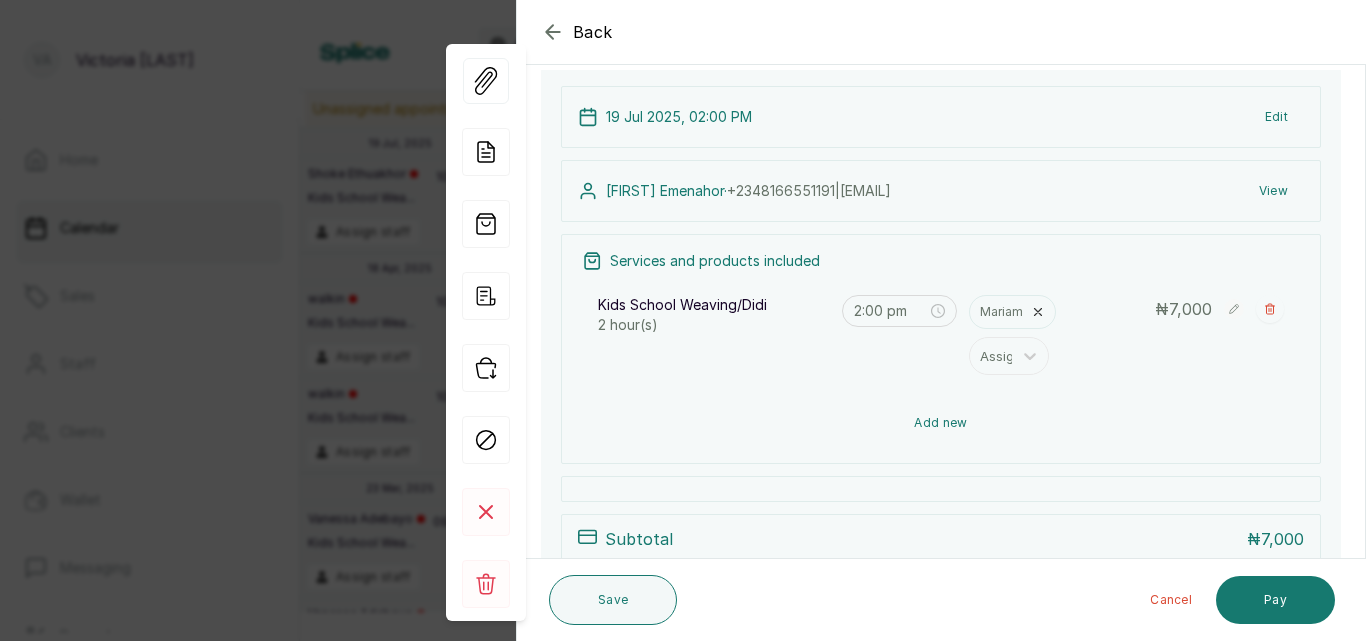 click on "Add new" at bounding box center (941, 423) 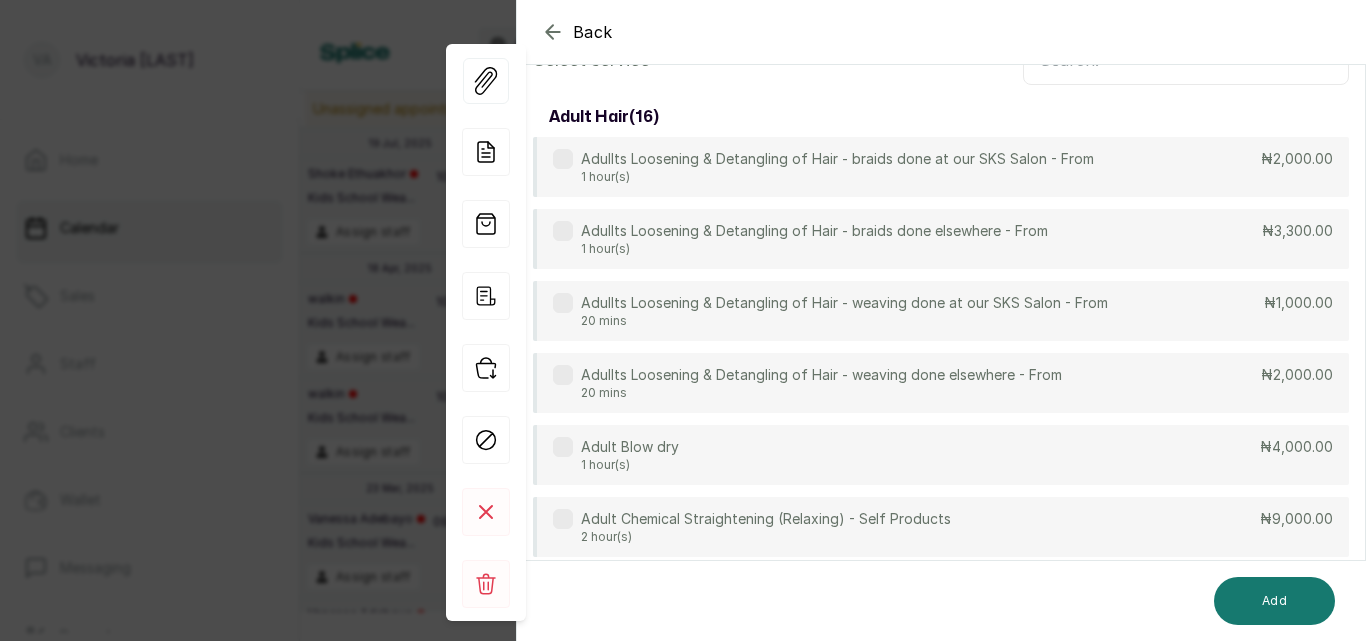 scroll, scrollTop: 149, scrollLeft: 0, axis: vertical 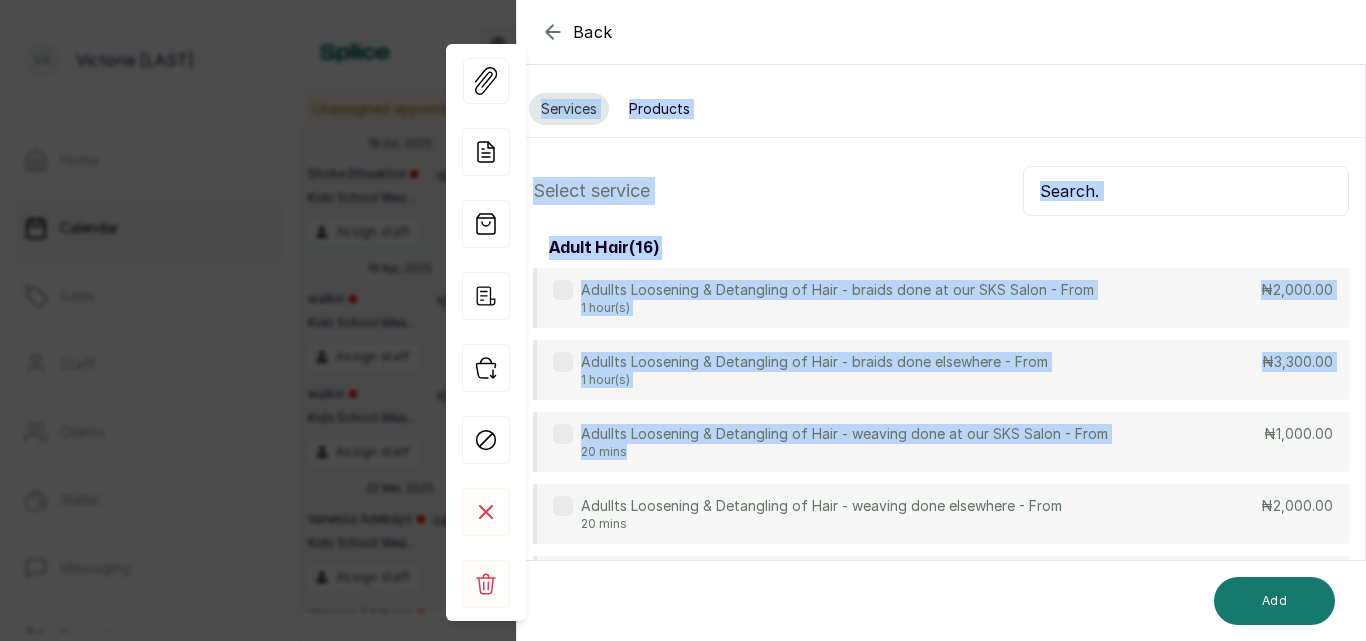drag, startPoint x: 1031, startPoint y: 306, endPoint x: 1040, endPoint y: 4, distance: 302.13406 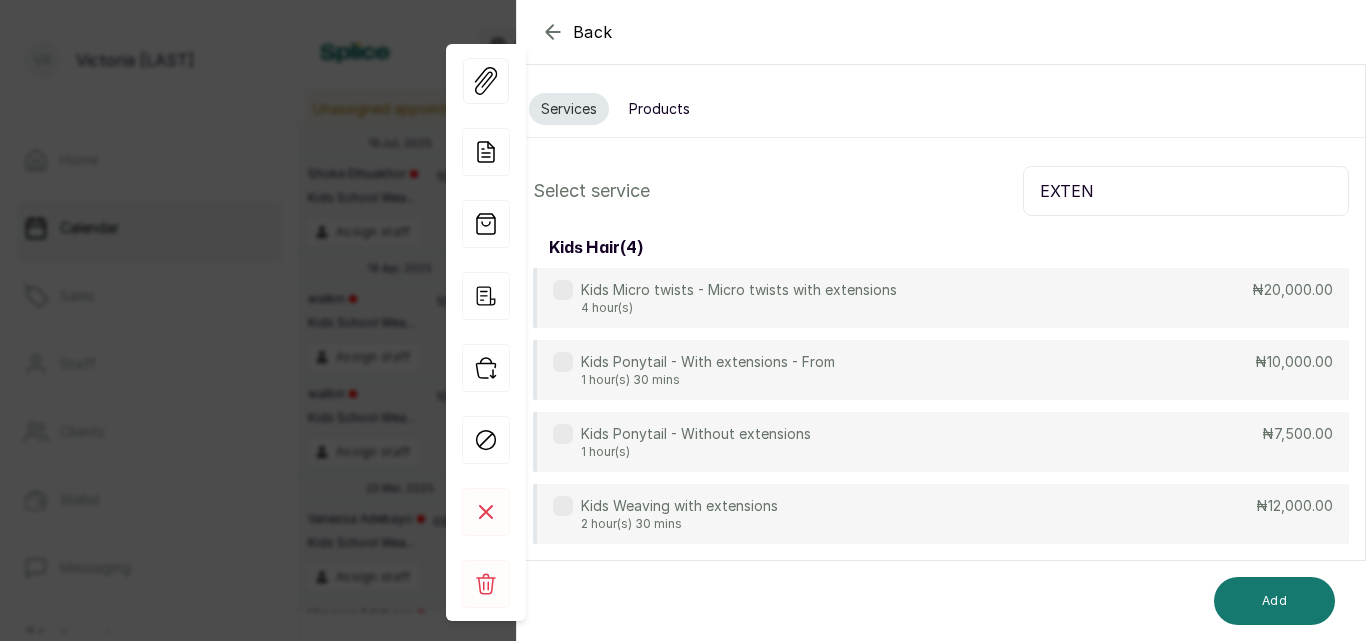 type on "EXTEN" 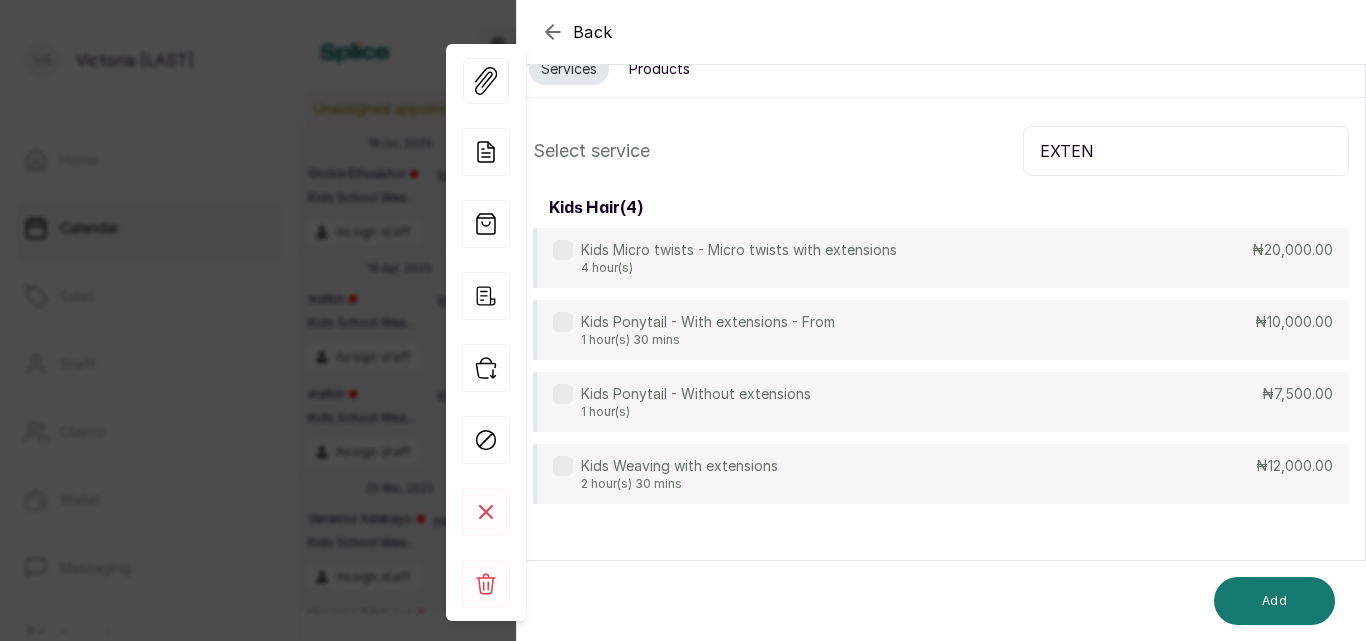 click on "Kids Weaving with extensions 2 hour(s) 30 mins" at bounding box center [665, 474] 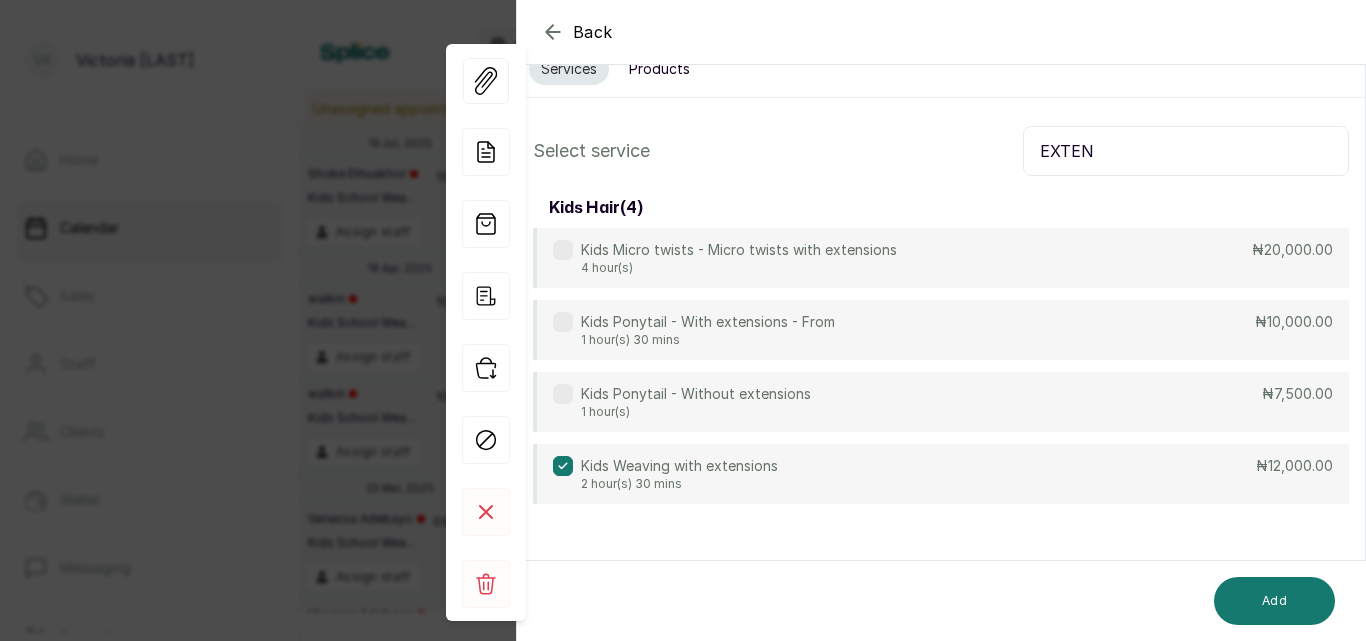 scroll, scrollTop: 0, scrollLeft: 0, axis: both 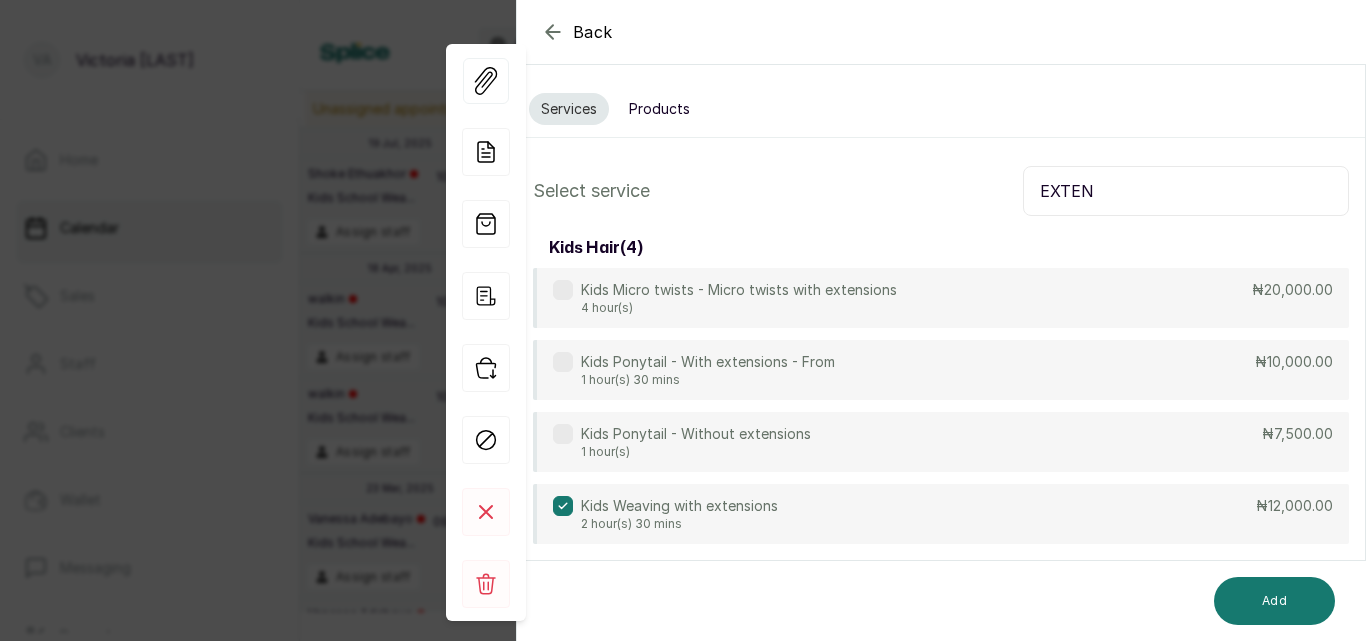 click on "Products" at bounding box center (659, 109) 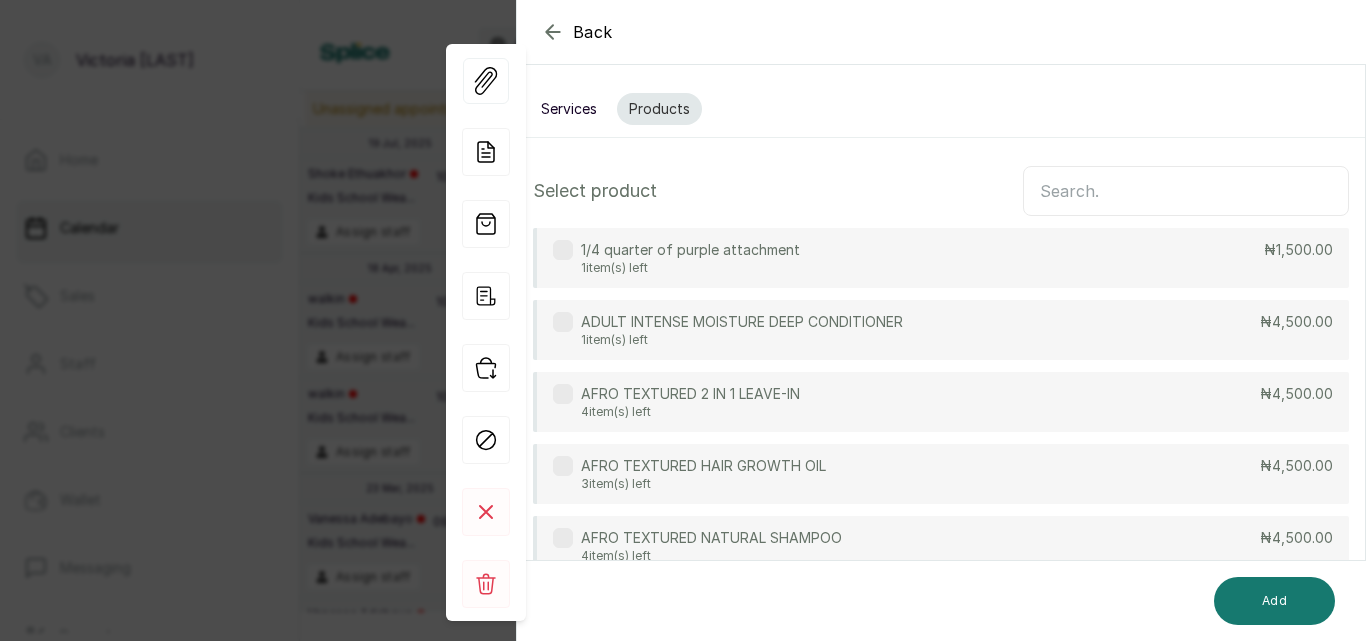 click at bounding box center [1186, 191] 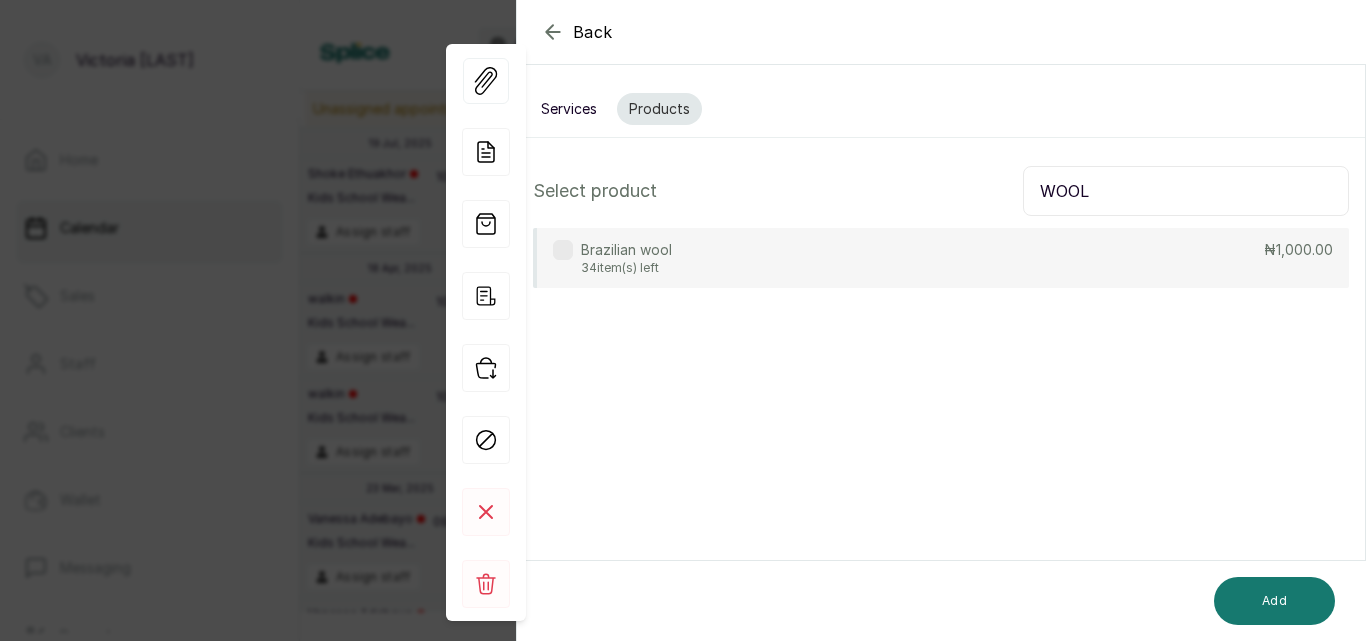 type on "WOOL" 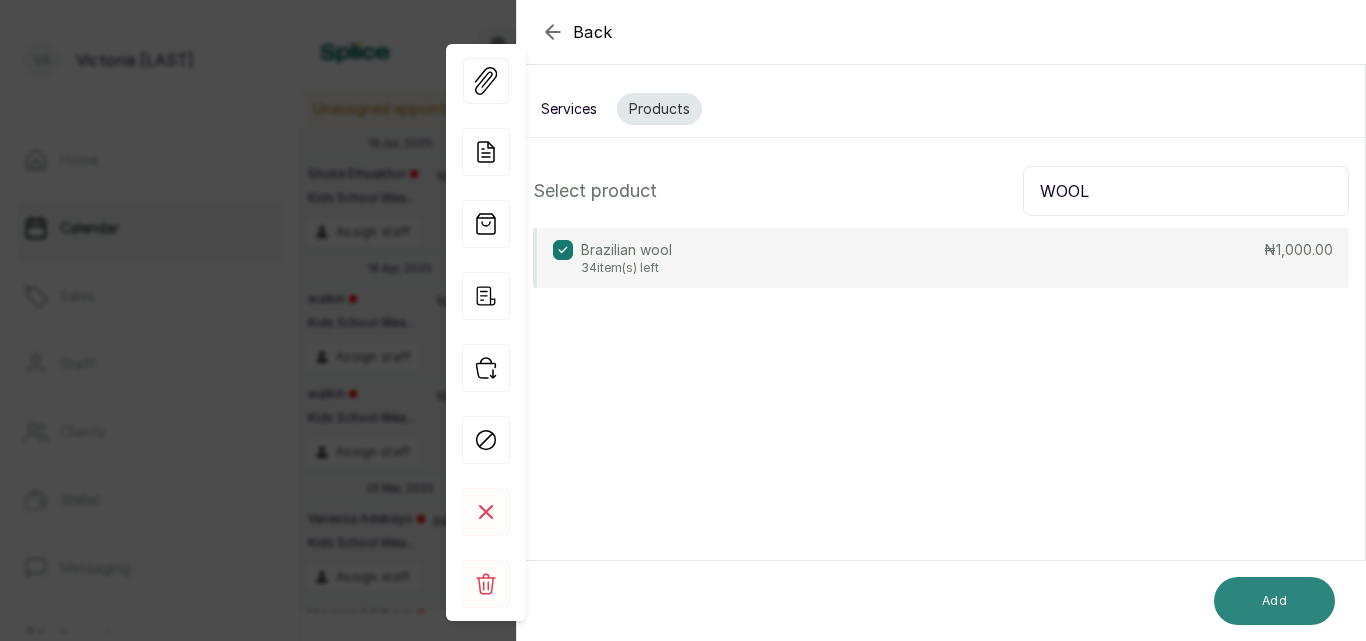 click on "Add" at bounding box center [1274, 601] 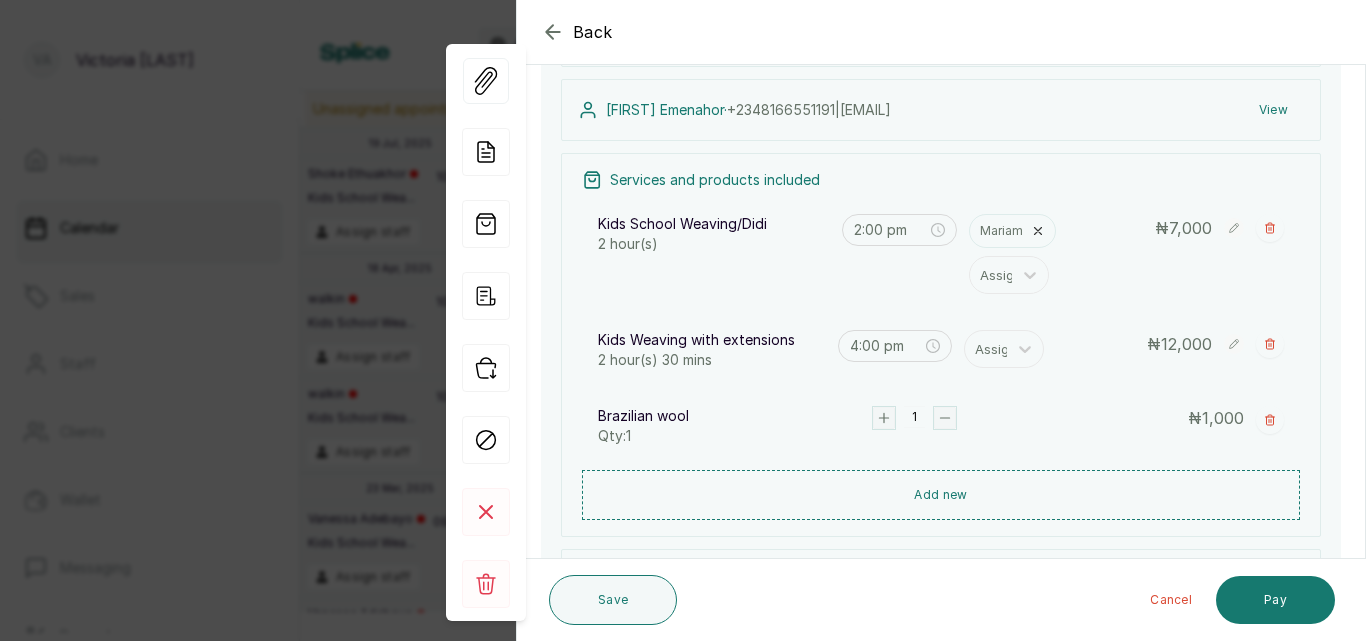 scroll, scrollTop: 235, scrollLeft: 0, axis: vertical 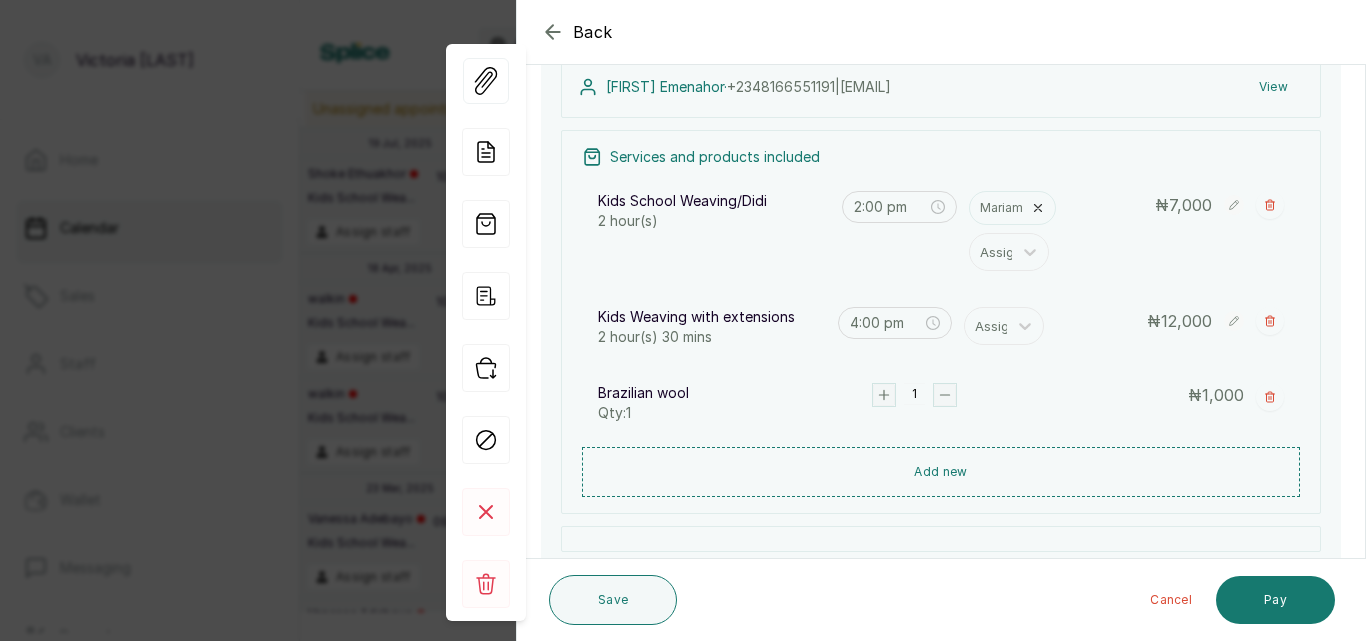 click 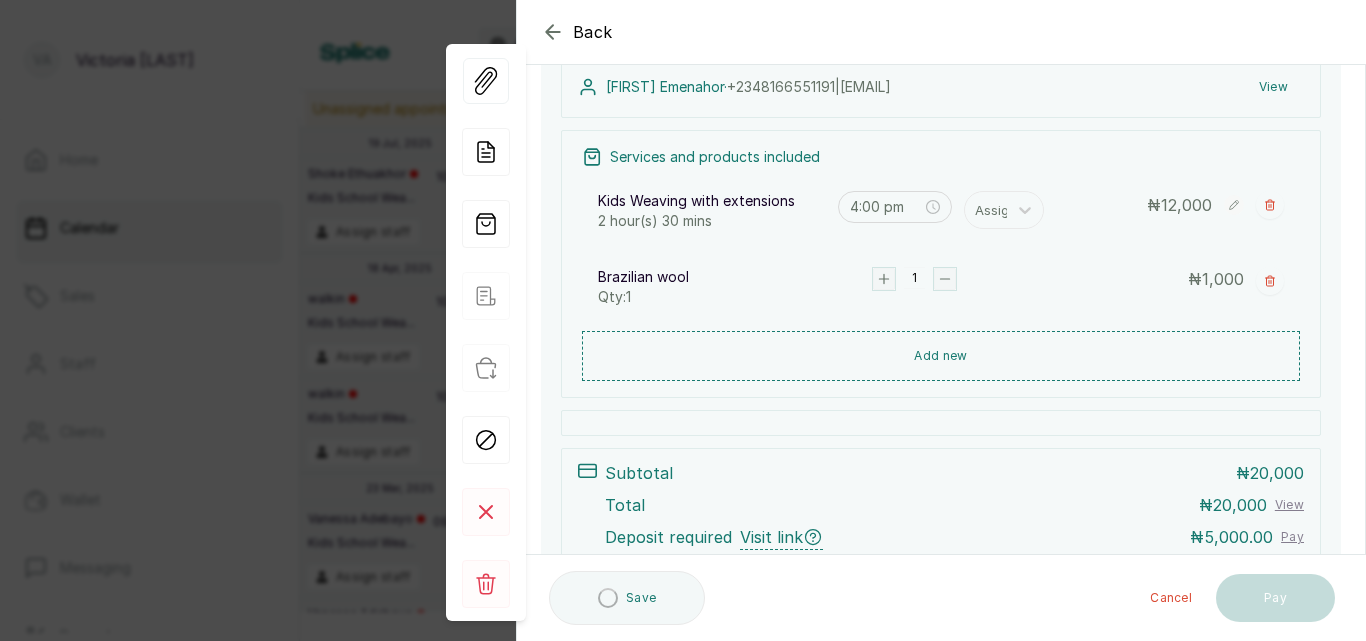 type on "4:00 pm" 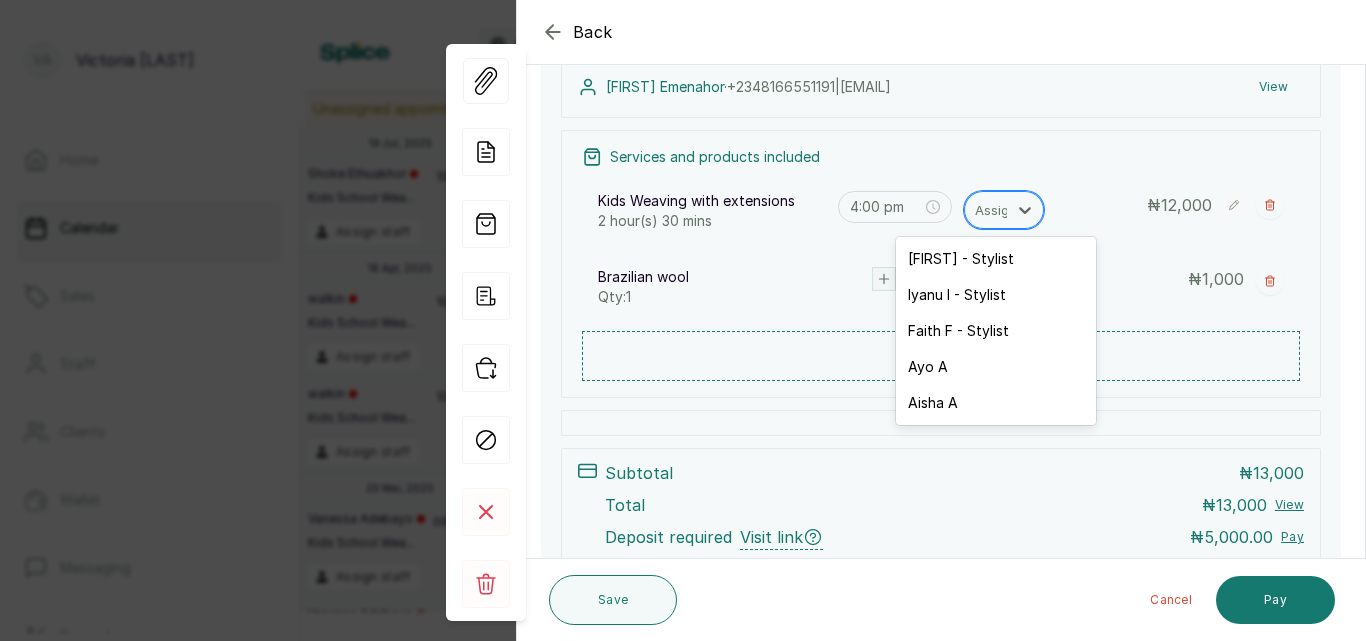 click at bounding box center (996, 210) 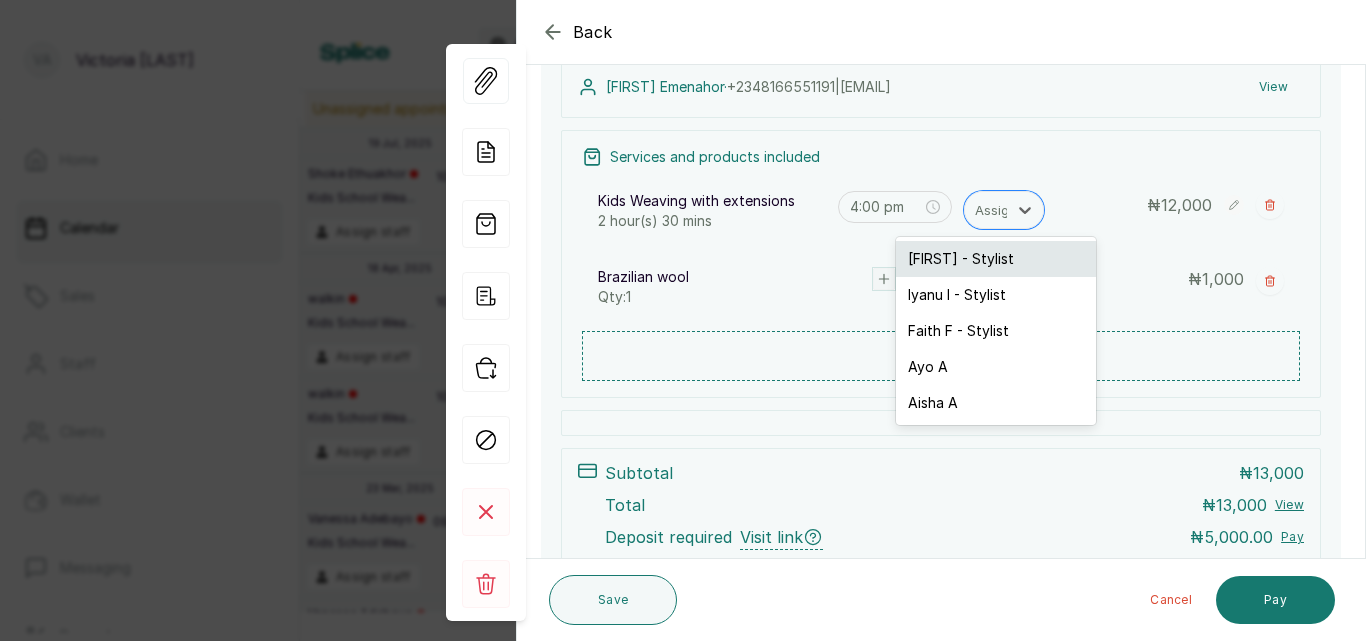 click on "[FIRST] - Stylist" at bounding box center (996, 259) 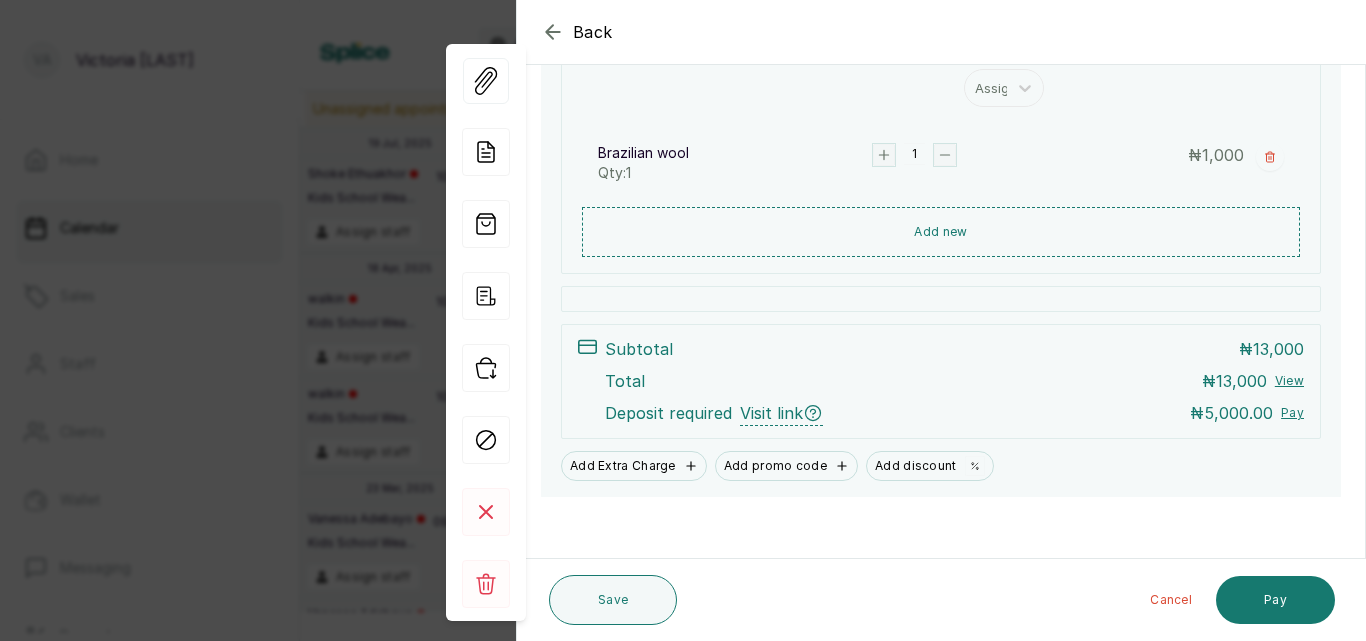 scroll, scrollTop: 408, scrollLeft: 0, axis: vertical 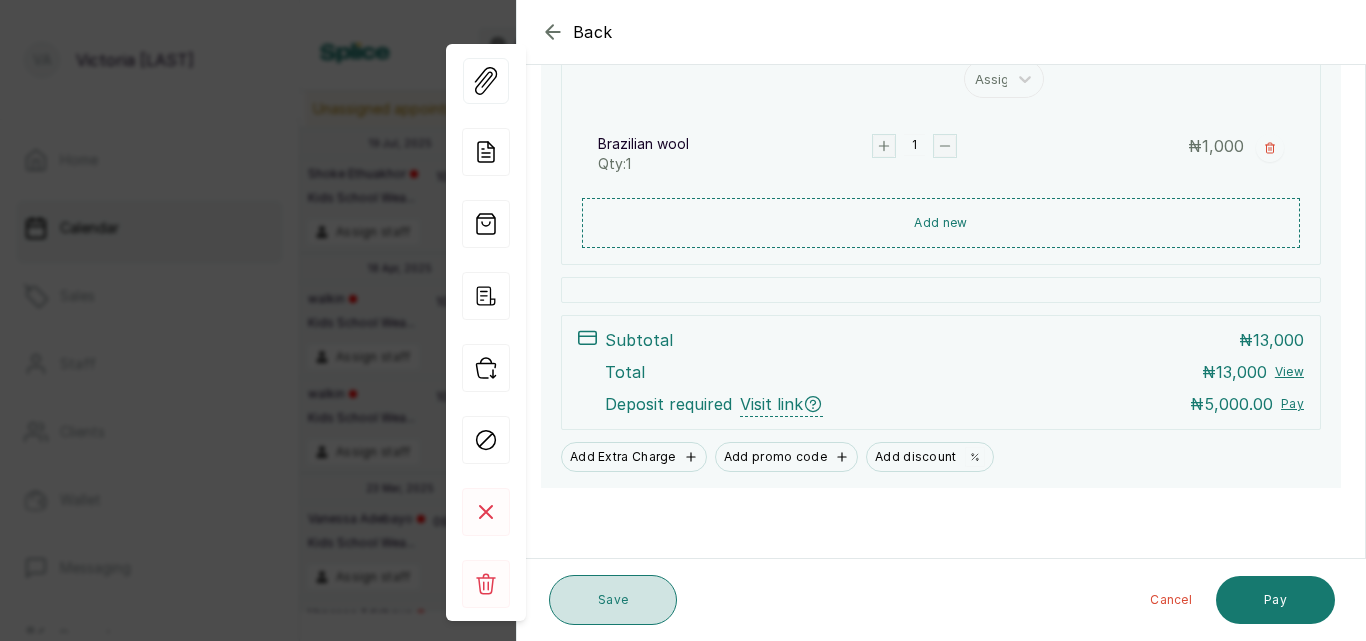 click on "Save" at bounding box center (613, 600) 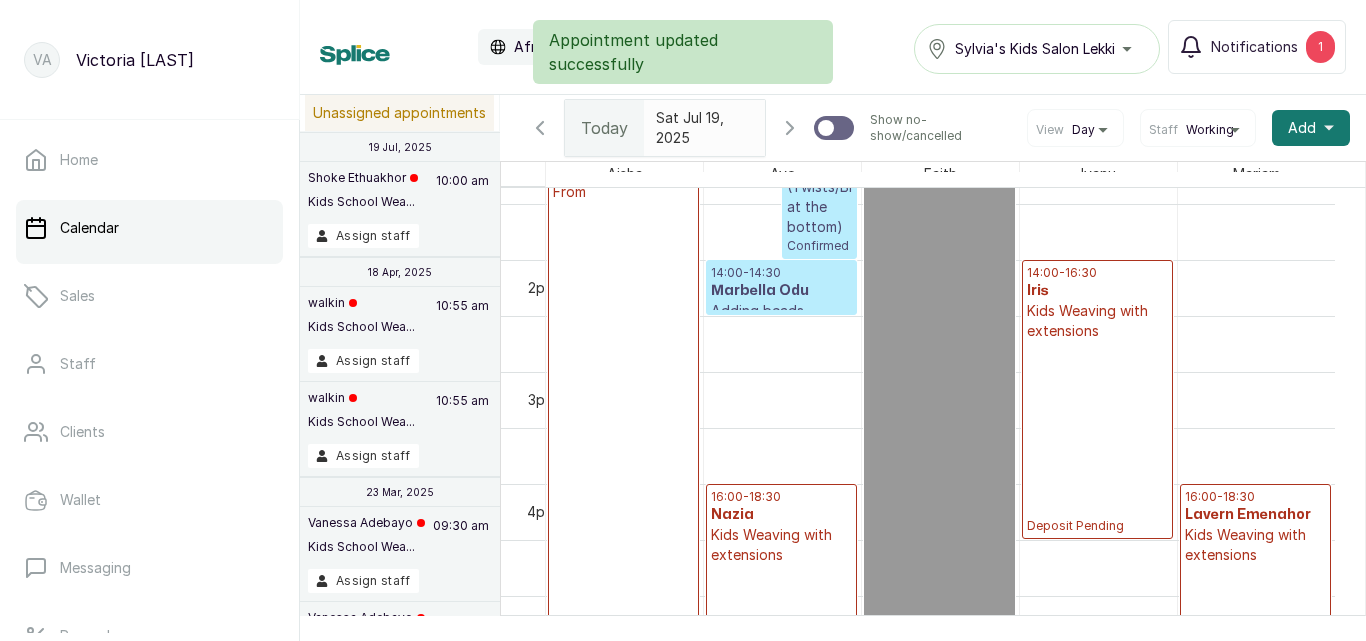scroll, scrollTop: 1546, scrollLeft: 0, axis: vertical 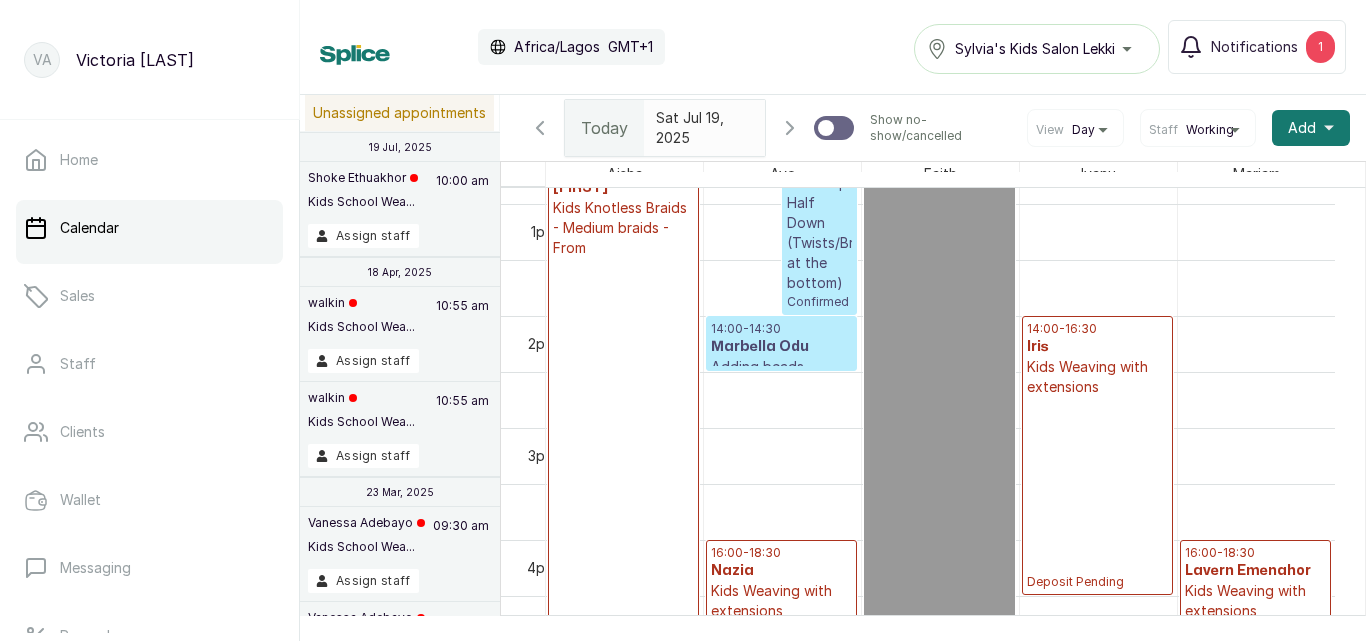 click on "14:00  -  16:30 Iris  Kids Weaving with extensions Deposit Pending" at bounding box center (1097, 455) 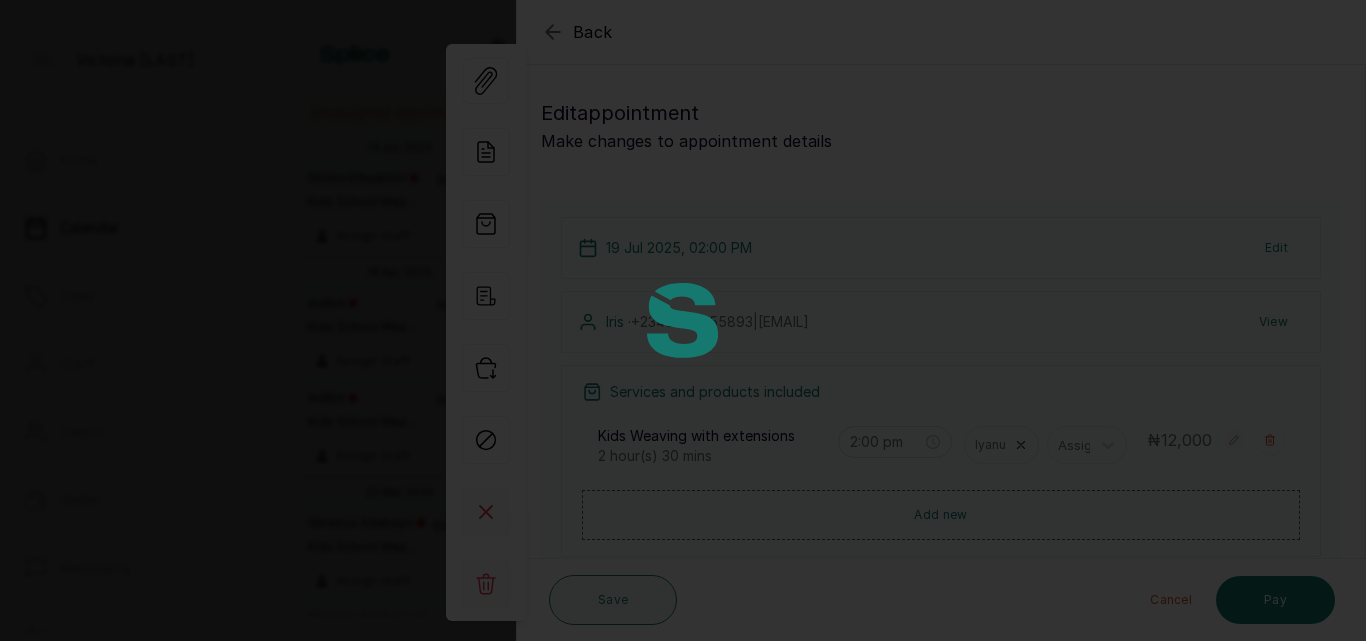 click at bounding box center [683, 320] 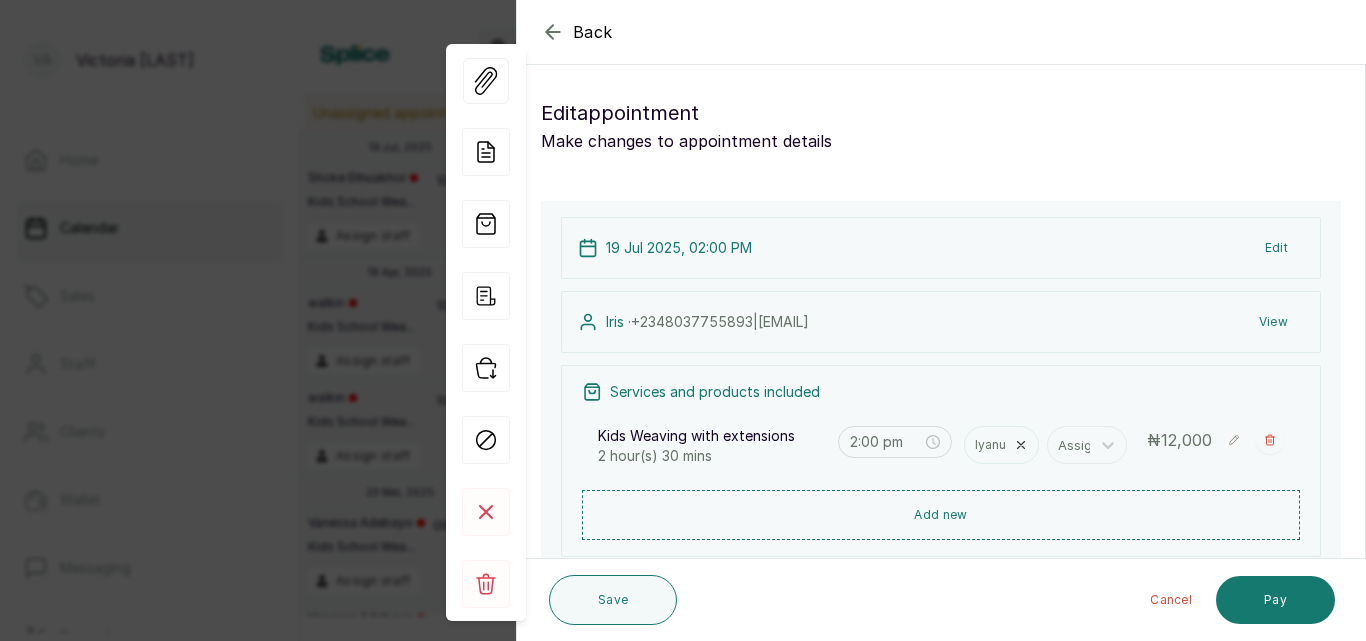 click 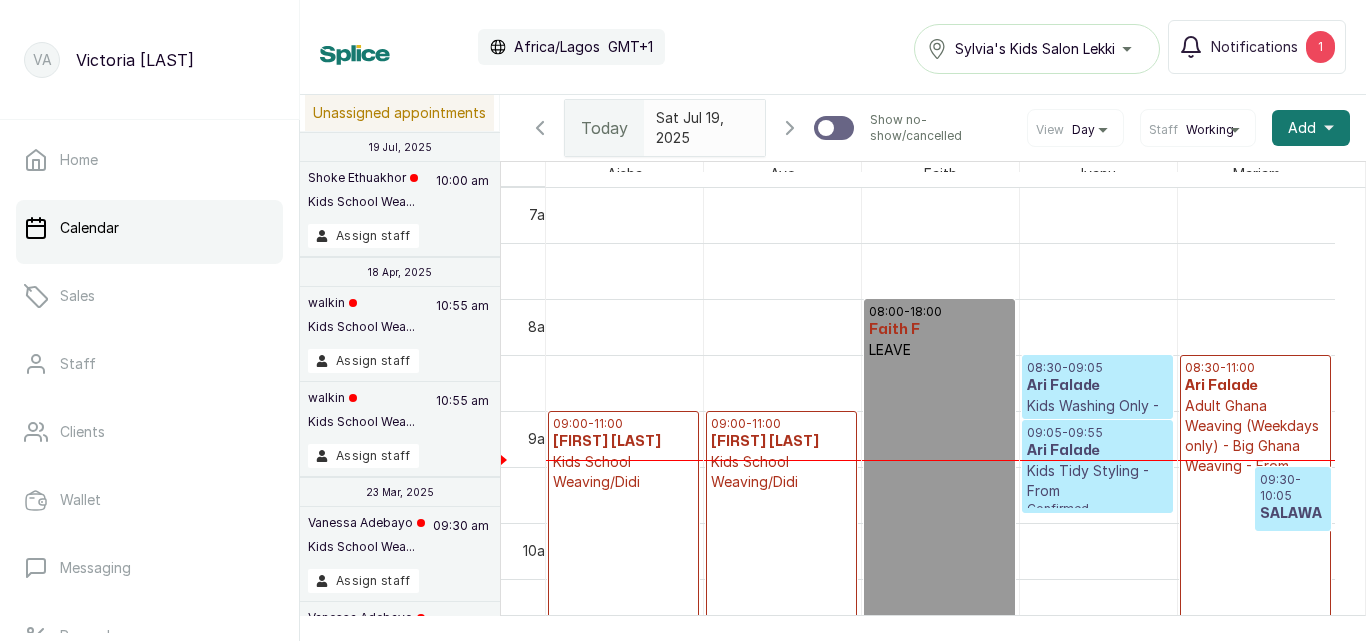 click on "09:05  -  09:55" at bounding box center [1097, 433] 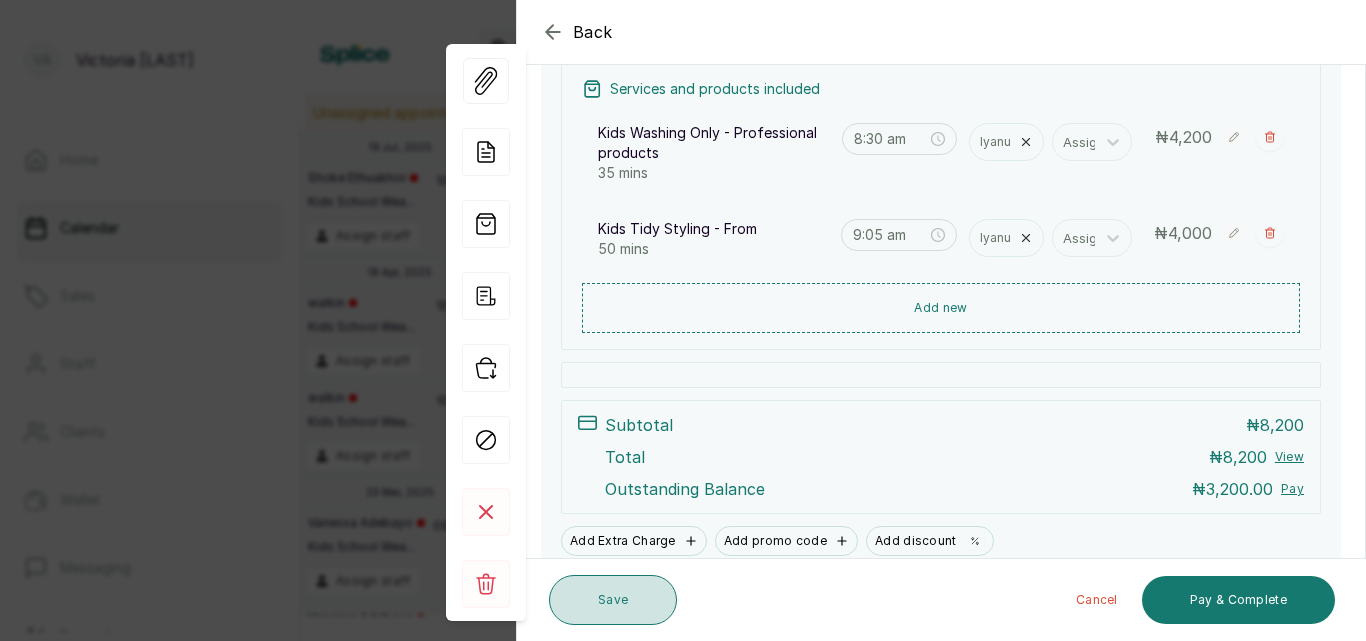 click on "Save" at bounding box center (613, 600) 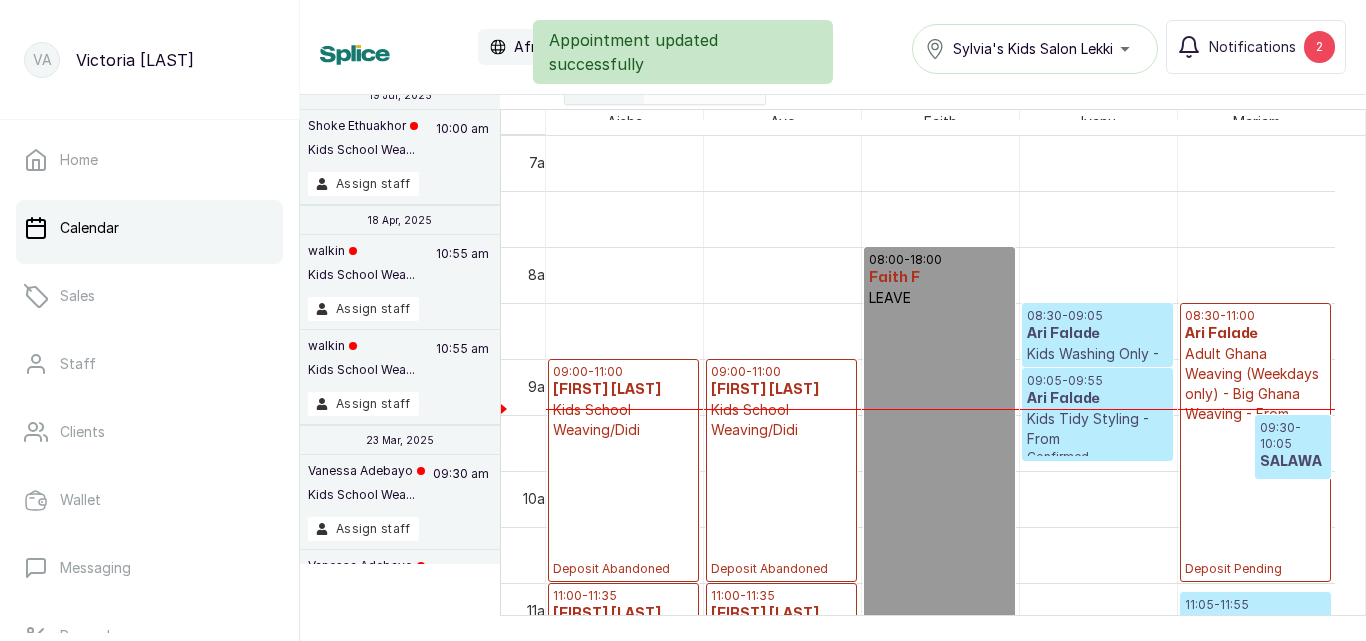 scroll, scrollTop: 63, scrollLeft: 0, axis: vertical 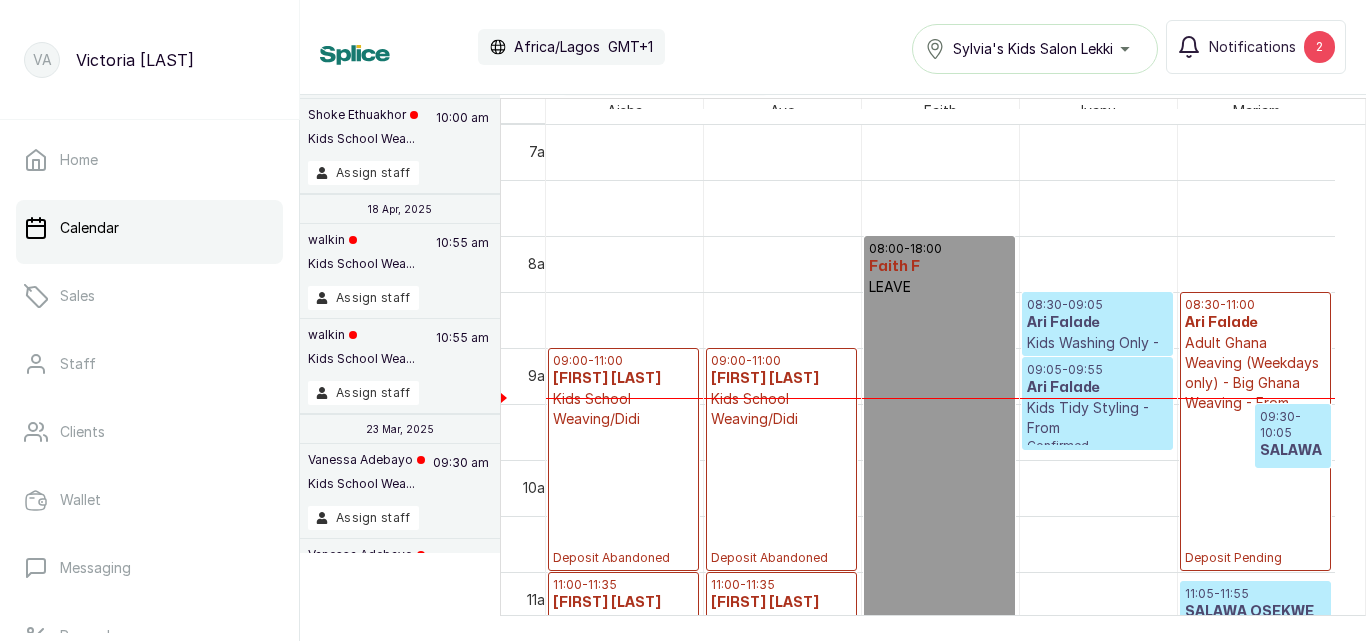 click on "09:00  -  11:00 Kathy Jaccuzx Kids School Weaving/Didi Deposit Abandoned" at bounding box center (623, 459) 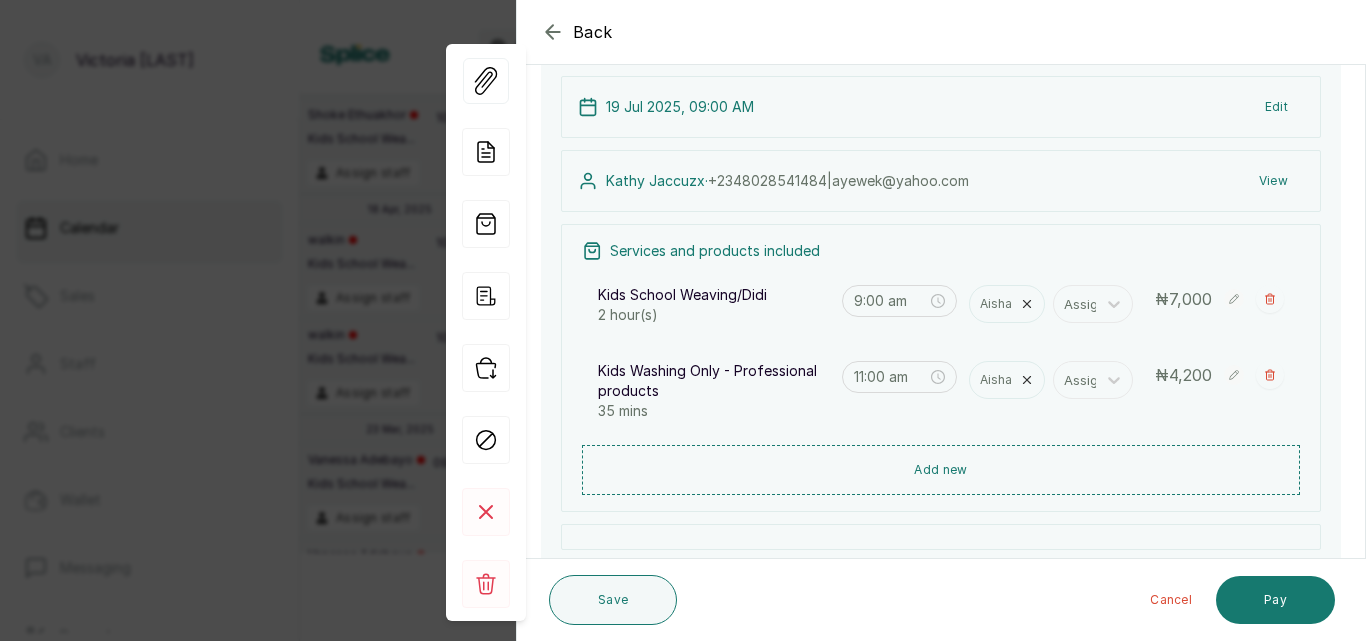scroll, scrollTop: 199, scrollLeft: 0, axis: vertical 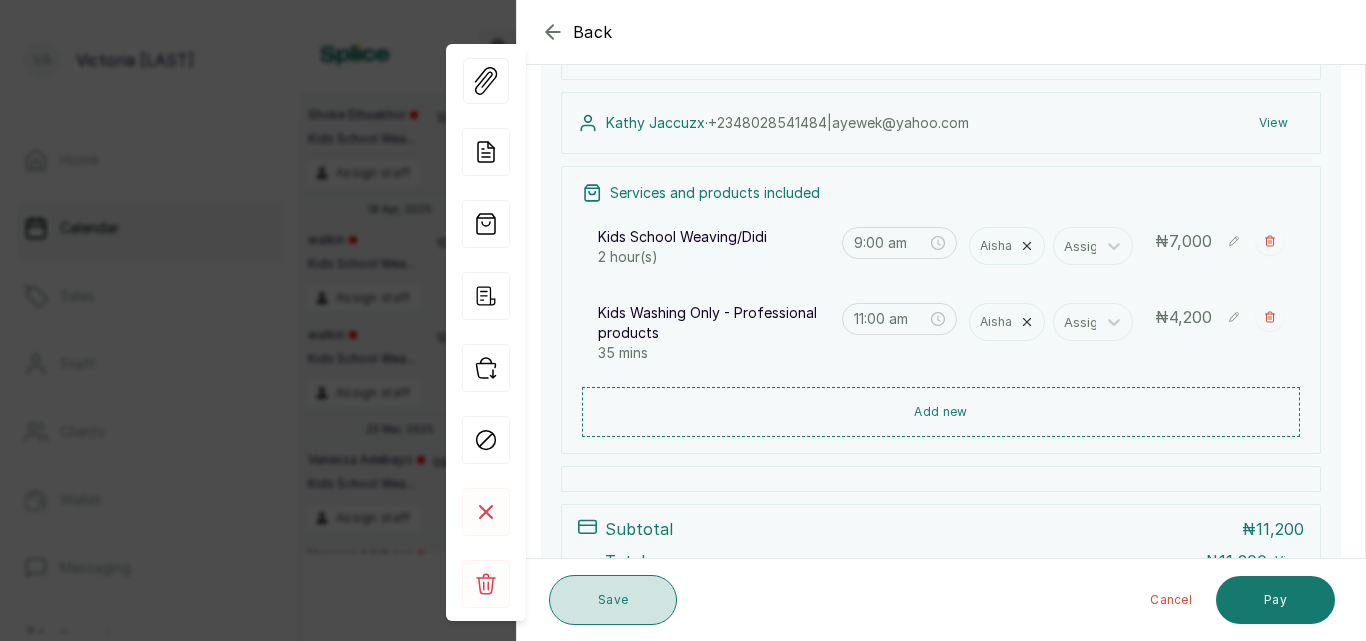 click on "Save" at bounding box center (613, 600) 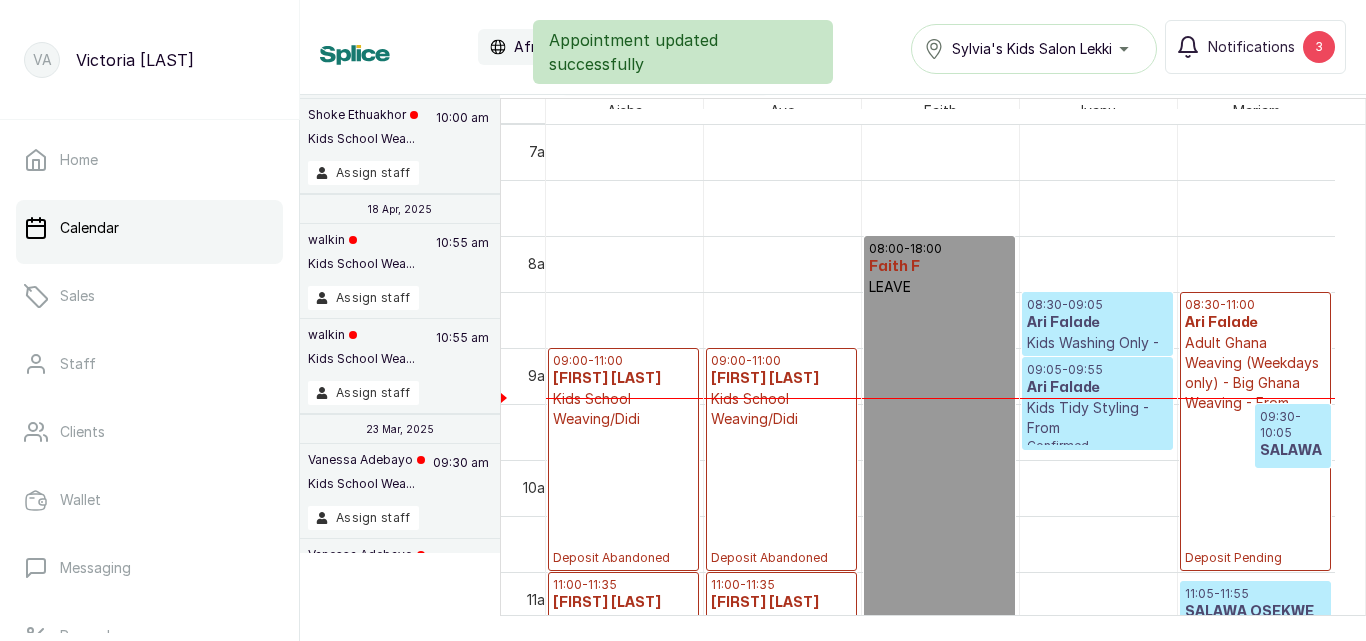 click on "09:00  -  11:00 Kathy Jaccuzx Kids School Weaving/Didi Deposit Abandoned" at bounding box center (781, 459) 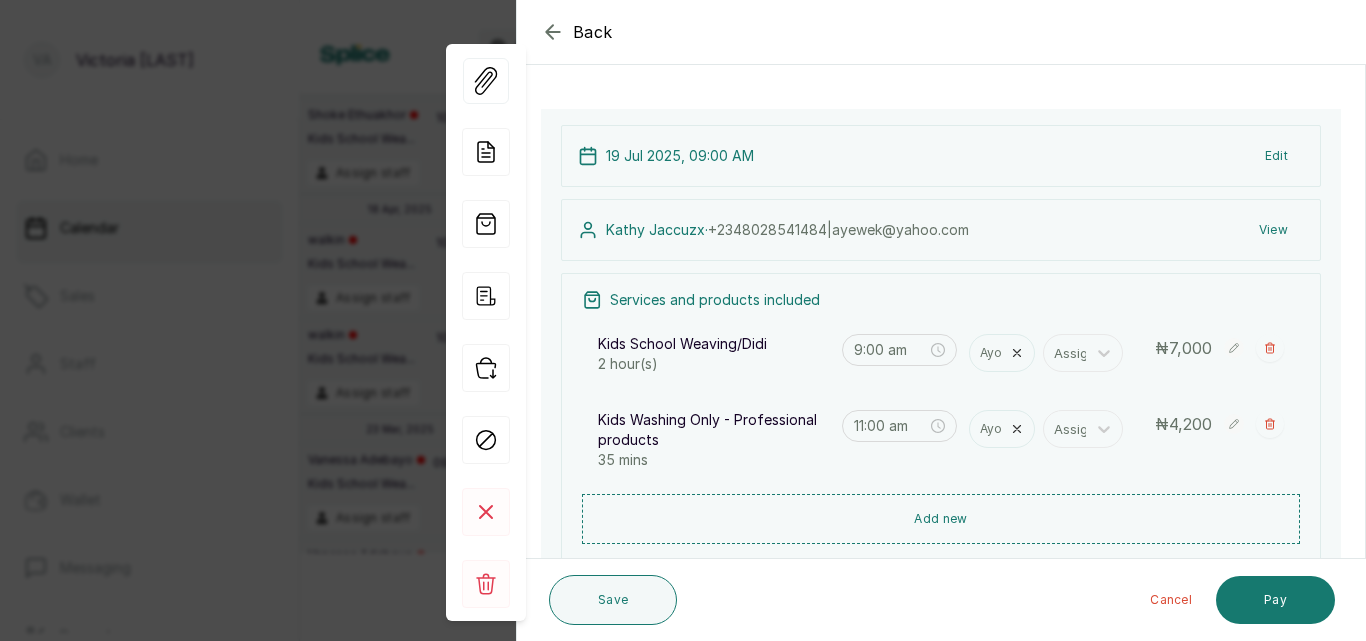 scroll, scrollTop: 282, scrollLeft: 0, axis: vertical 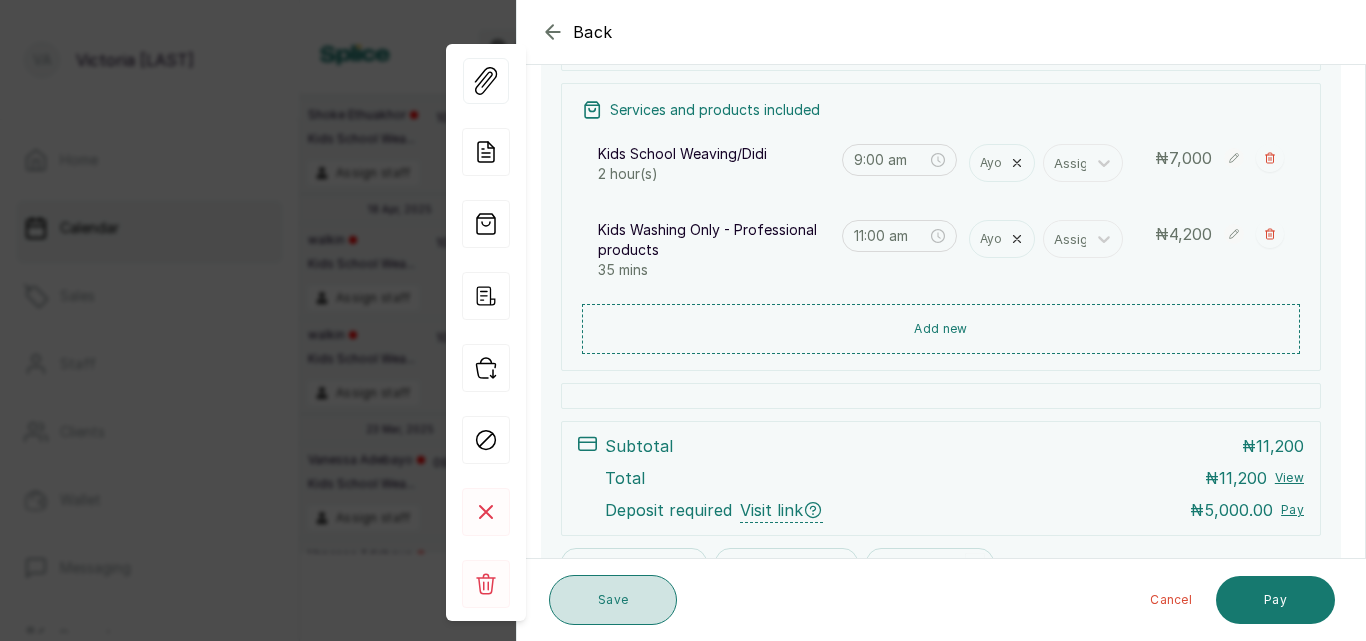 click on "Save" at bounding box center (613, 600) 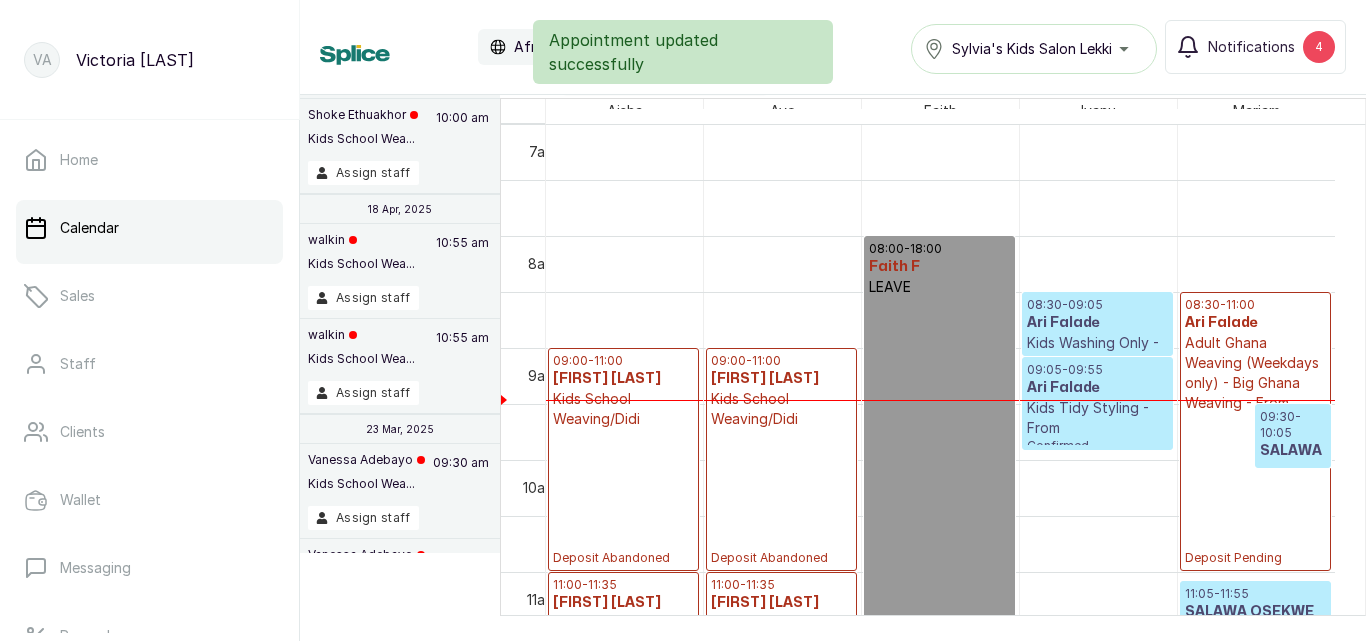 scroll, scrollTop: 897, scrollLeft: 0, axis: vertical 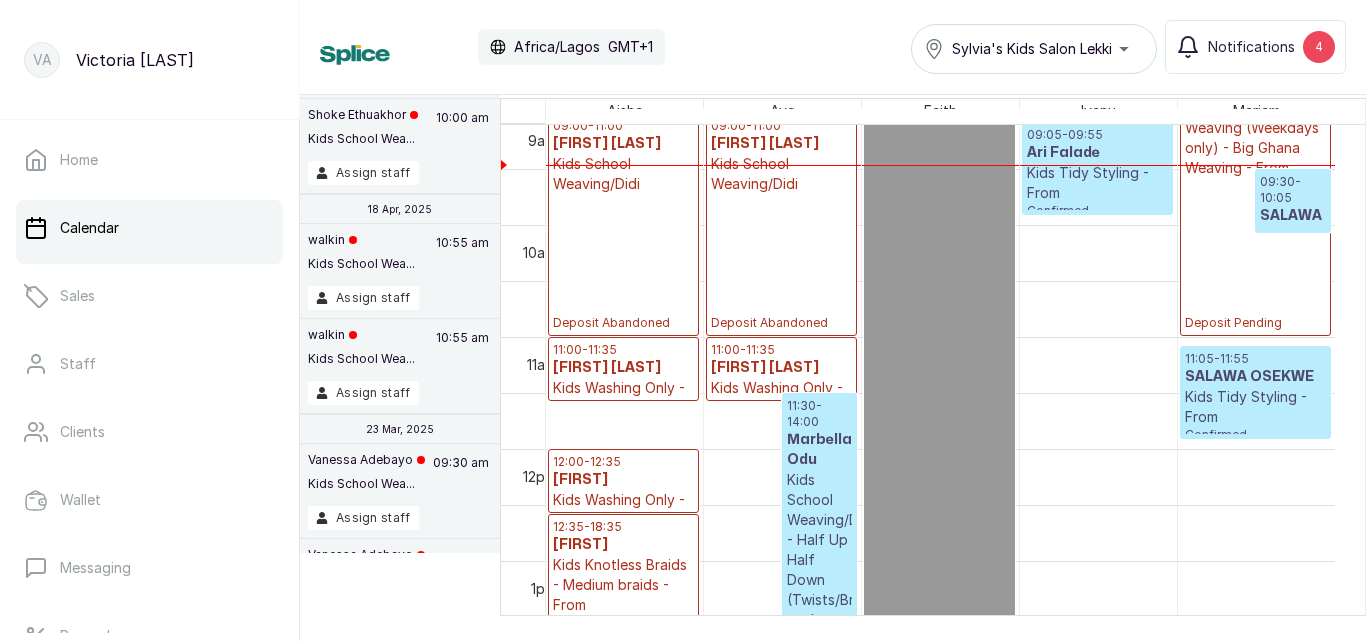 click on "09:00  -  11:00 Kathy Jaccuzx Kids School Weaving/Didi Deposit Abandoned" at bounding box center (623, 224) 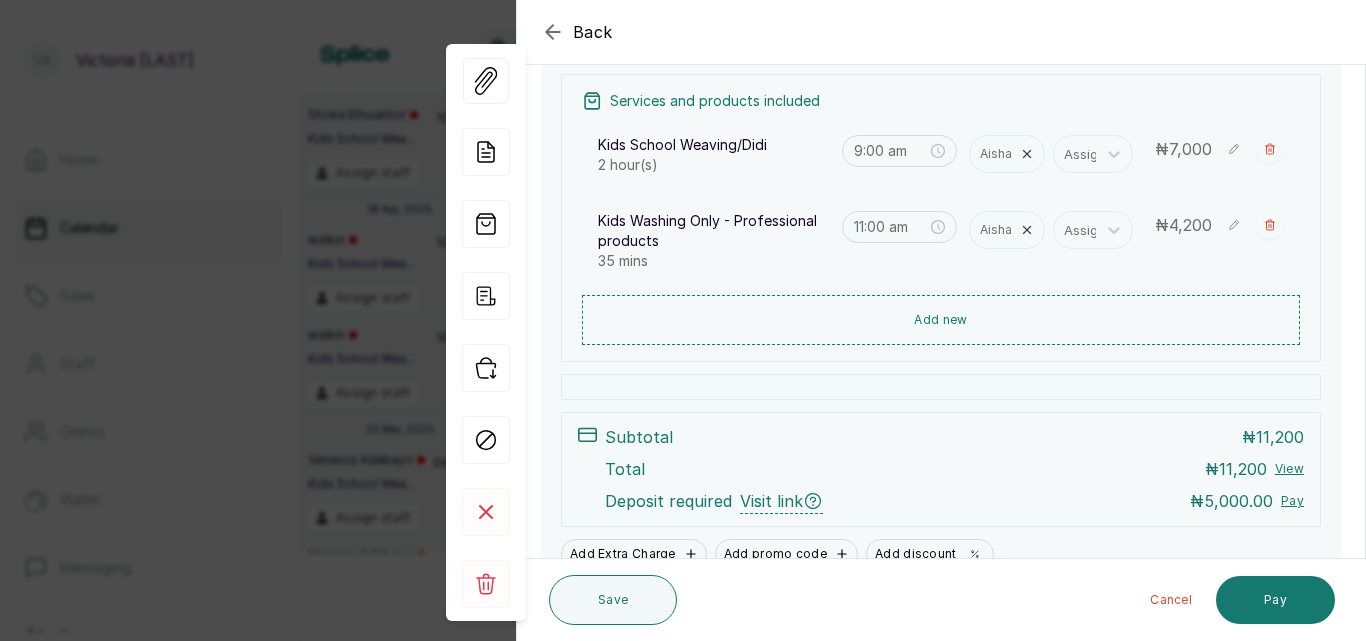 scroll, scrollTop: 373, scrollLeft: 0, axis: vertical 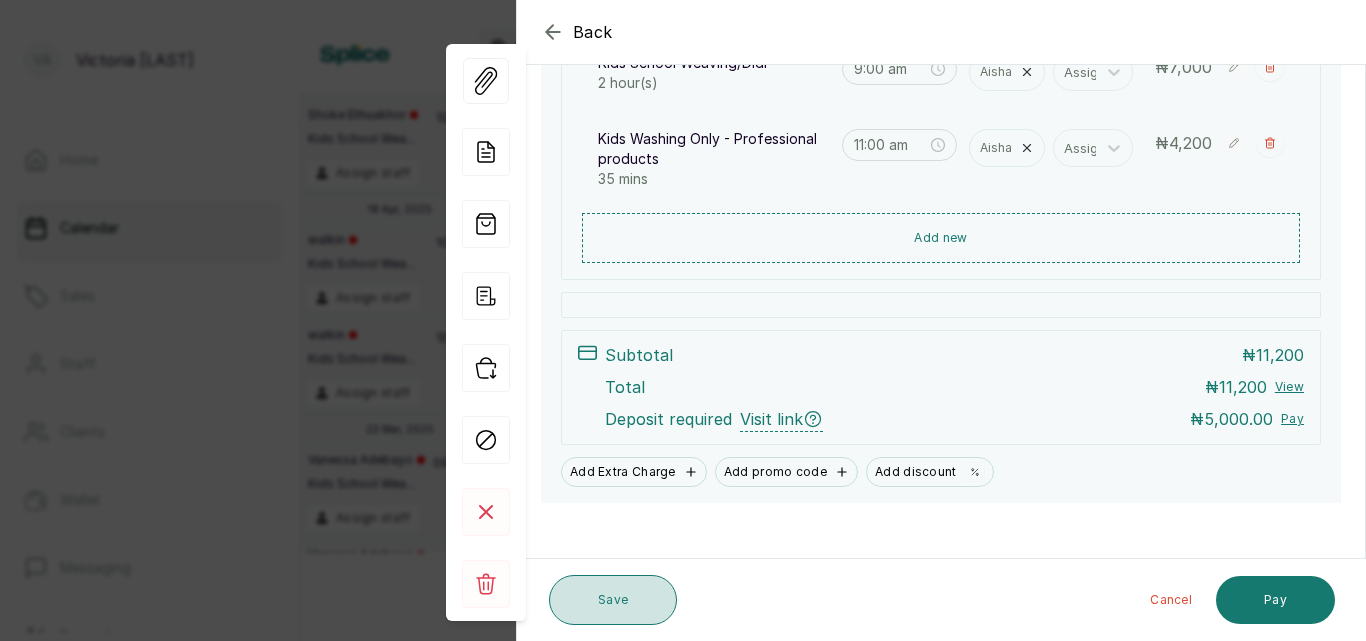 click on "Save" at bounding box center [613, 600] 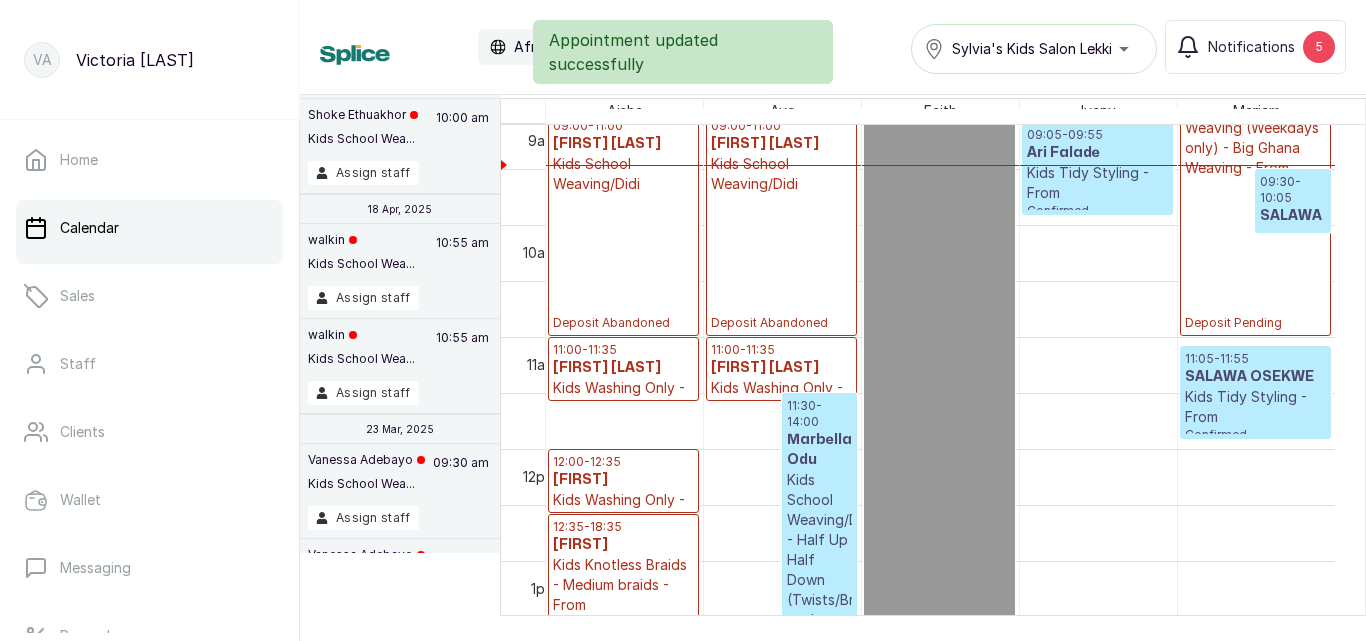 scroll, scrollTop: 1350, scrollLeft: 0, axis: vertical 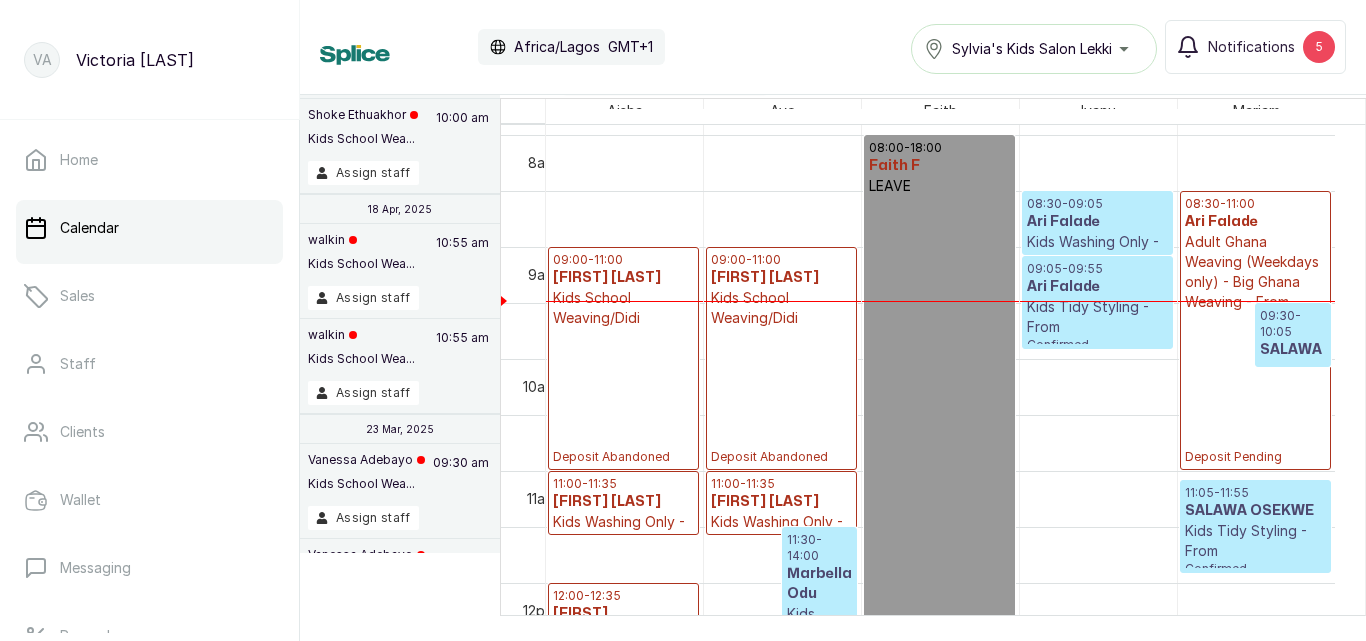 click on "Adult Ghana Weaving (Weekdays only) - Big Ghana Weaving - From" at bounding box center [1255, 272] 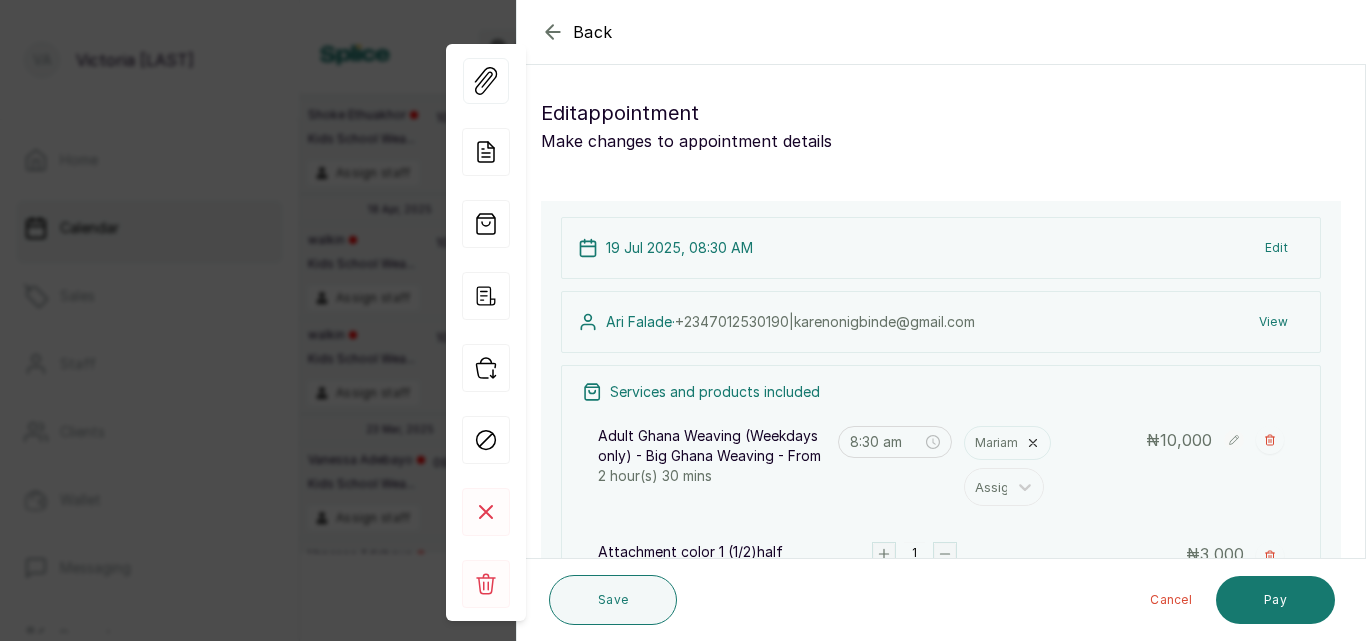 click on "Edit" at bounding box center (1276, 248) 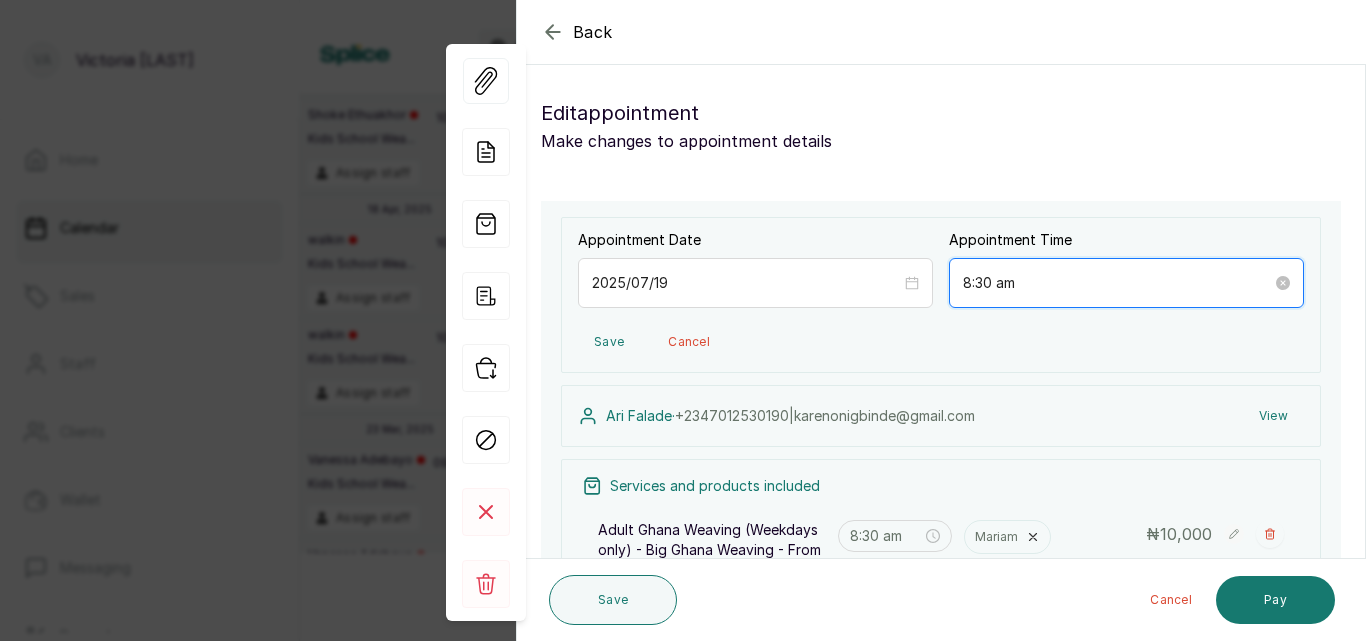 click on "8:30 am" at bounding box center [1126, 283] 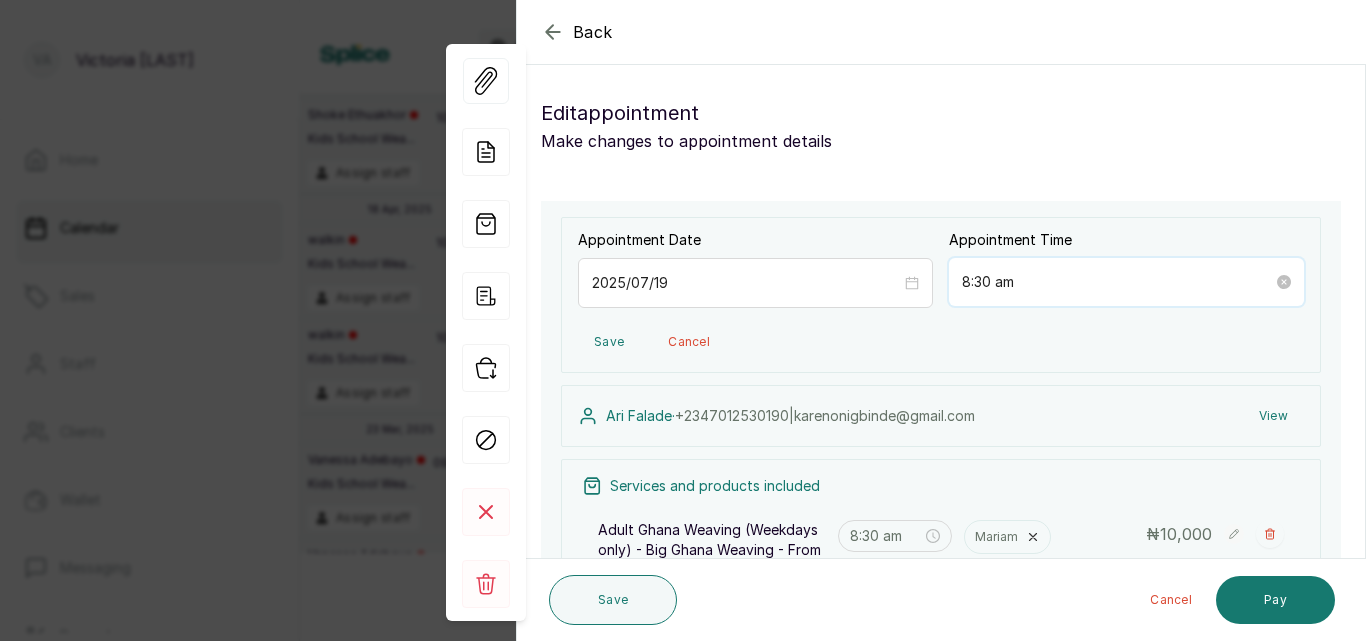 scroll, scrollTop: 120, scrollLeft: 0, axis: vertical 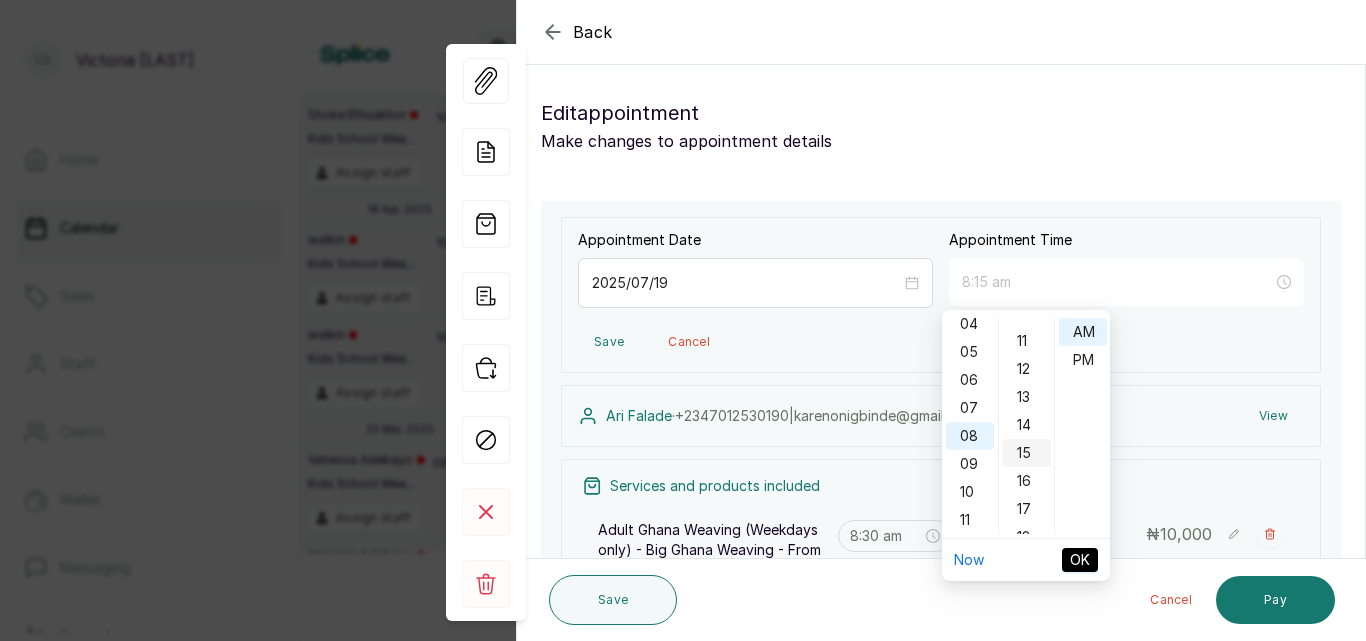 click on "15" at bounding box center [1027, 453] 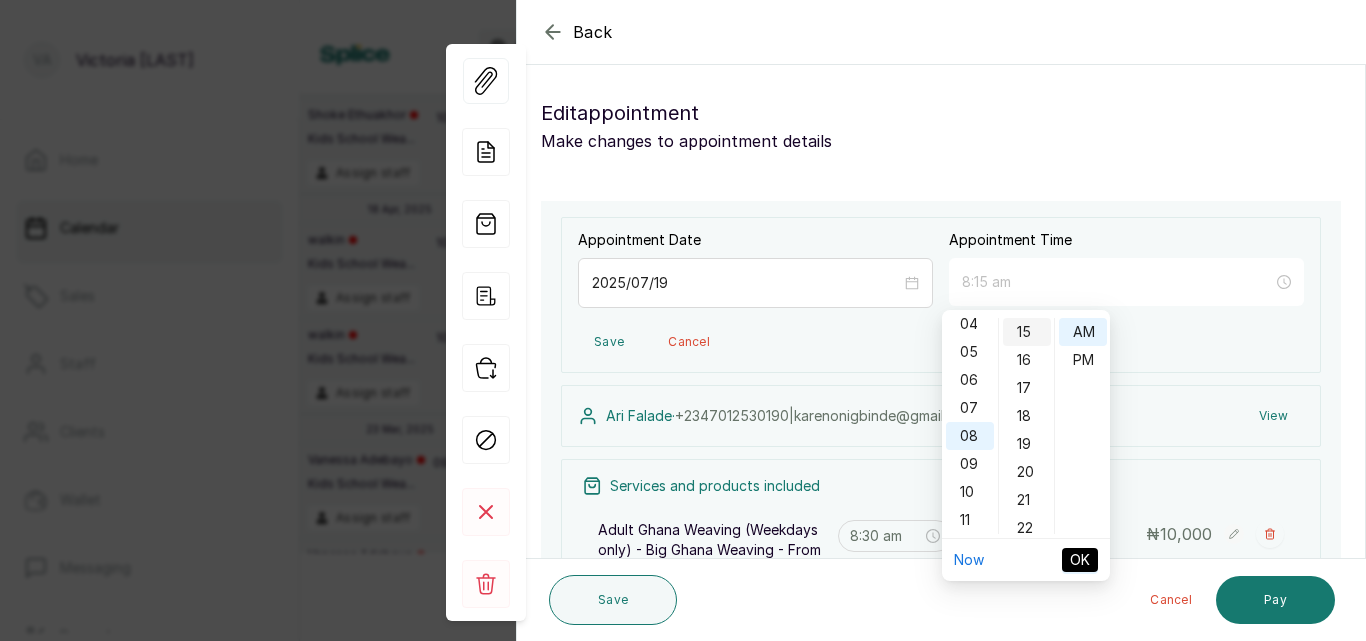 click on "15" at bounding box center [1027, 332] 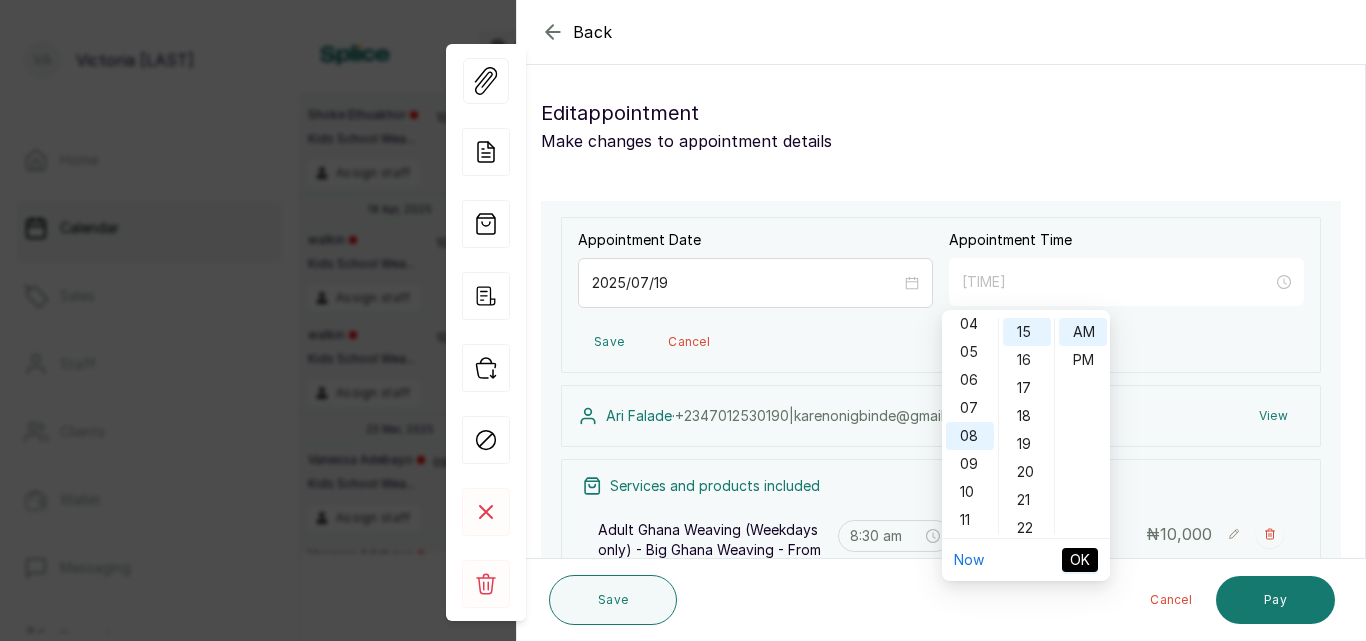 type on "8:15 am" 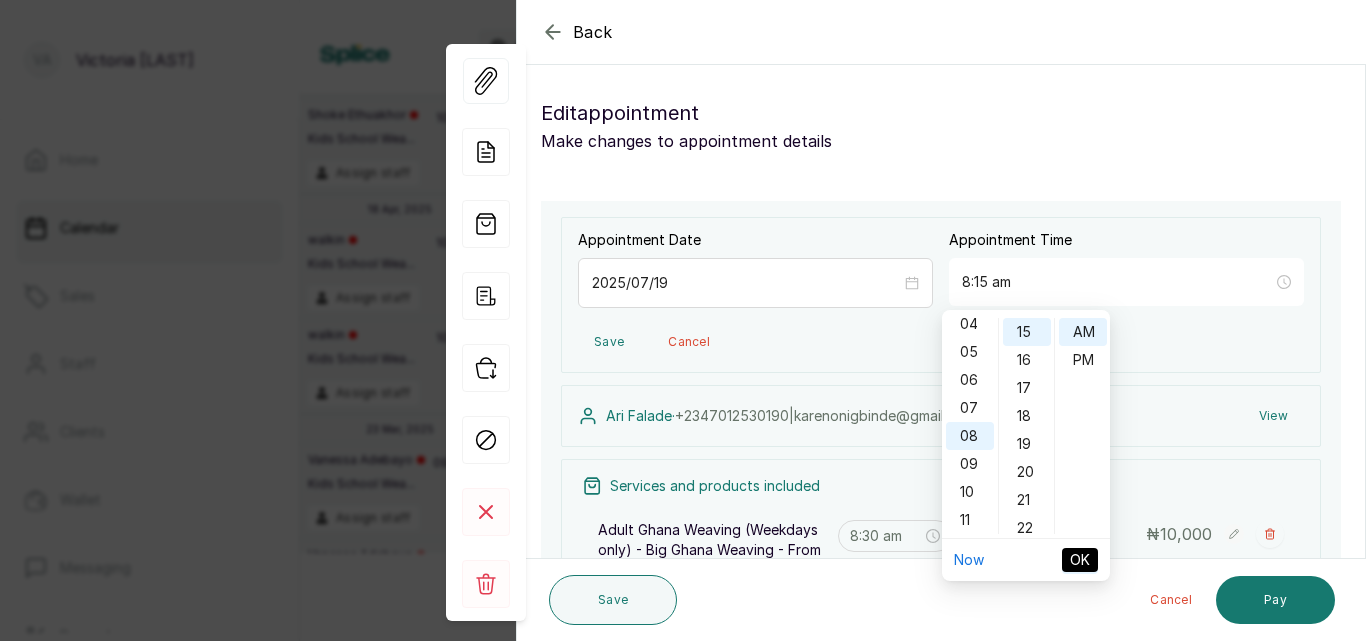 click on "OK" at bounding box center (1080, 560) 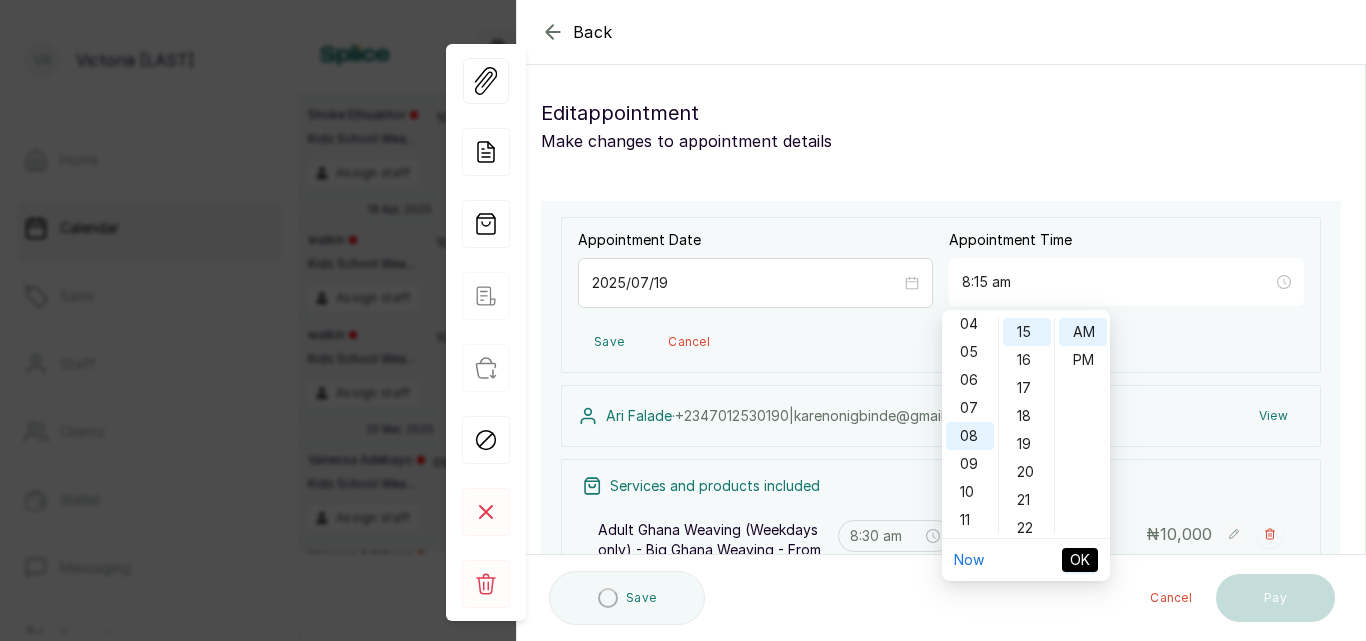 type on "8:15 am" 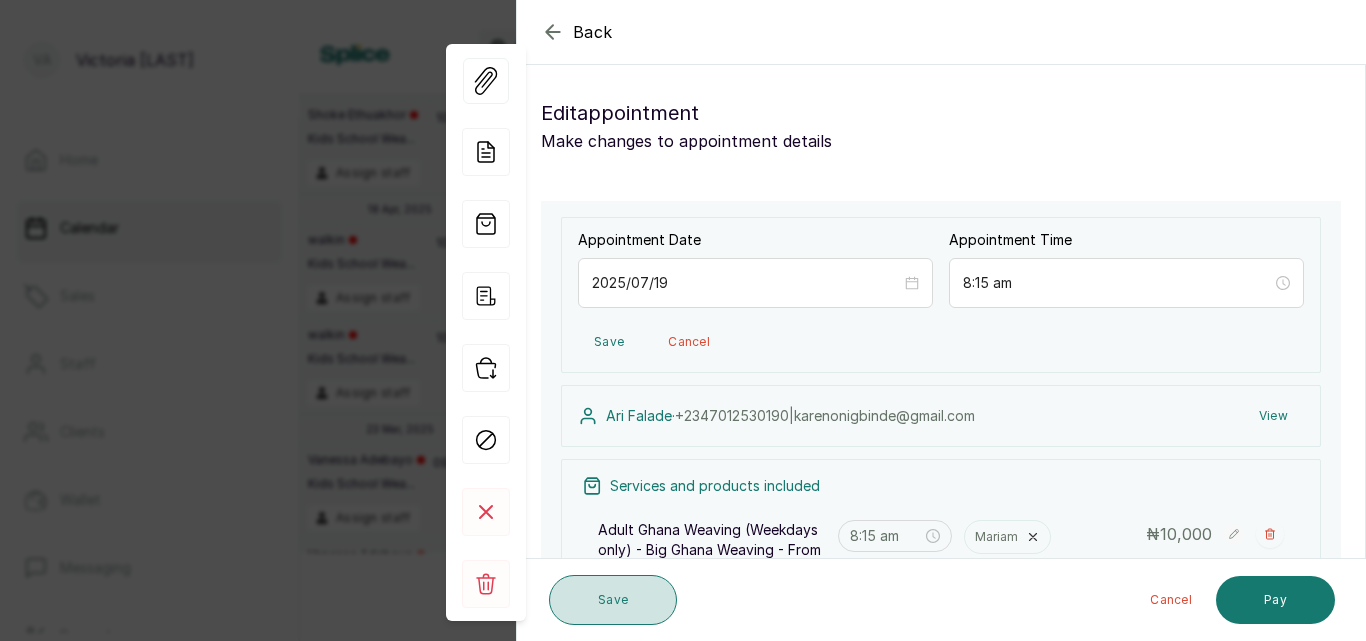 click on "Save" at bounding box center [613, 600] 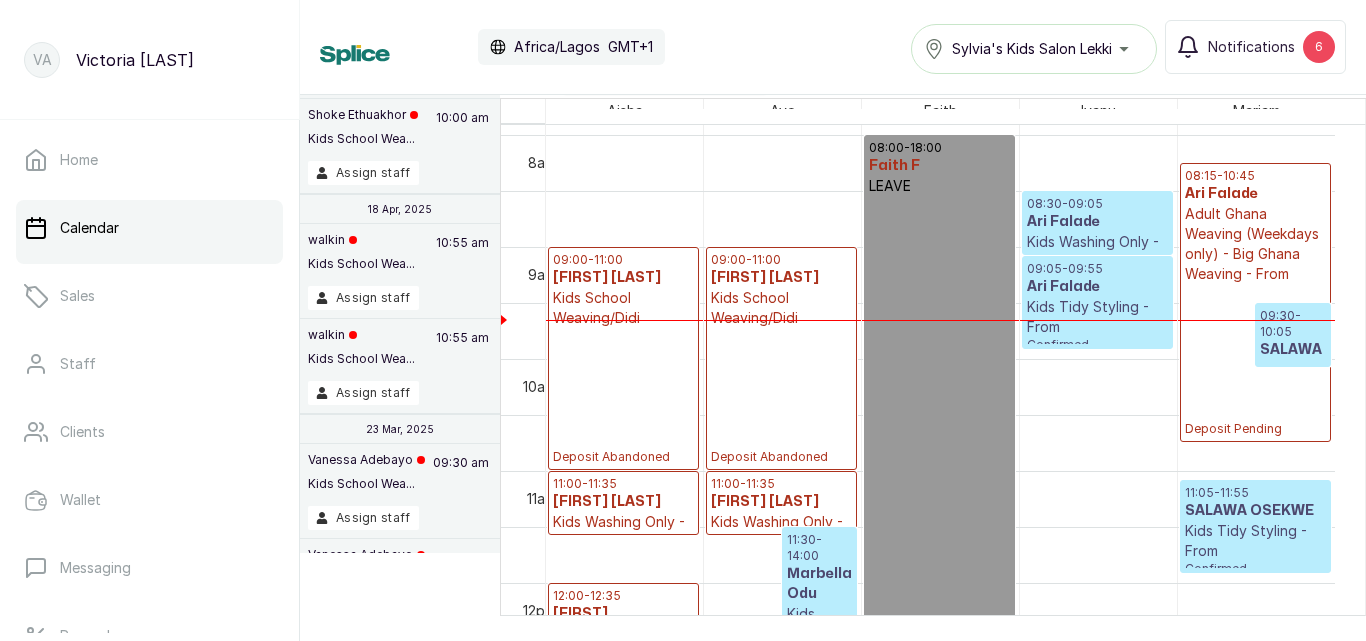 scroll, scrollTop: 1042, scrollLeft: 0, axis: vertical 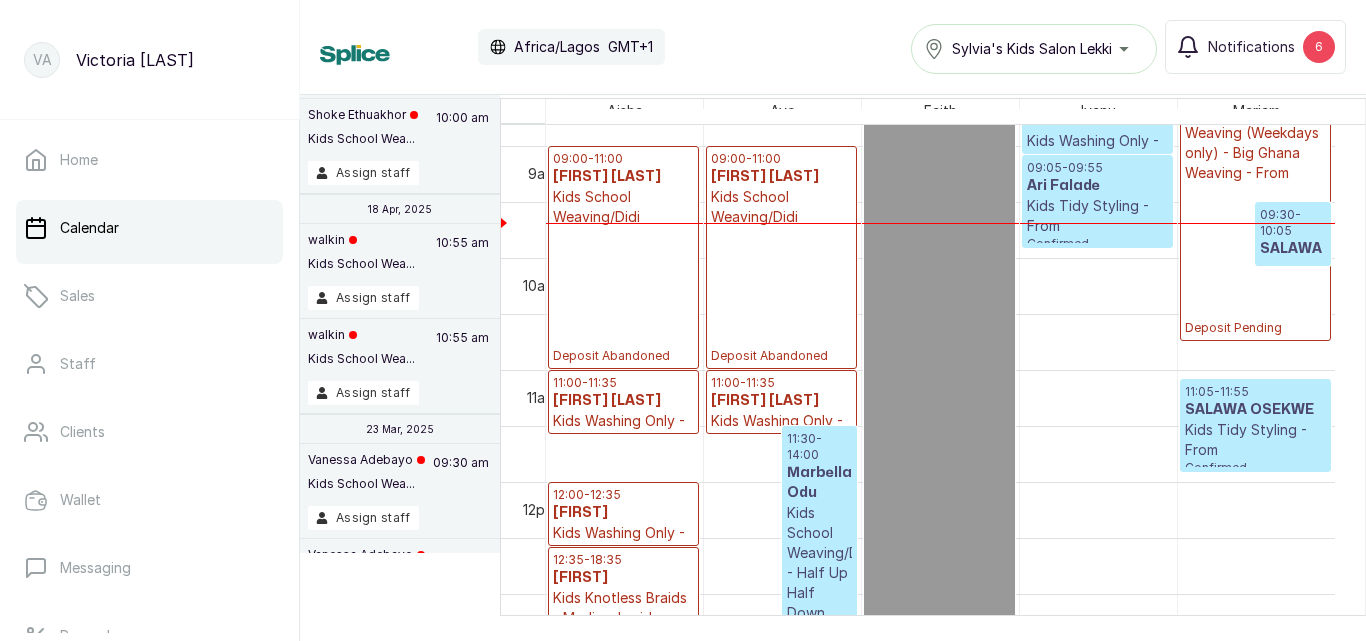 click on "11:05  -  11:55" at bounding box center (1255, 392) 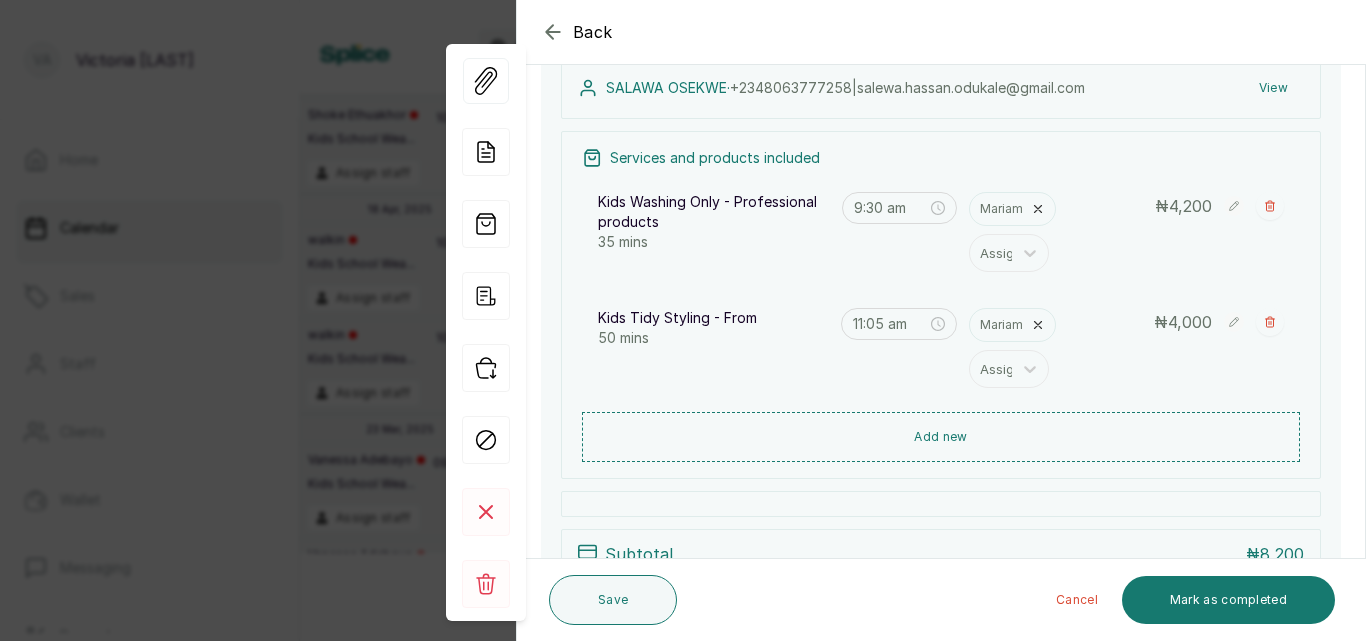 scroll, scrollTop: 237, scrollLeft: 0, axis: vertical 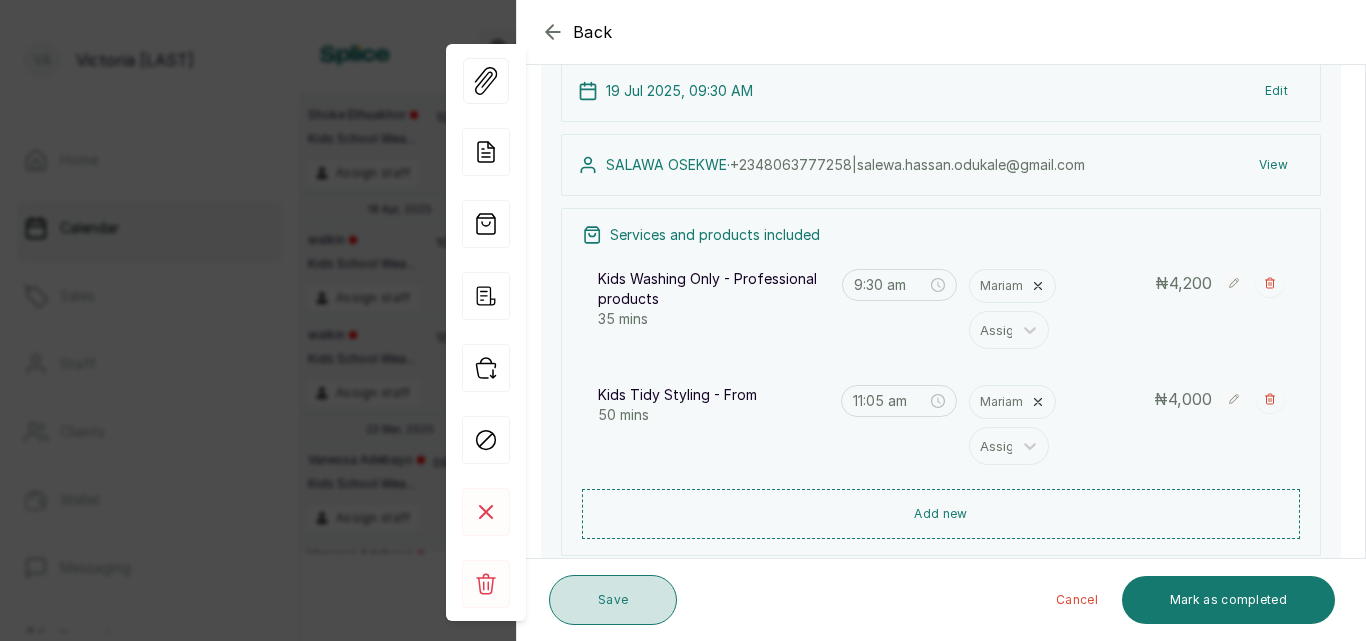 click on "Save" at bounding box center (613, 600) 